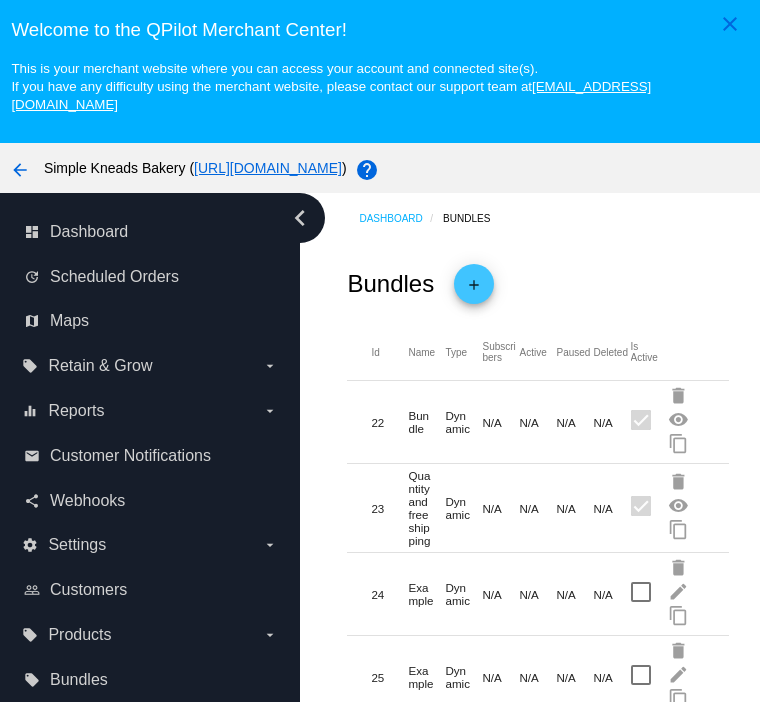 scroll, scrollTop: 0, scrollLeft: 0, axis: both 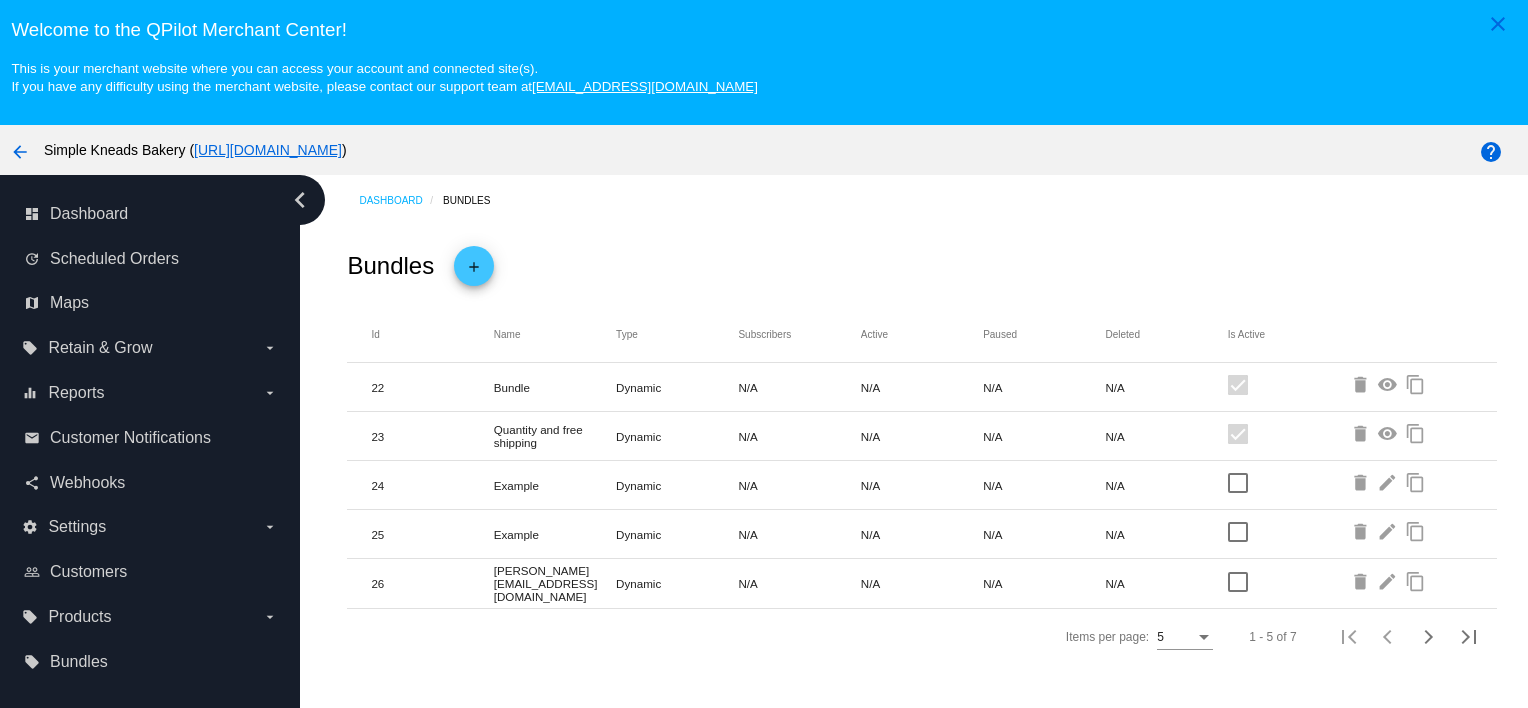 click on "Bundles
add" 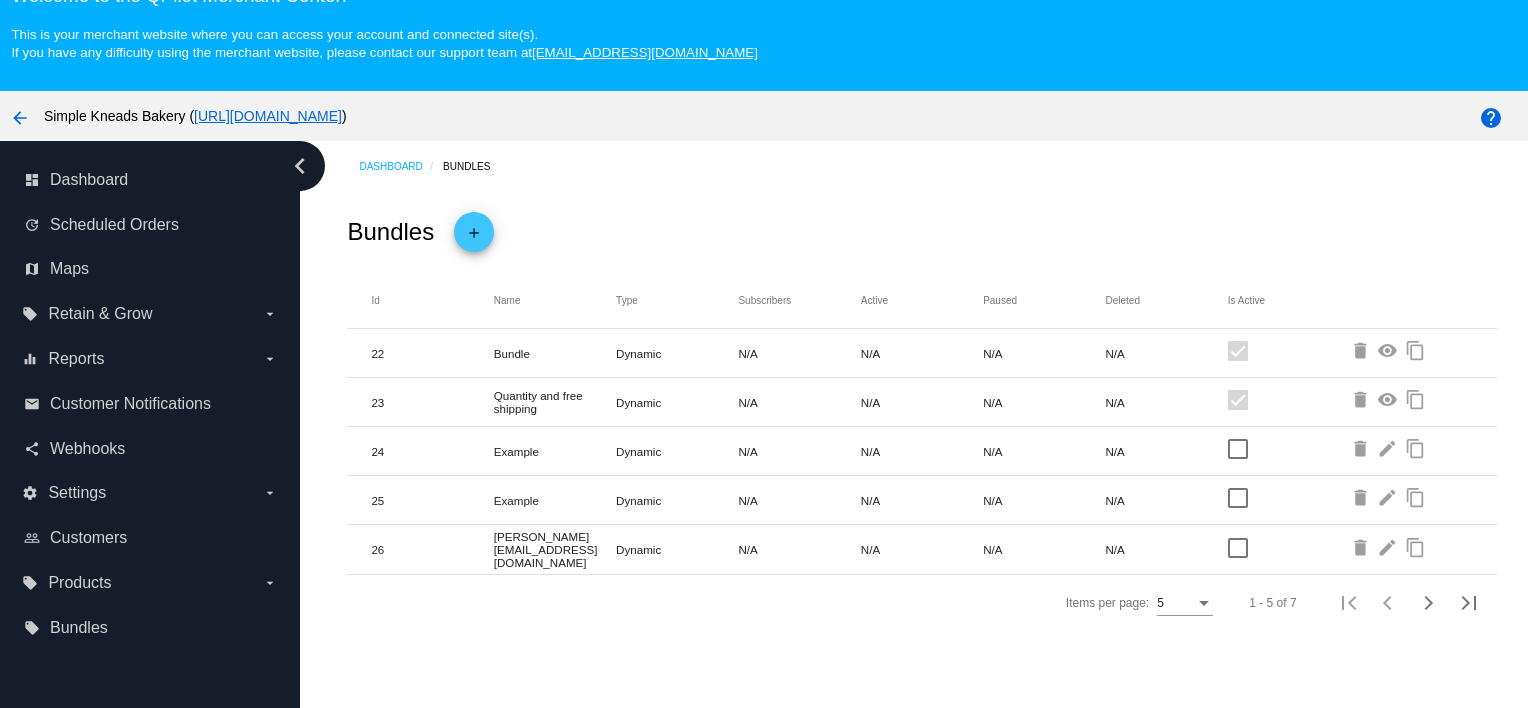 scroll, scrollTop: 0, scrollLeft: 0, axis: both 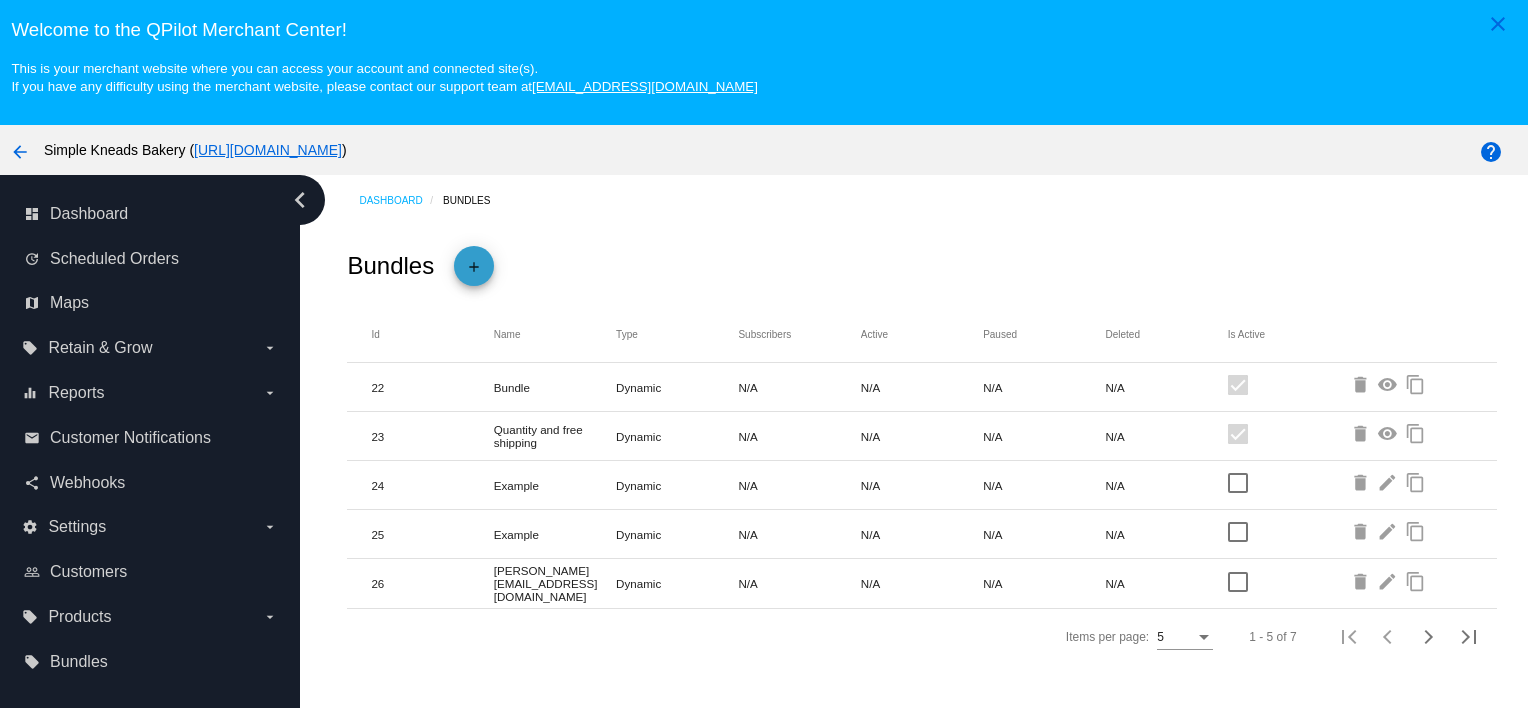 click on "add" 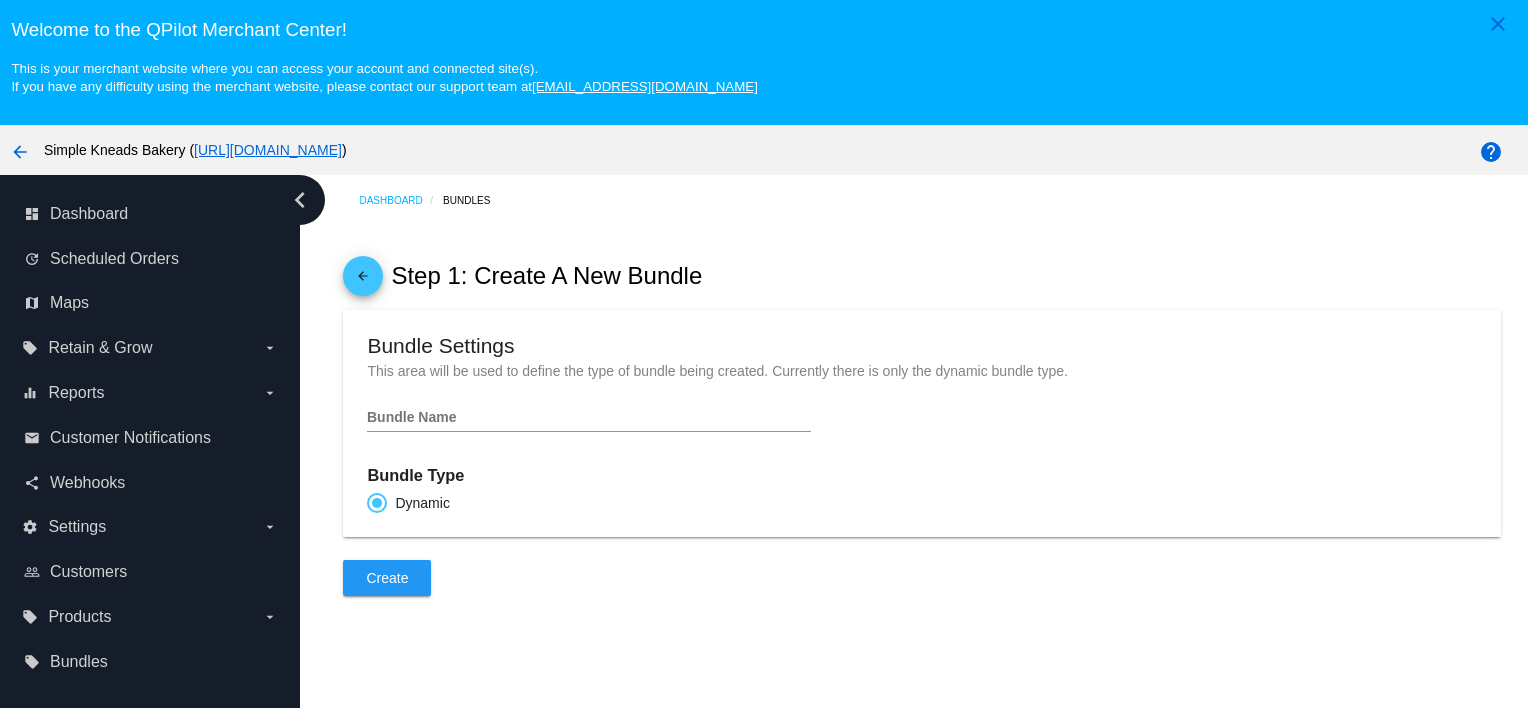 click on "Bundle Name" 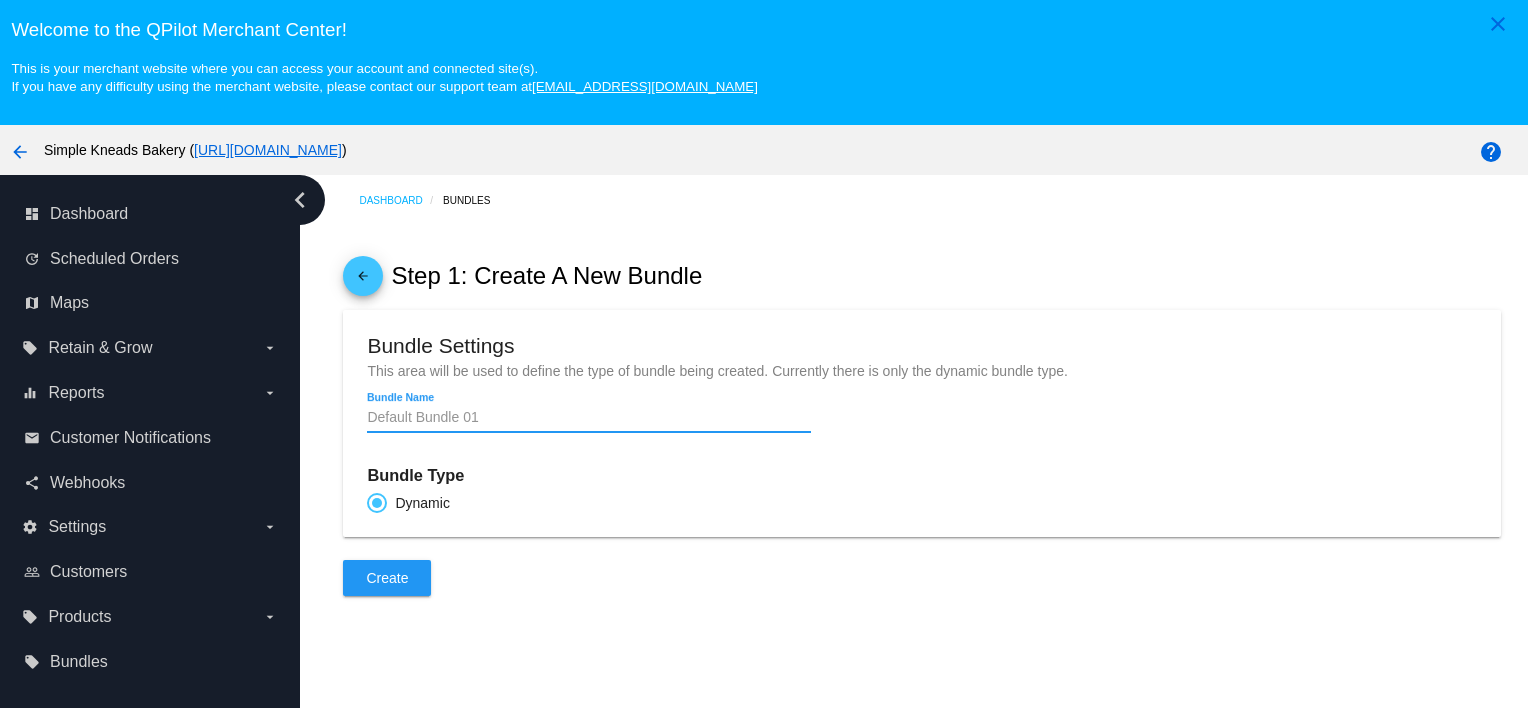 click on "Bundle Name" at bounding box center (589, 418) 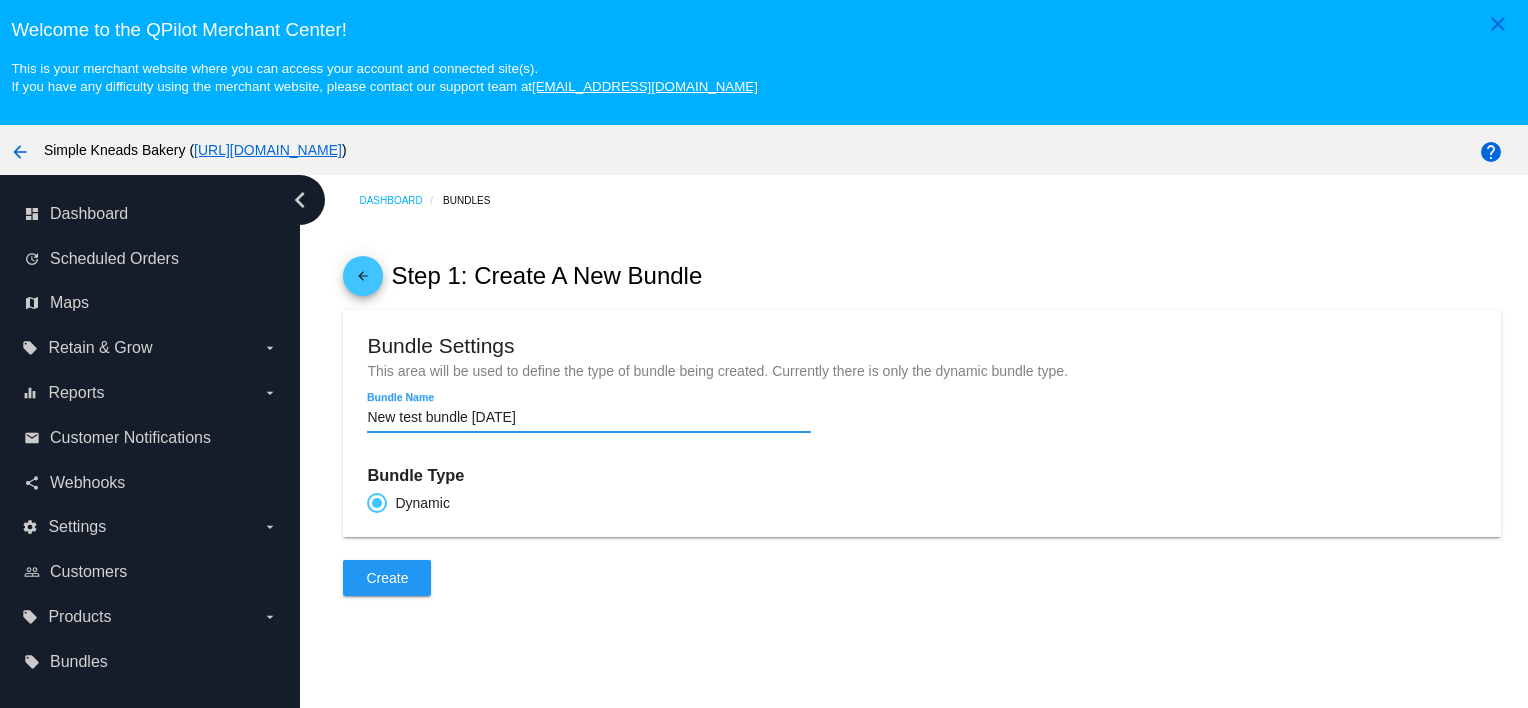 type on "New test bundle 7/22/2025" 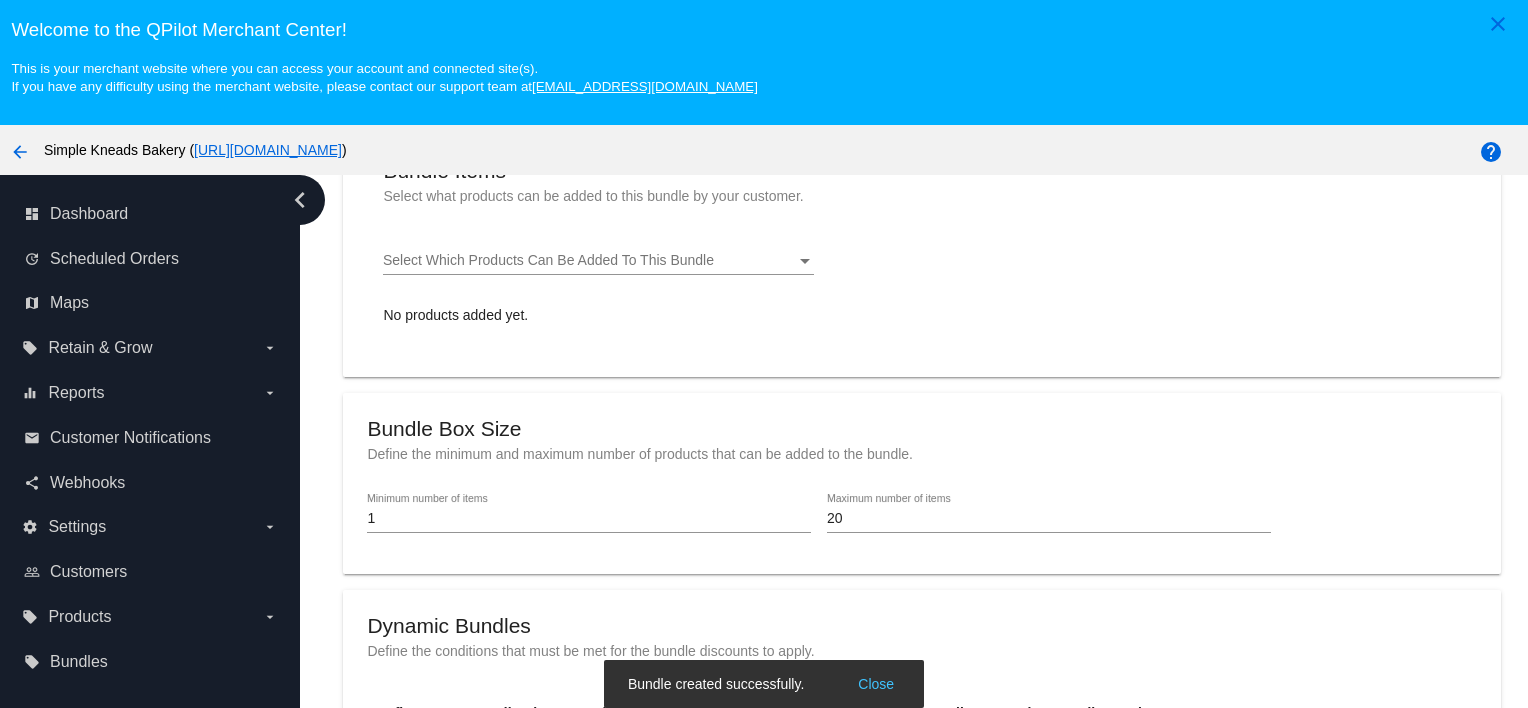 scroll, scrollTop: 233, scrollLeft: 0, axis: vertical 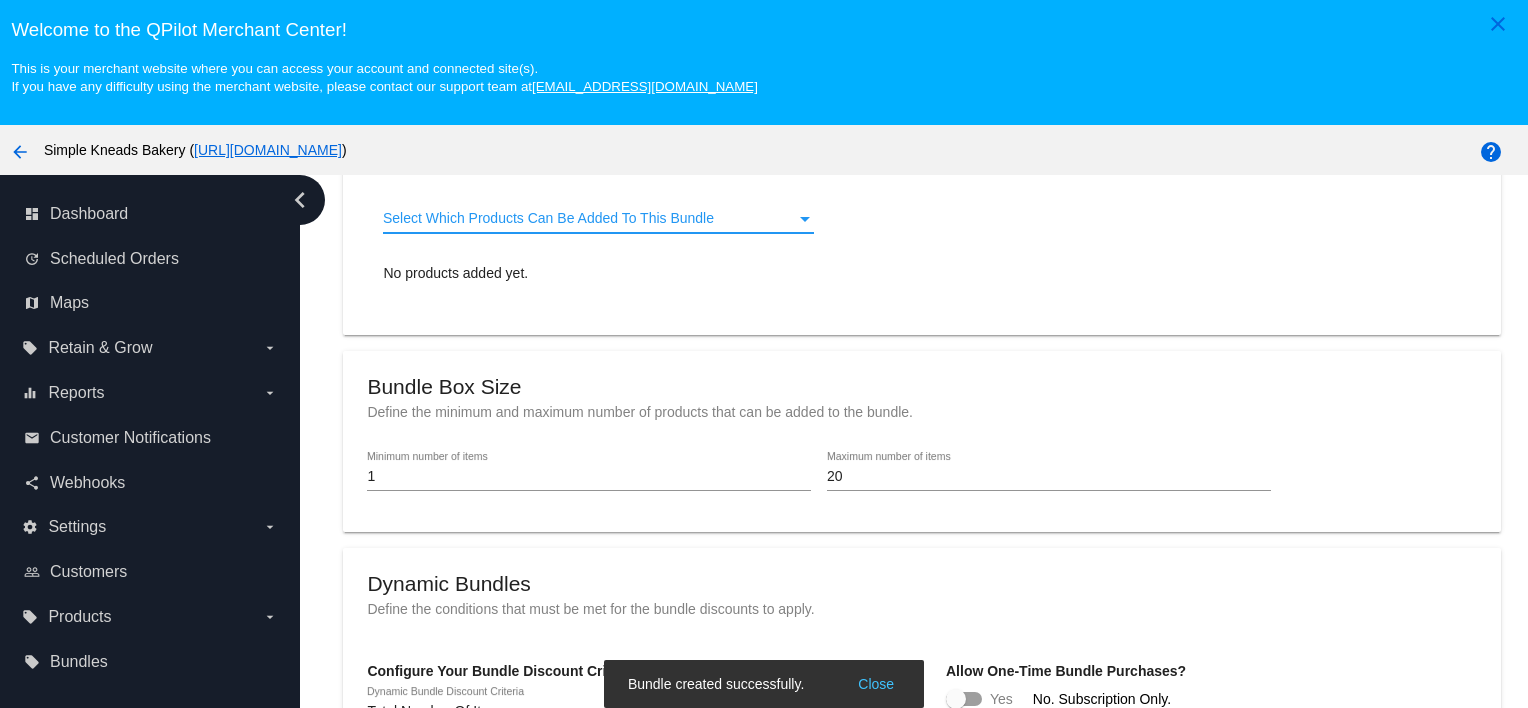 click on "Select Which Products Can Be Added To This Bundle" at bounding box center [548, 218] 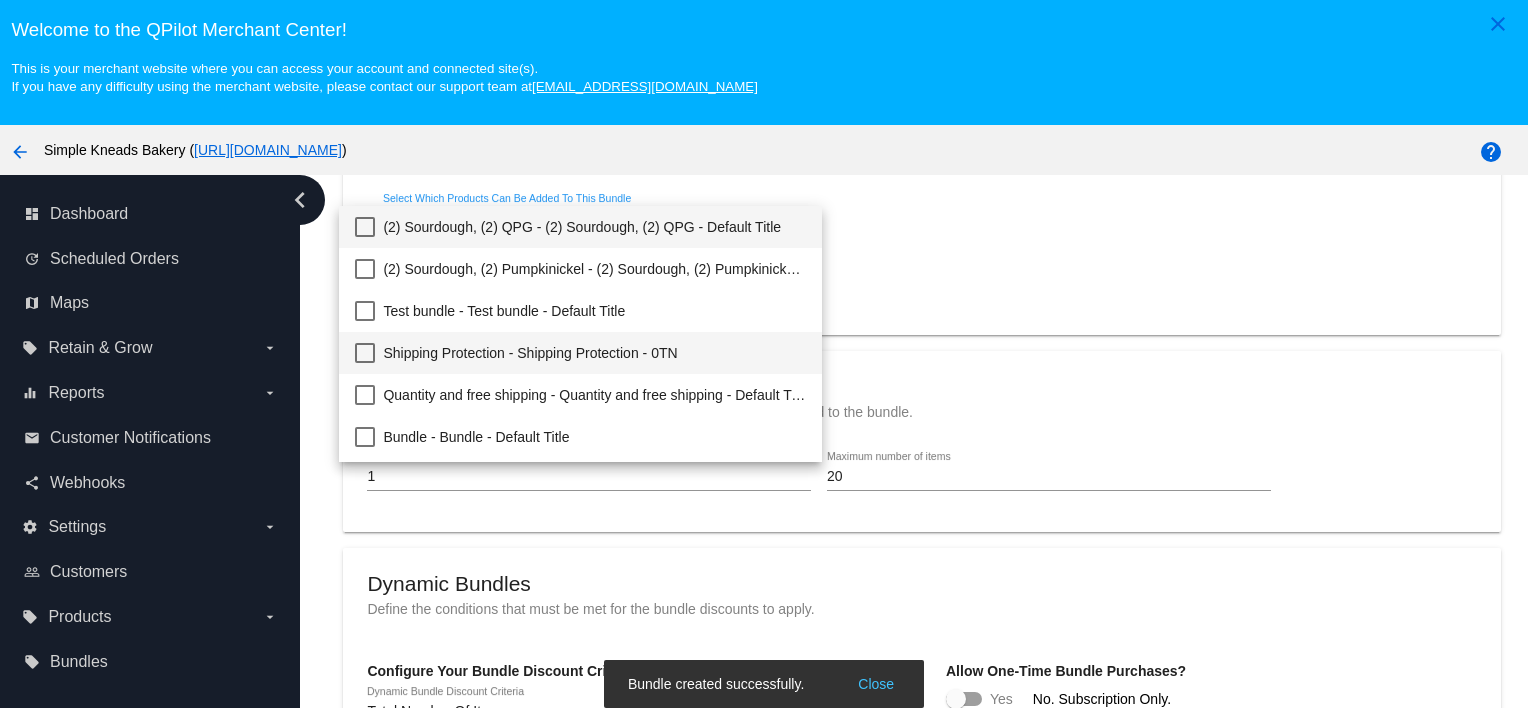 drag, startPoint x: 534, startPoint y: 335, endPoint x: 515, endPoint y: 356, distance: 28.319605 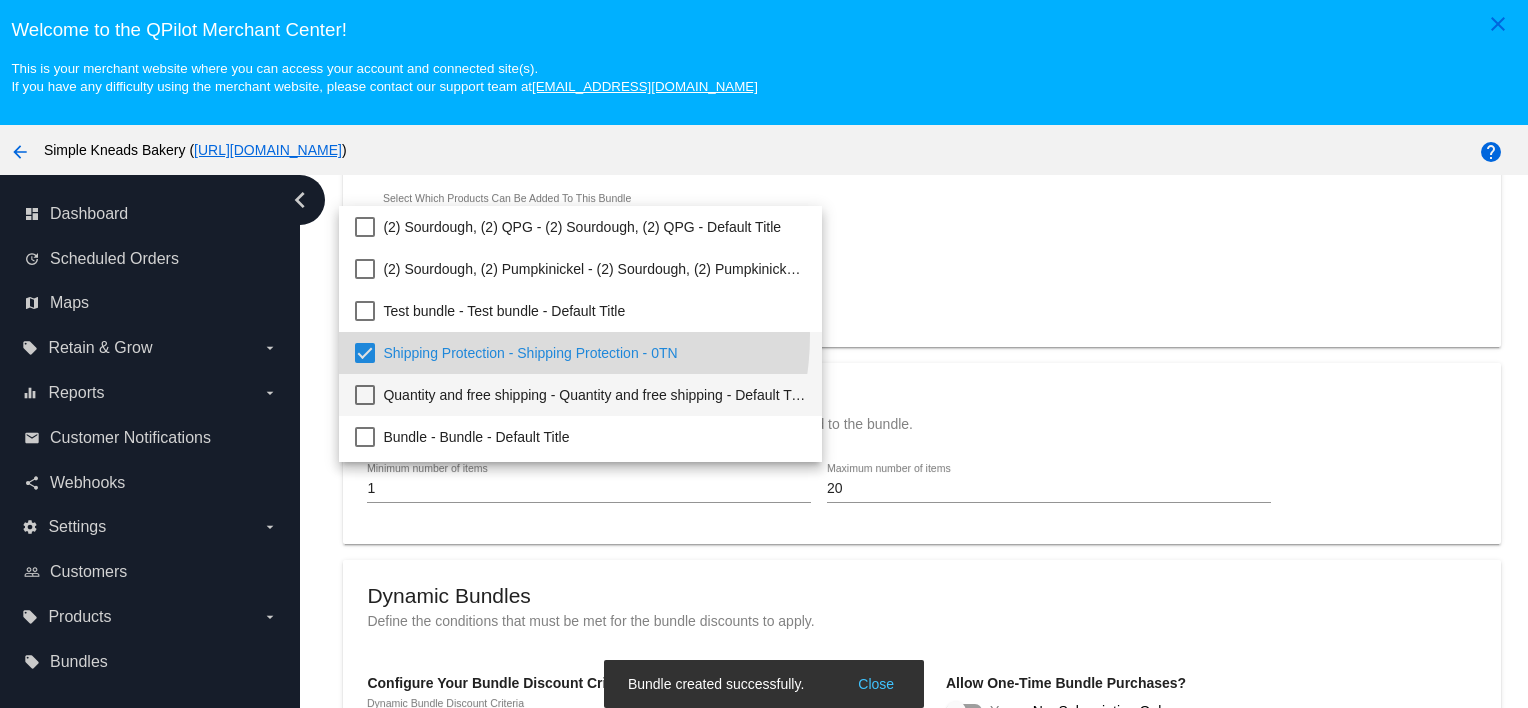 click on "Quantity and free shipping - Quantity and free shipping - Default Title" at bounding box center [594, 395] 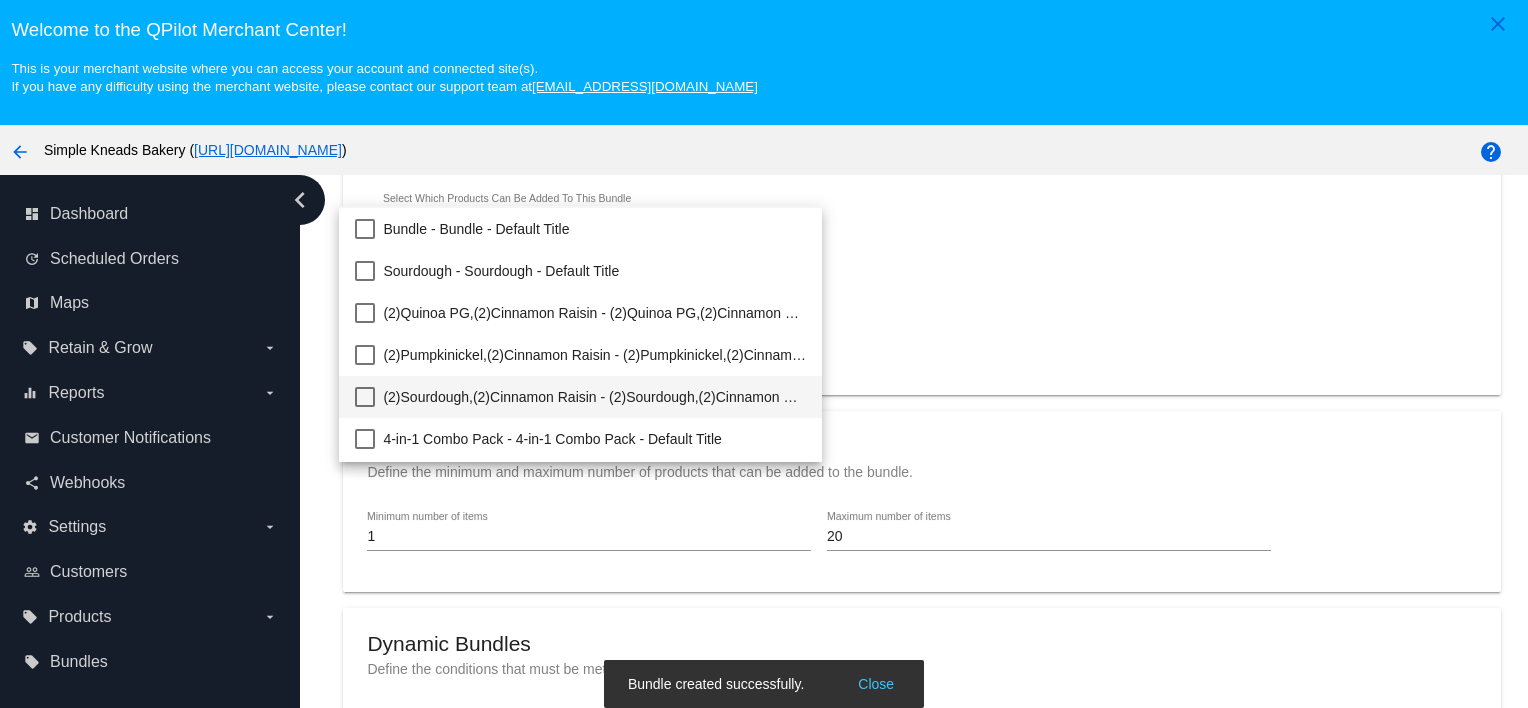 scroll, scrollTop: 233, scrollLeft: 0, axis: vertical 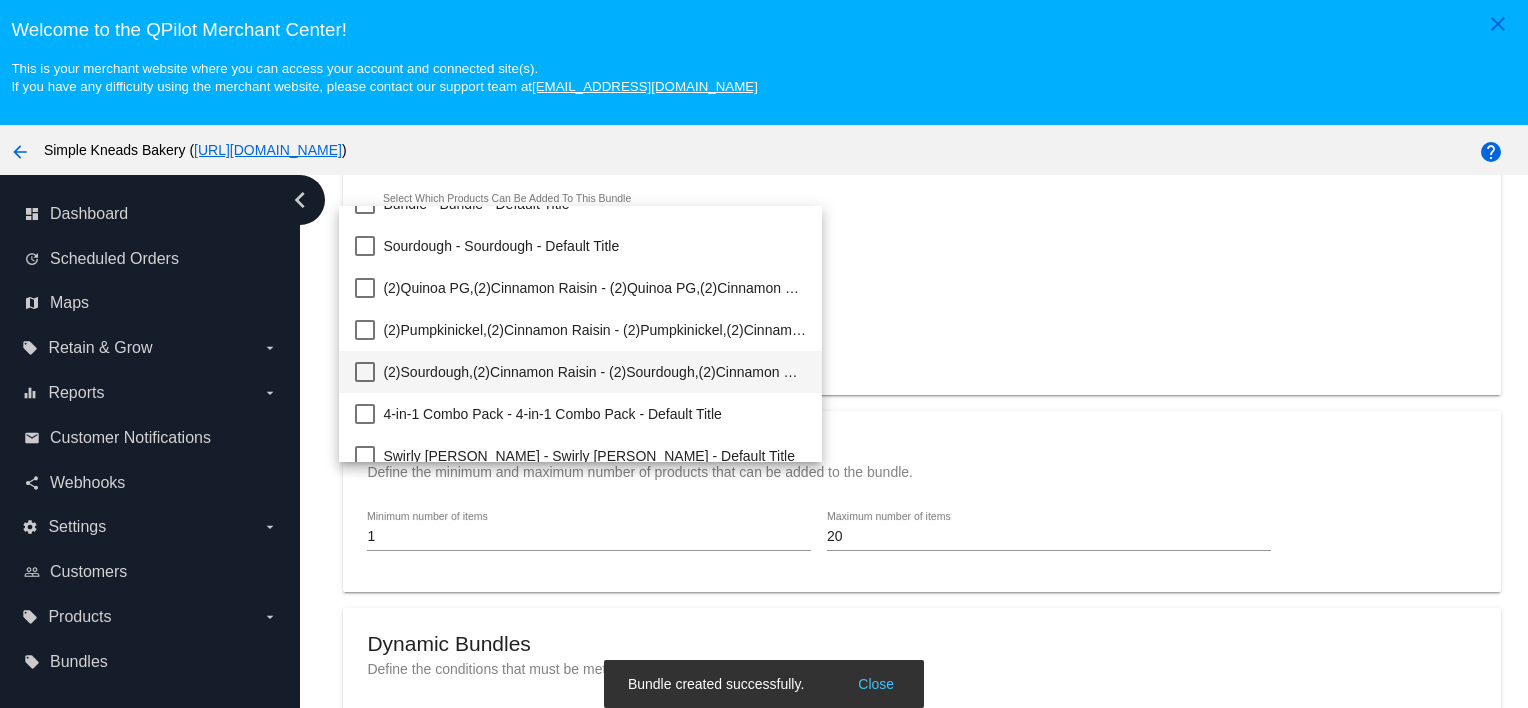 click on "(2)Sourdough,(2)Cinnamon Raisin - (2)Sourdough,(2)Cinnamon Raisin - Default Title" at bounding box center [594, 372] 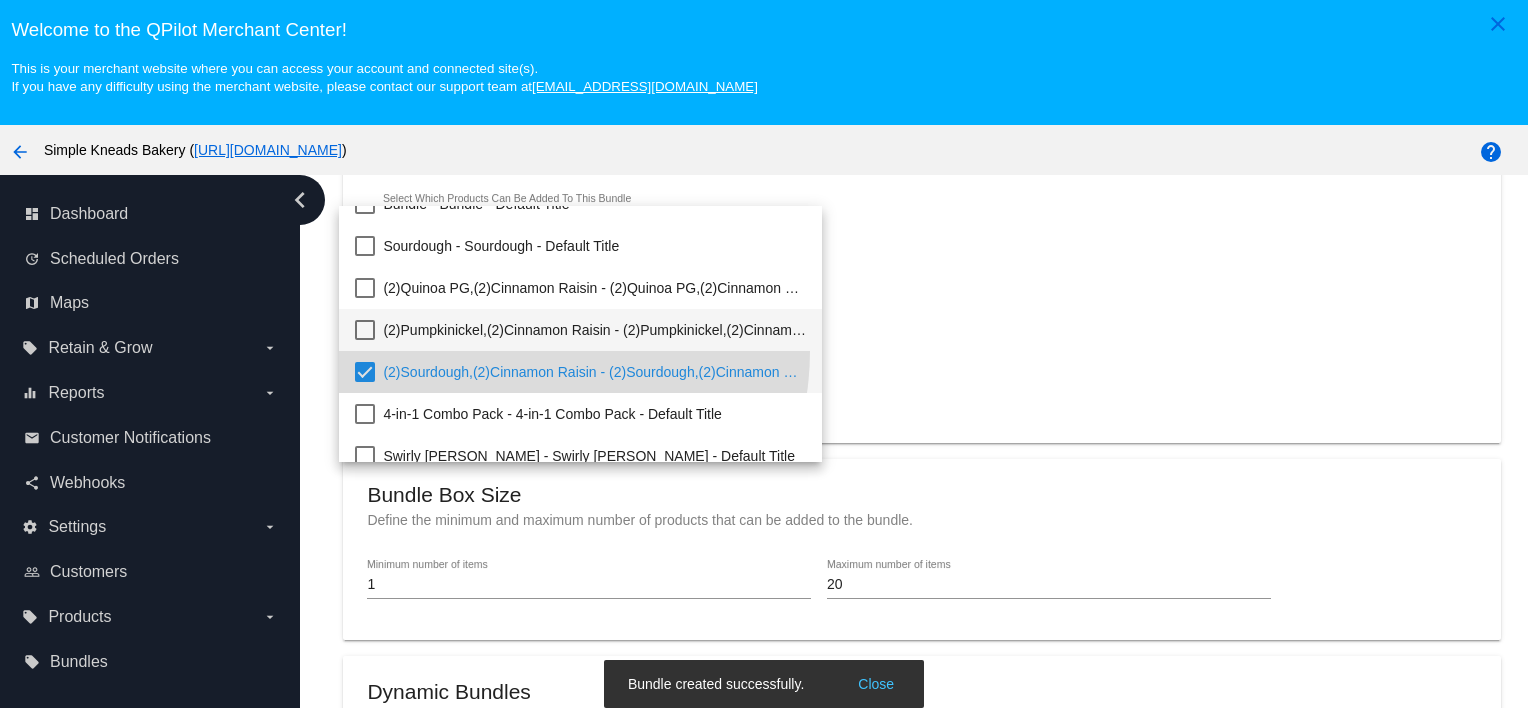 click on "(2)Pumpkinickel,(2)Cinnamon Raisin - (2)Pumpkinickel,(2)Cinnamon Raisin - Default Title" at bounding box center [594, 330] 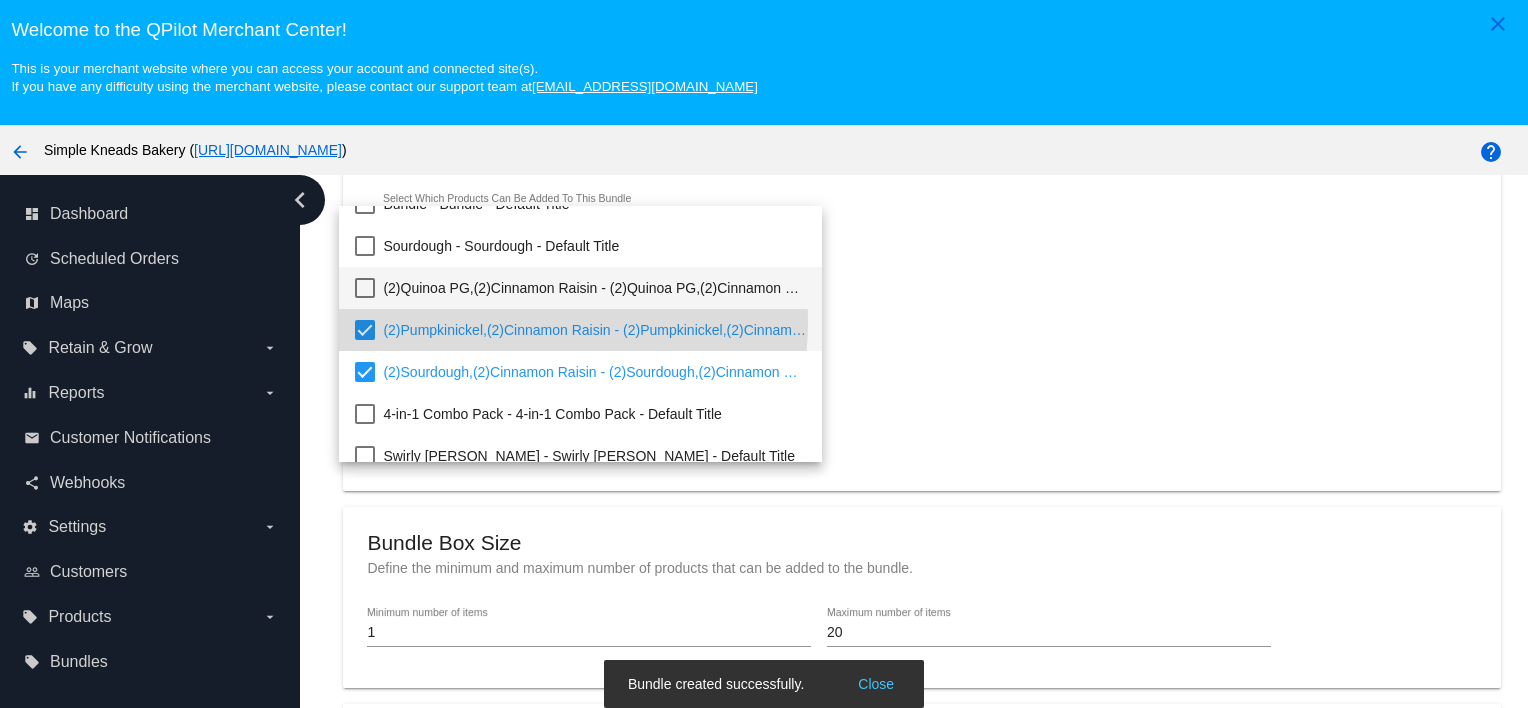 click on "(2)Quinoa PG,(2)Cinnamon Raisin - (2)Quinoa PG,(2)Cinnamon Raisin - Default Title" at bounding box center [594, 288] 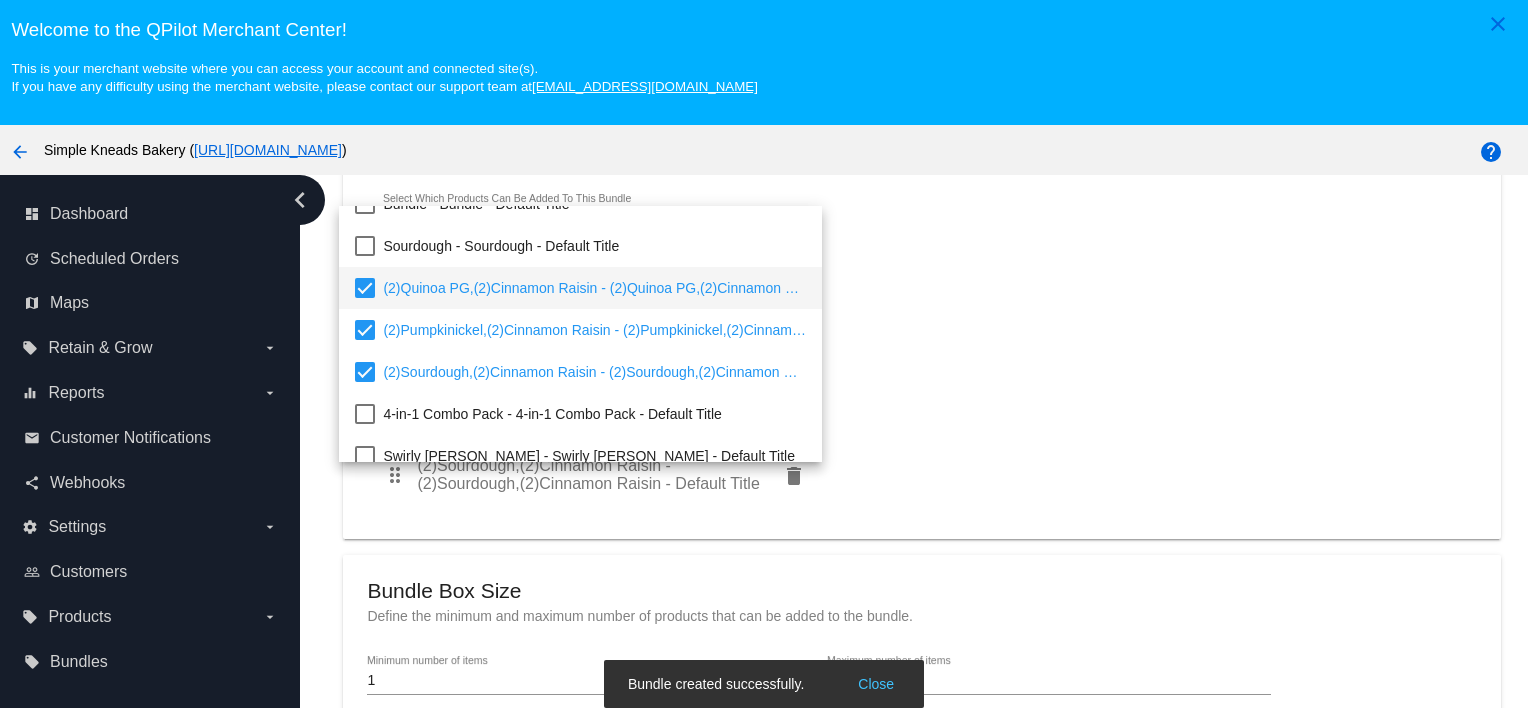 scroll, scrollTop: 416, scrollLeft: 0, axis: vertical 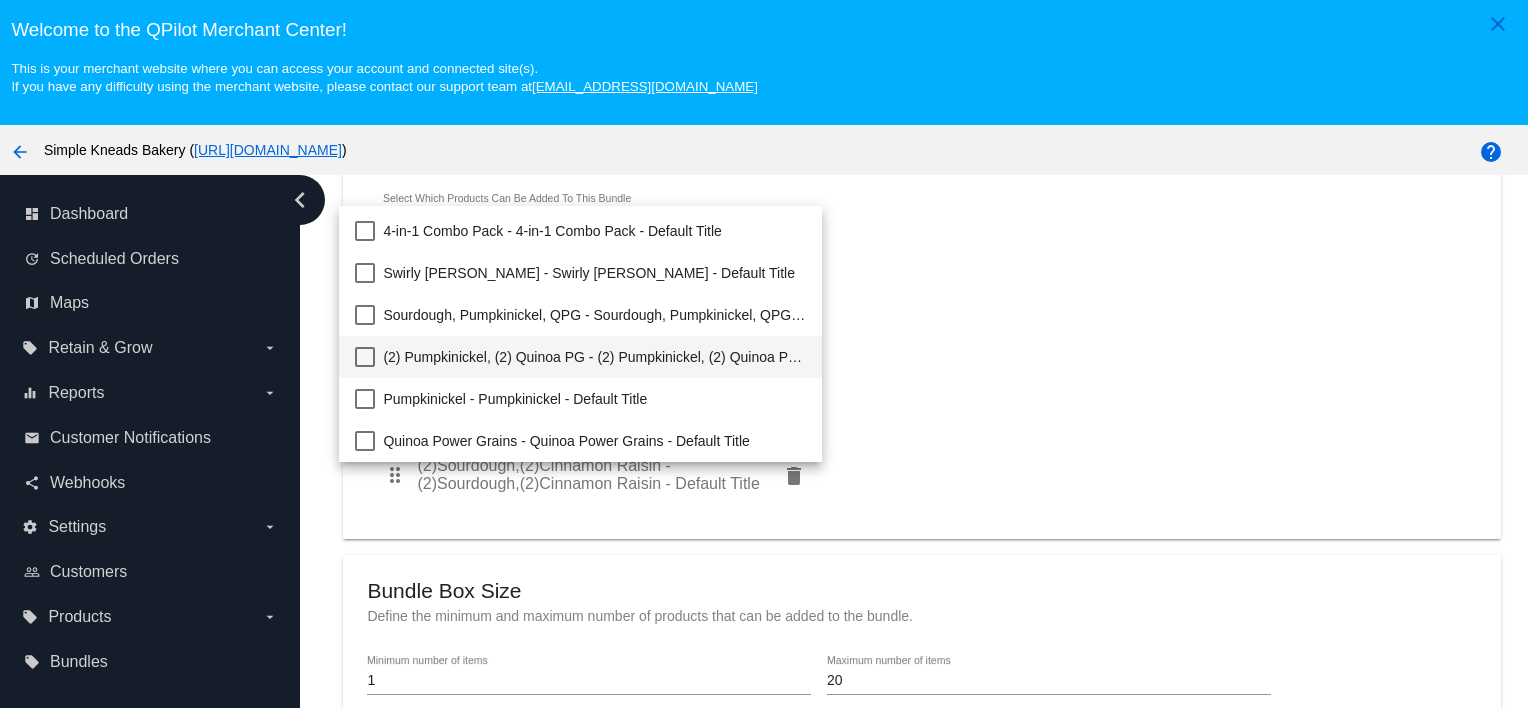 click on "(2) Pumpkinickel, (2) Quinoa PG - (2) Pumpkinickel, (2) Quinoa PG - Default Title" at bounding box center (594, 357) 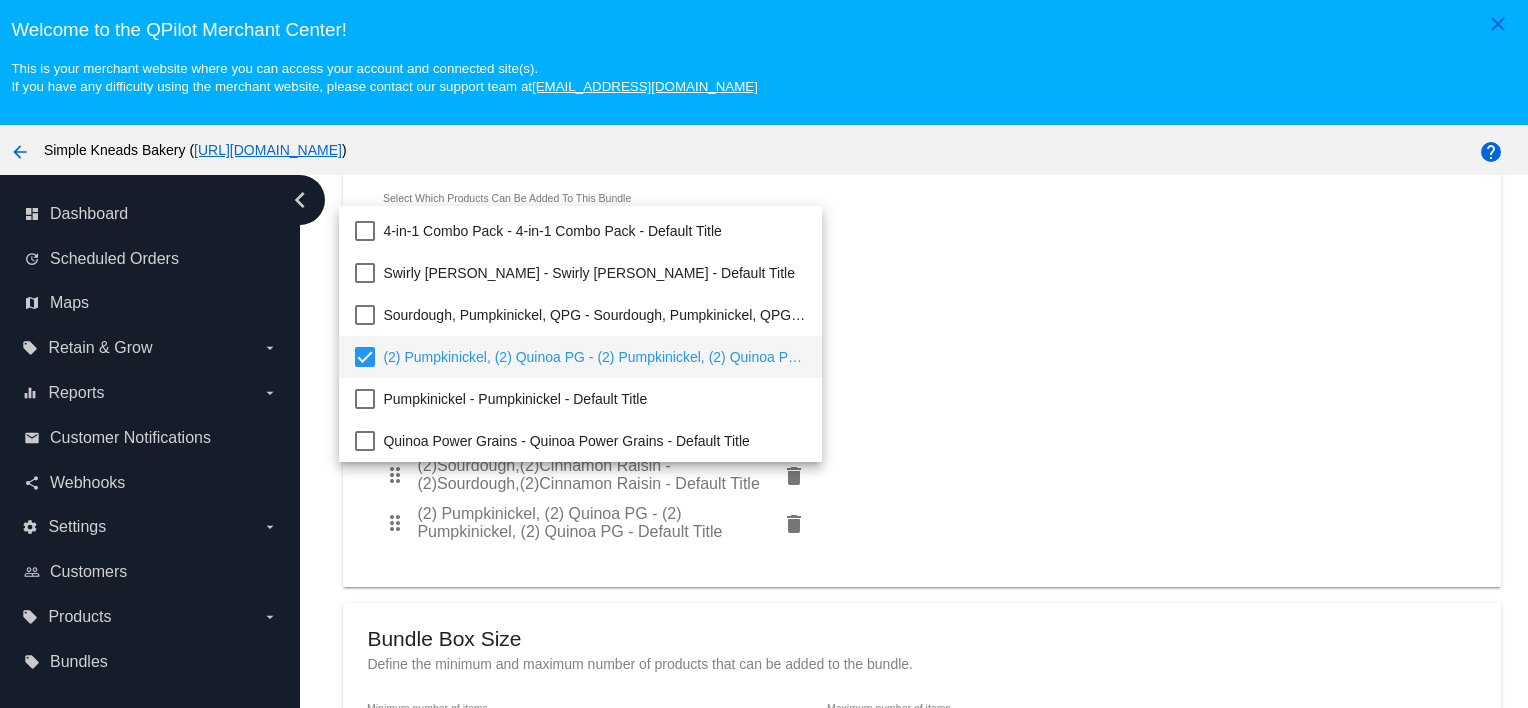click at bounding box center (764, 354) 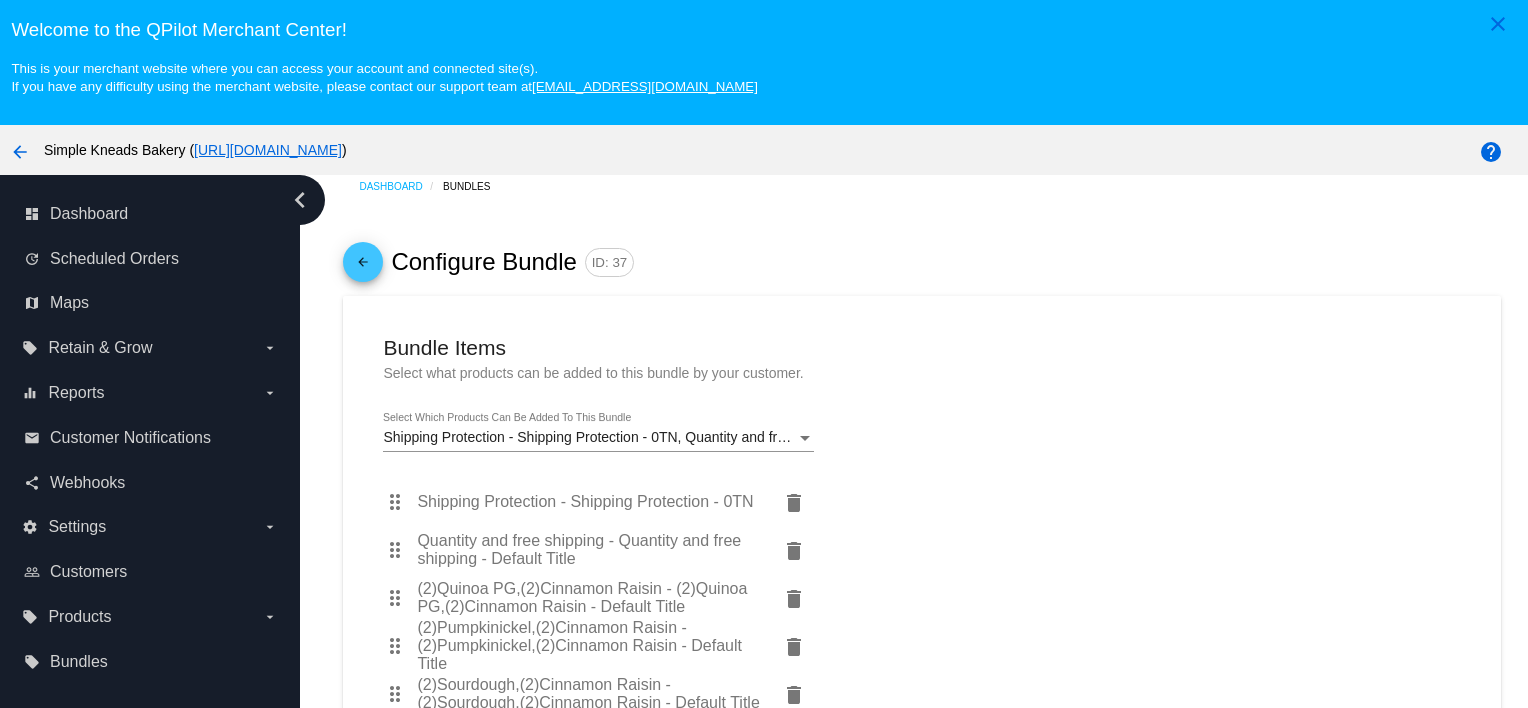 scroll, scrollTop: 0, scrollLeft: 0, axis: both 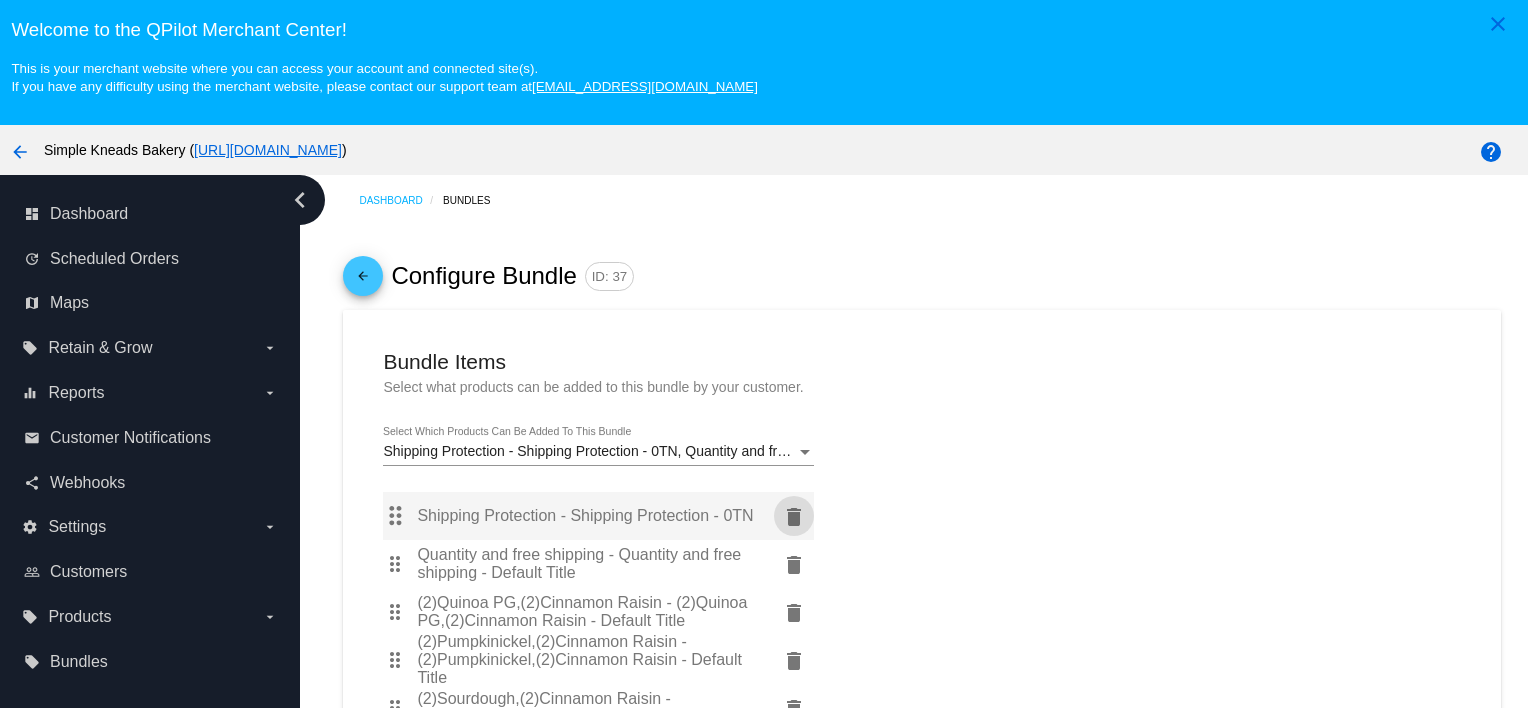 click on "delete" 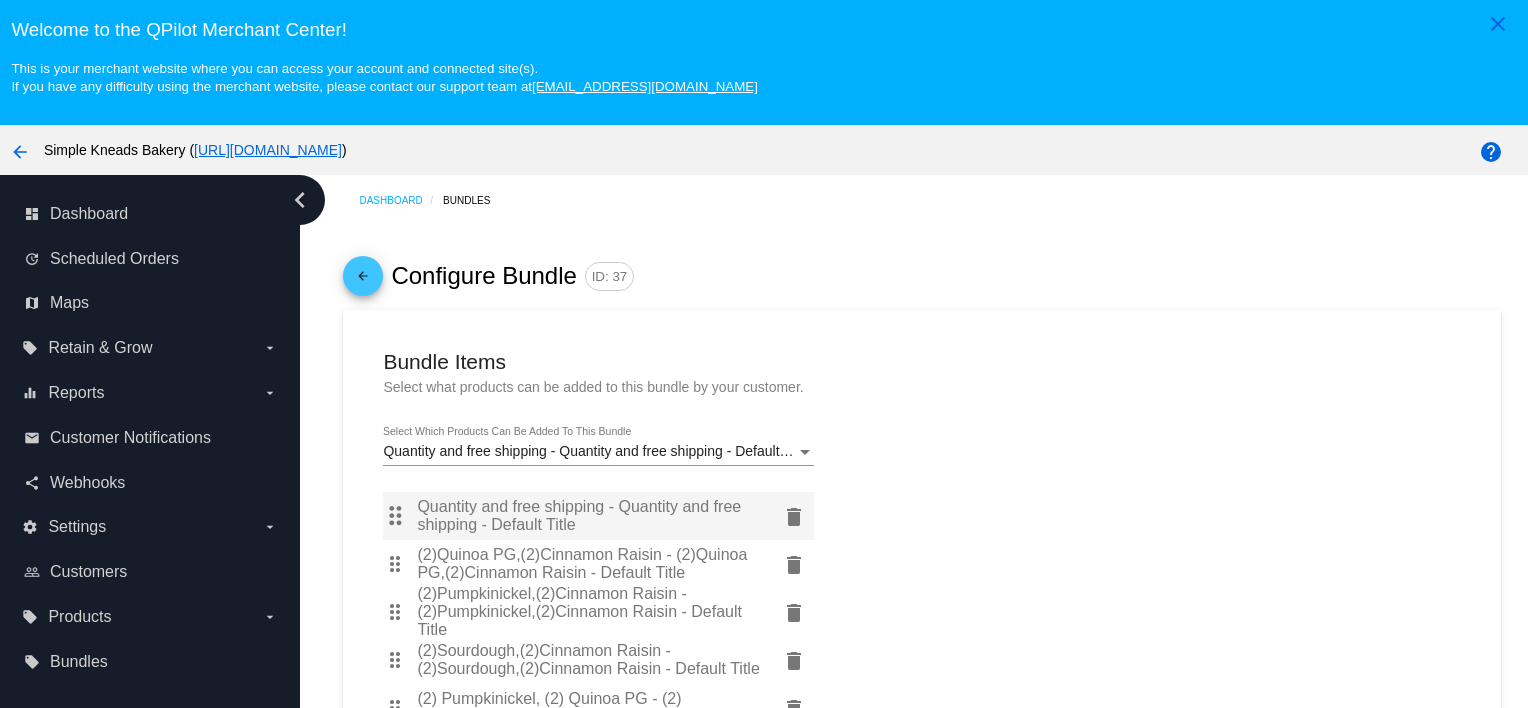 click on "delete" 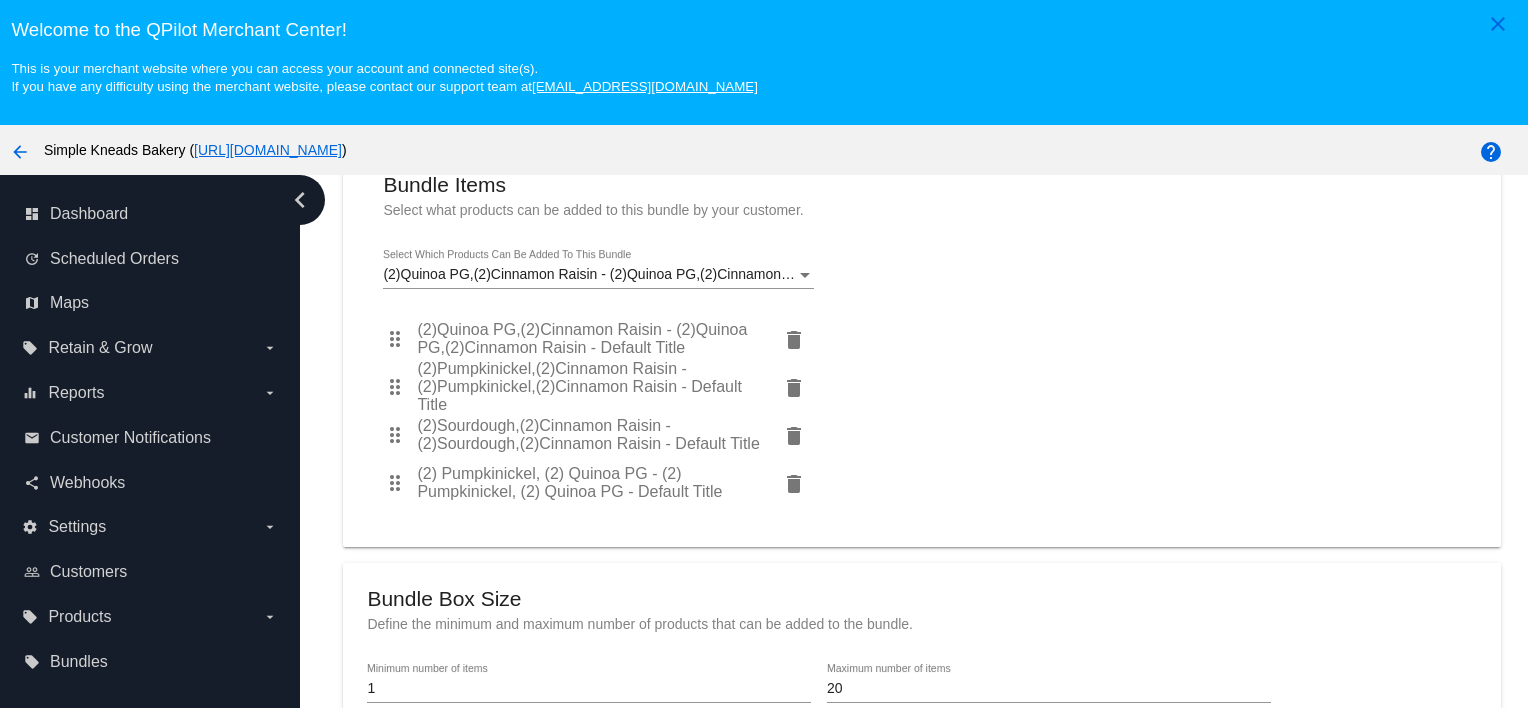 scroll, scrollTop: 233, scrollLeft: 0, axis: vertical 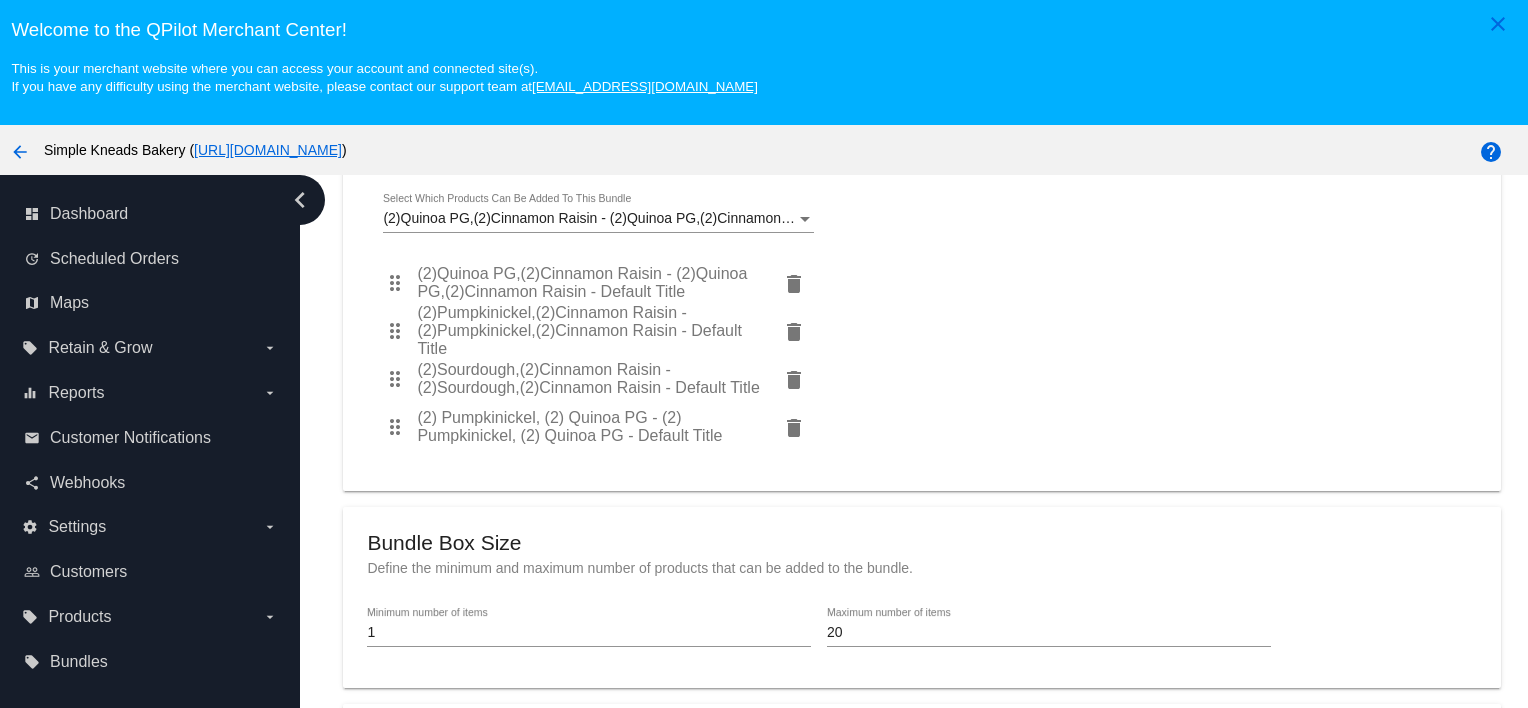 click on "(2)Quinoa PG,(2)Cinnamon Raisin - (2)Quinoa PG,(2)Cinnamon Raisin - Default Title, (2)Pumpkinickel,(2)Cinnamon Raisin - (2)Pumpkinickel,(2)Cinnamon Raisin - Default Title, (2)Sourdough,(2)Cinnamon Raisin - (2)Sourdough,(2)Cinnamon Raisin - Default Title, (2) Pumpkinickel, (2) Quinoa PG - (2) Pumpkinickel, (2) Quinoa PG - Default Title" at bounding box center [1448, 218] 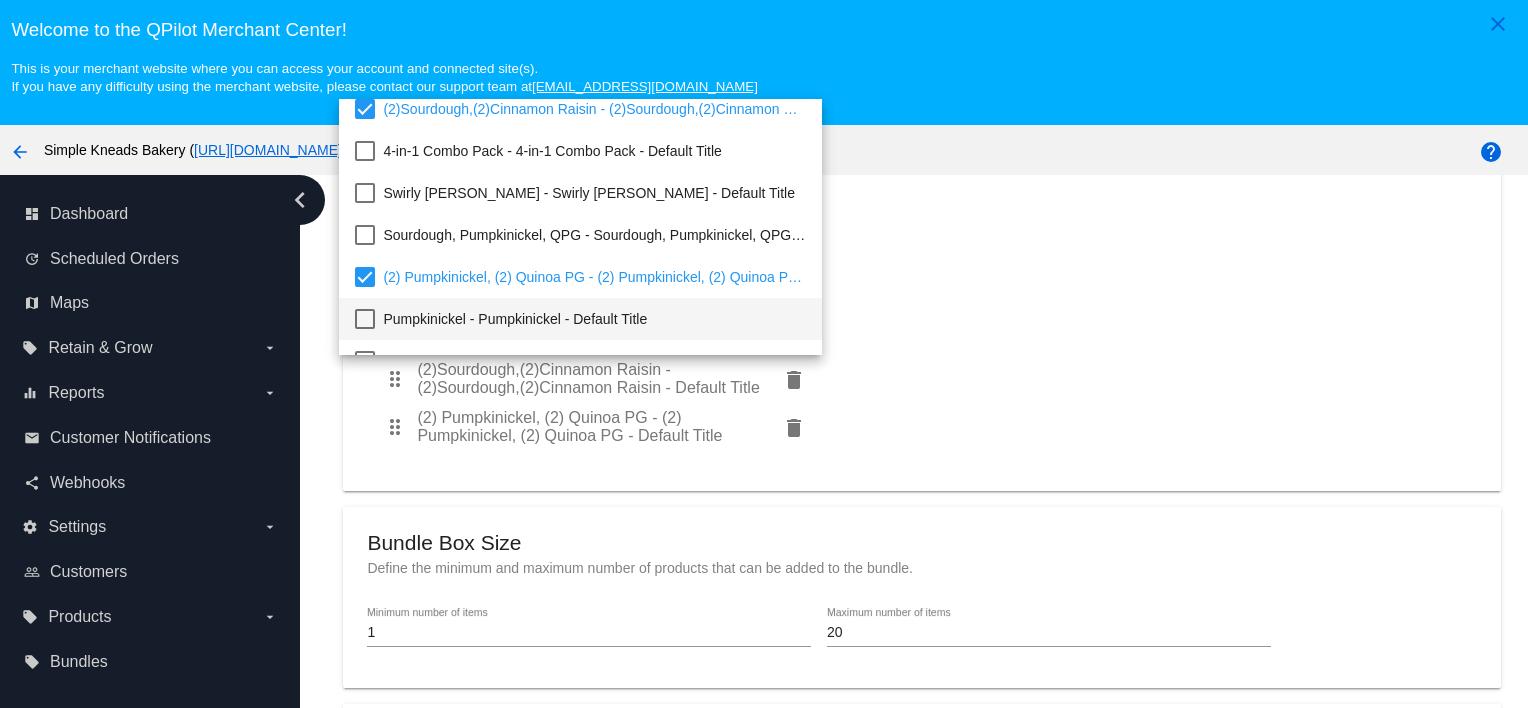 scroll, scrollTop: 416, scrollLeft: 0, axis: vertical 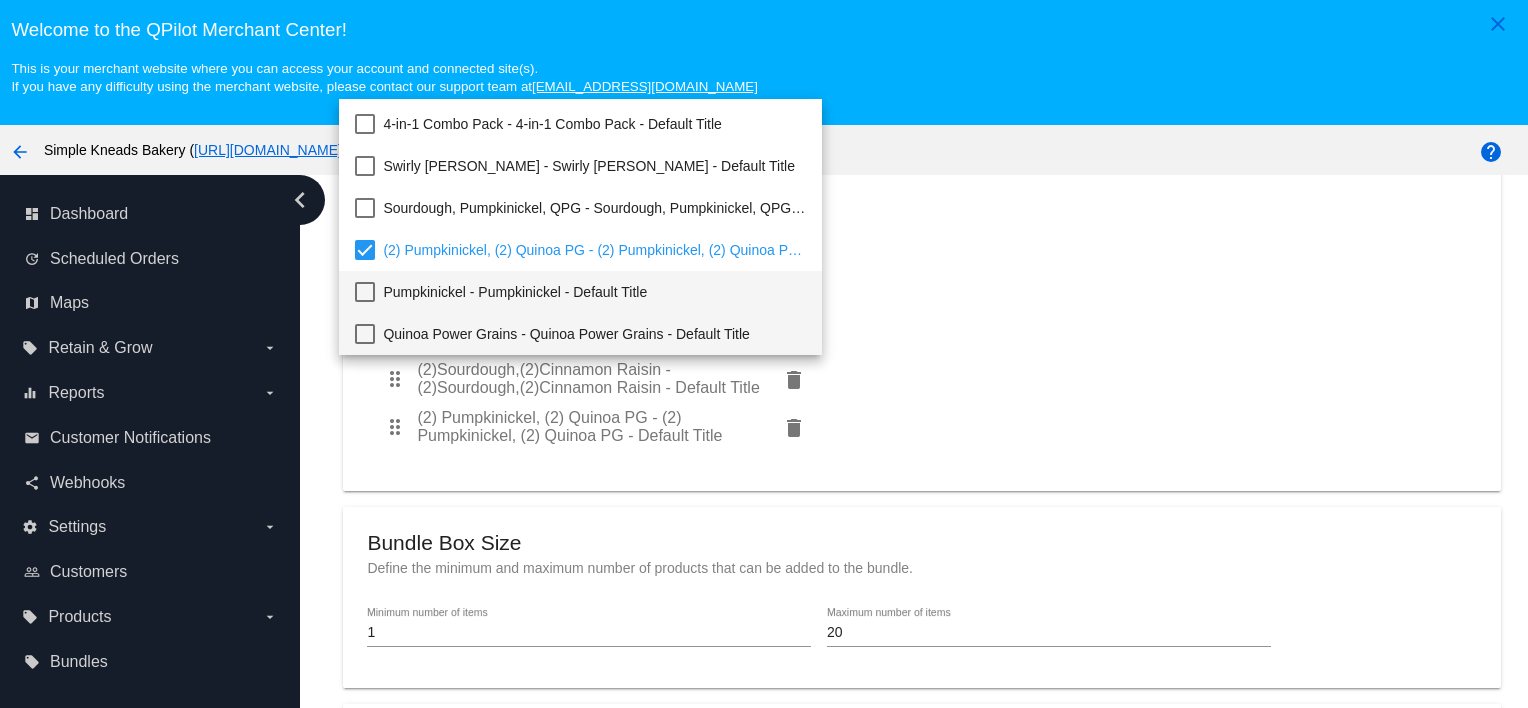 drag, startPoint x: 488, startPoint y: 324, endPoint x: 495, endPoint y: 301, distance: 24.04163 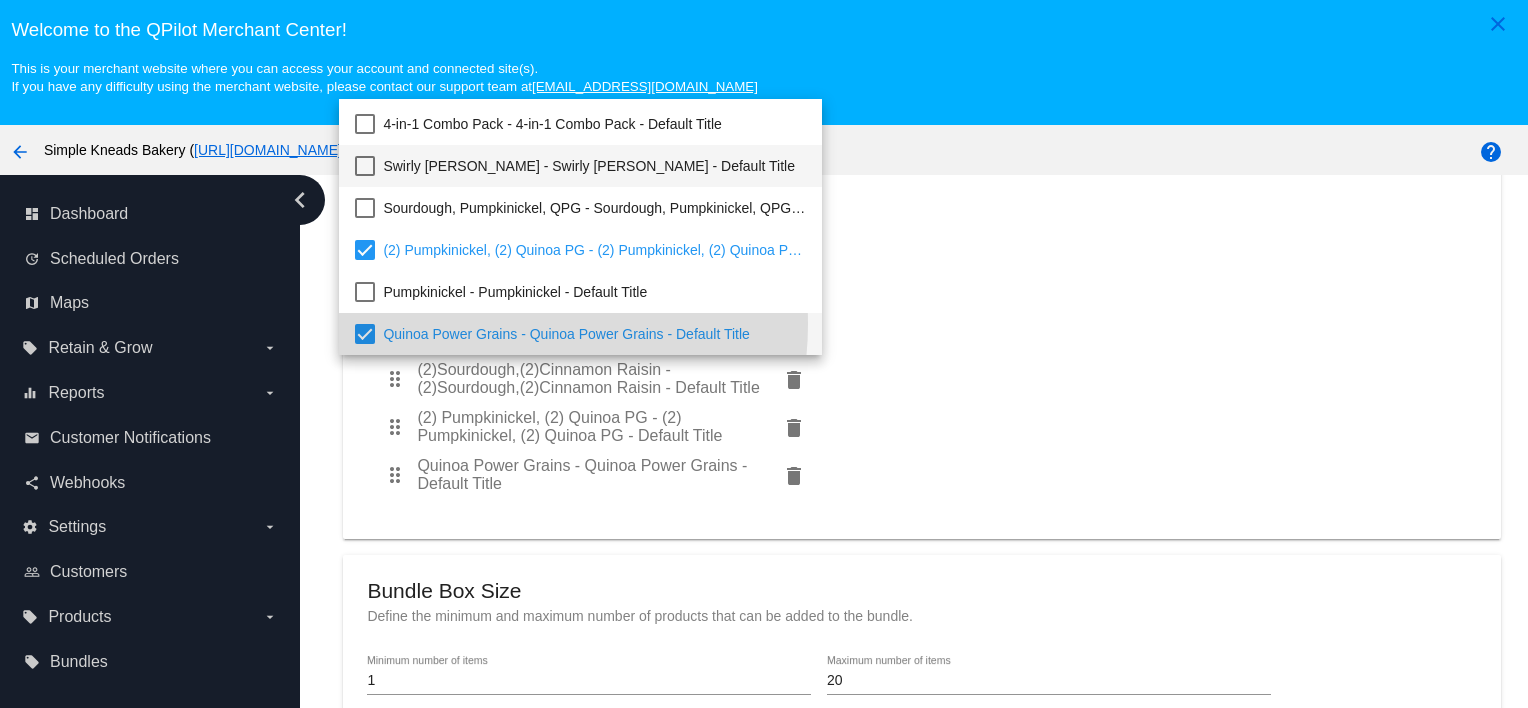 click on "Swirly Cinnamon Raisin - Swirly Cinnamon Raisin - Default Title" at bounding box center [594, 166] 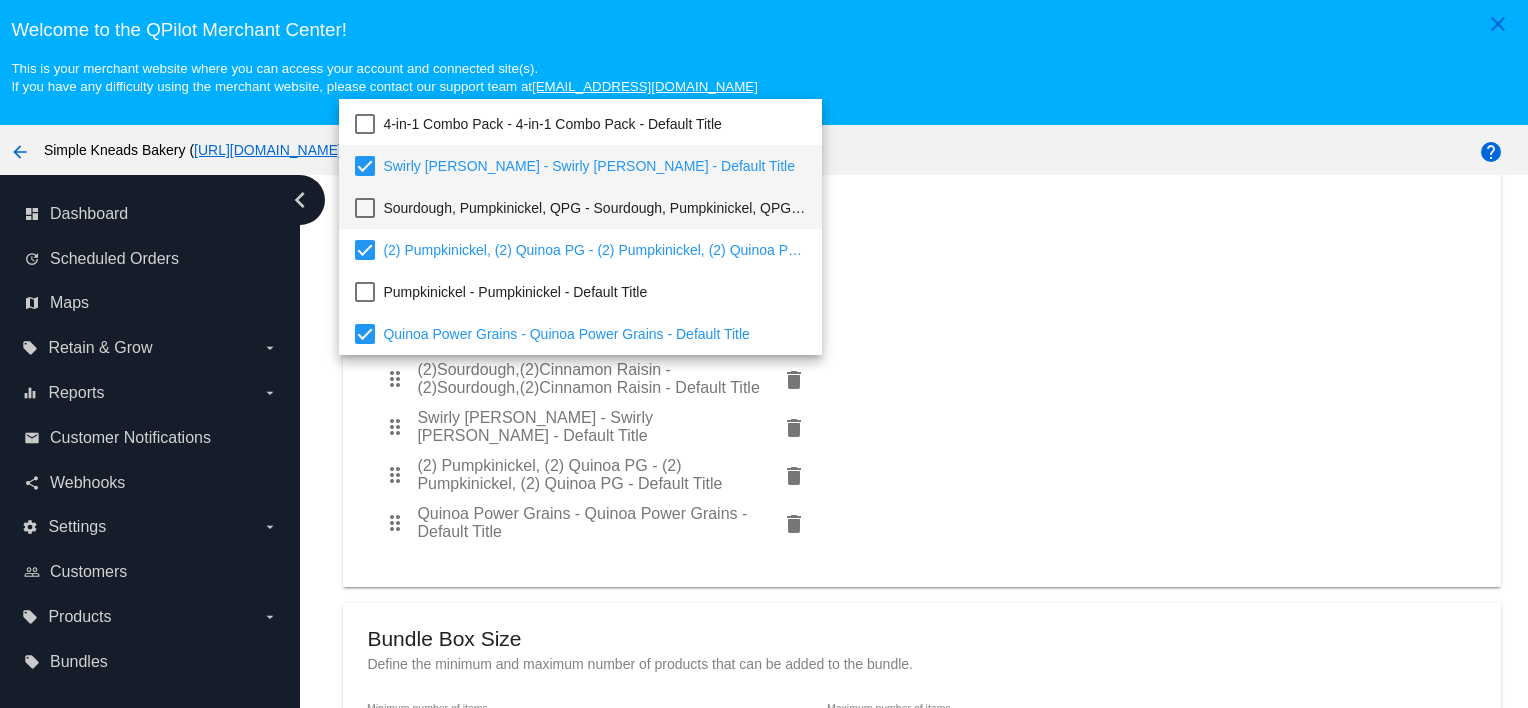 click on "Sourdough, Pumpkinickel, QPG - Sourdough, Pumpkinickel, QPG - Default Title" at bounding box center (594, 208) 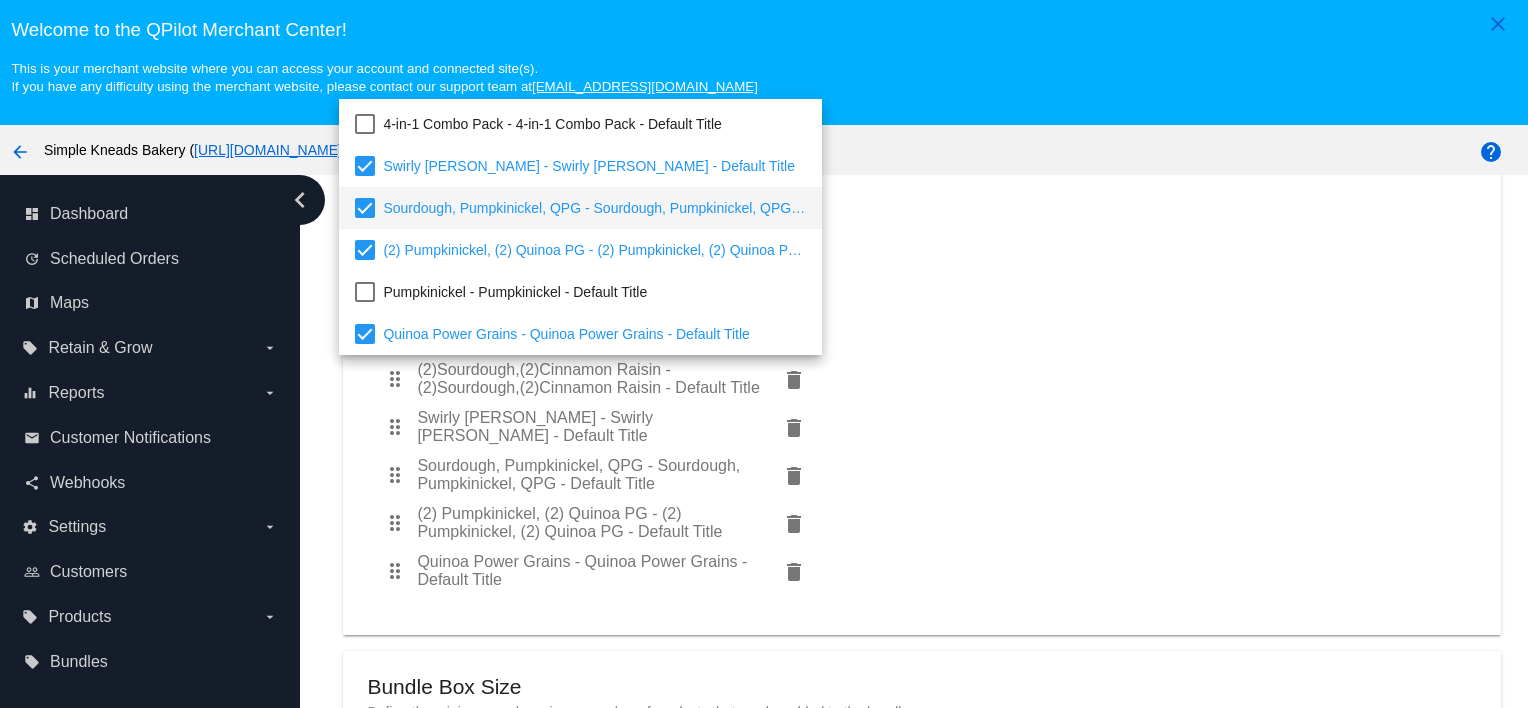 click at bounding box center [764, 354] 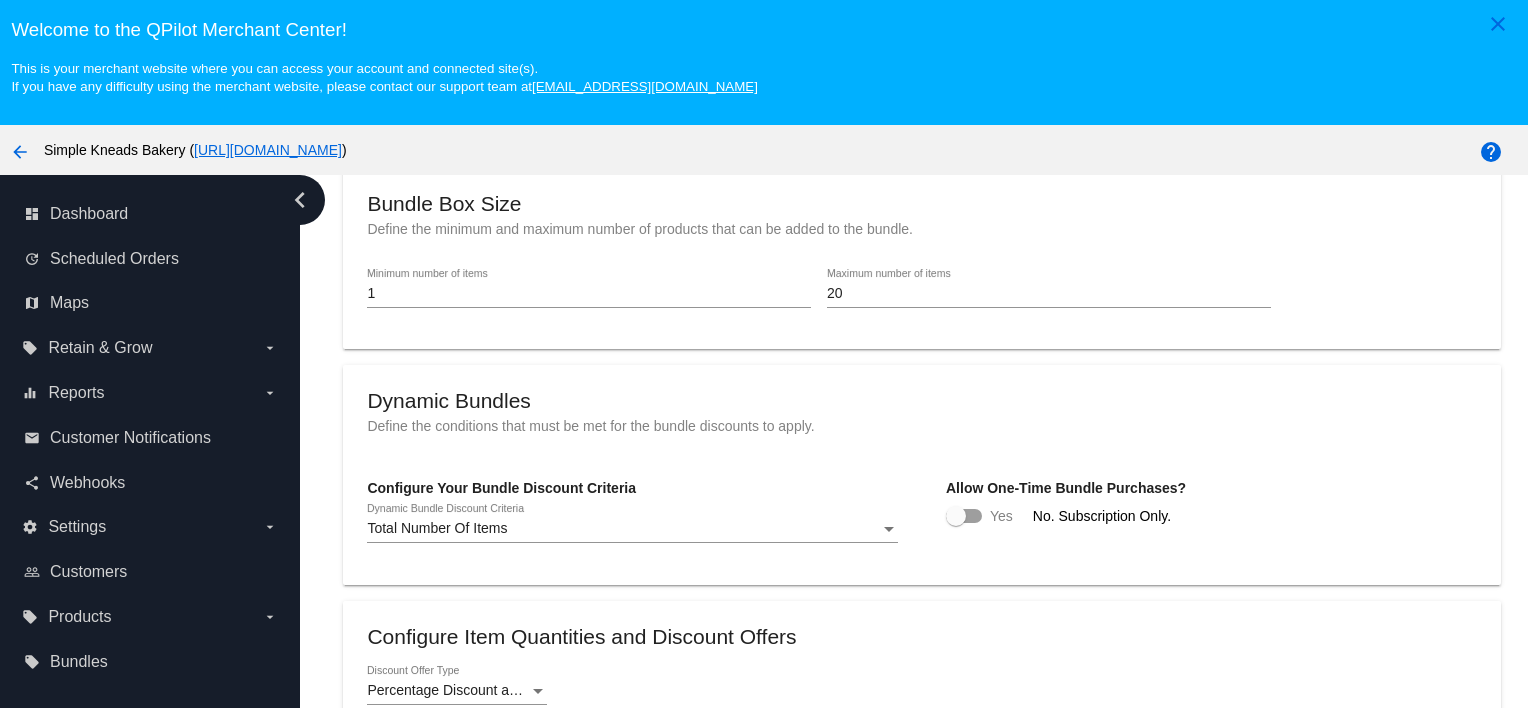scroll, scrollTop: 700, scrollLeft: 0, axis: vertical 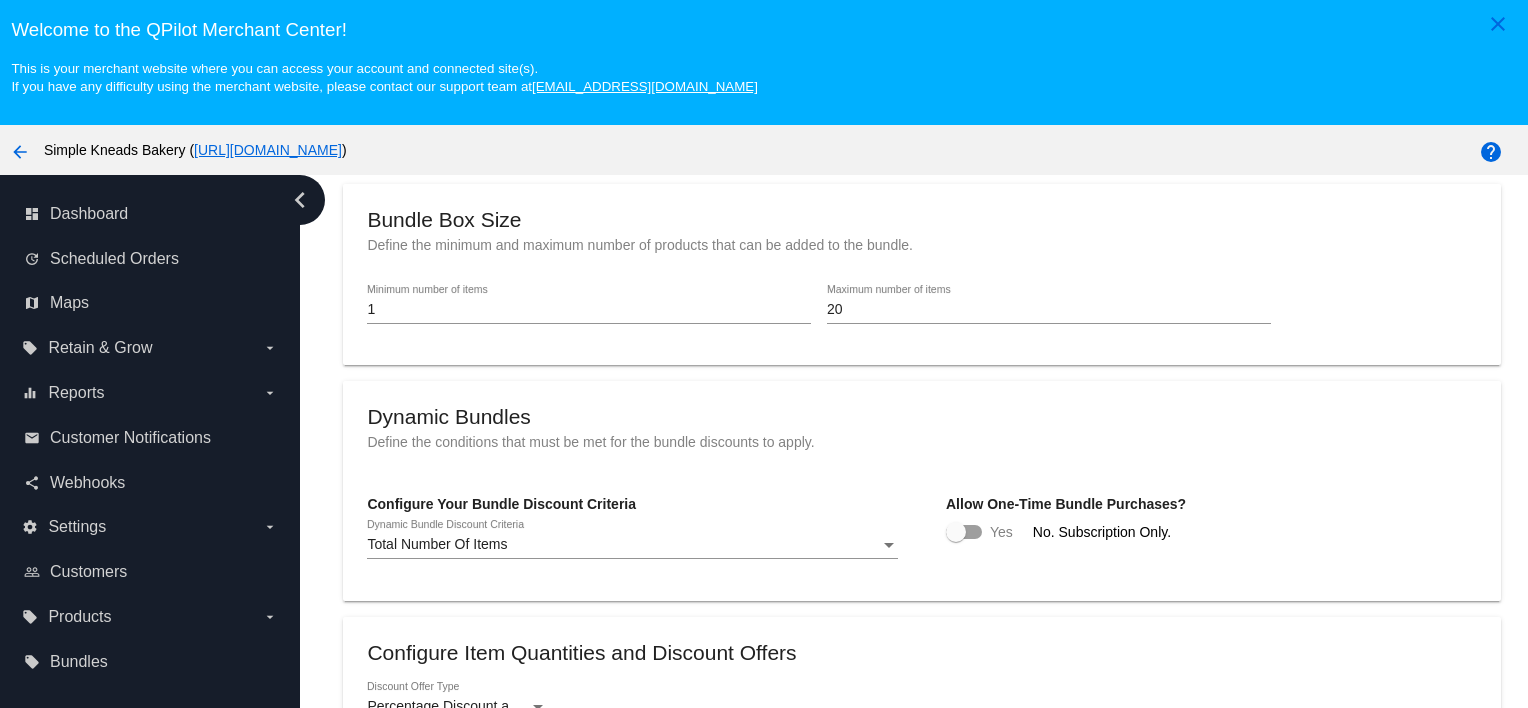 click on "arrow_back
Simple Kneads Bakery ( https://a0fd91-57.myshopify.com )" at bounding box center (636, 150) 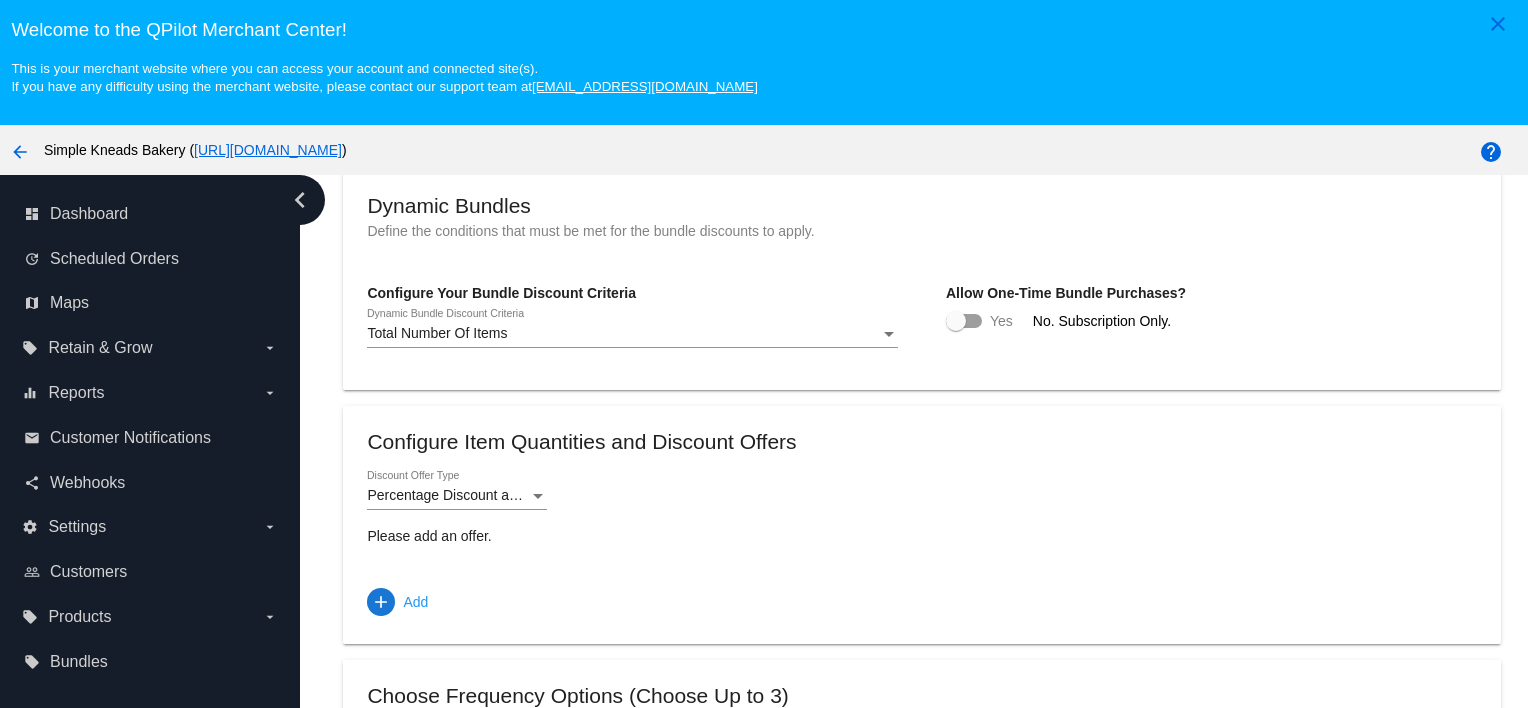 scroll, scrollTop: 933, scrollLeft: 0, axis: vertical 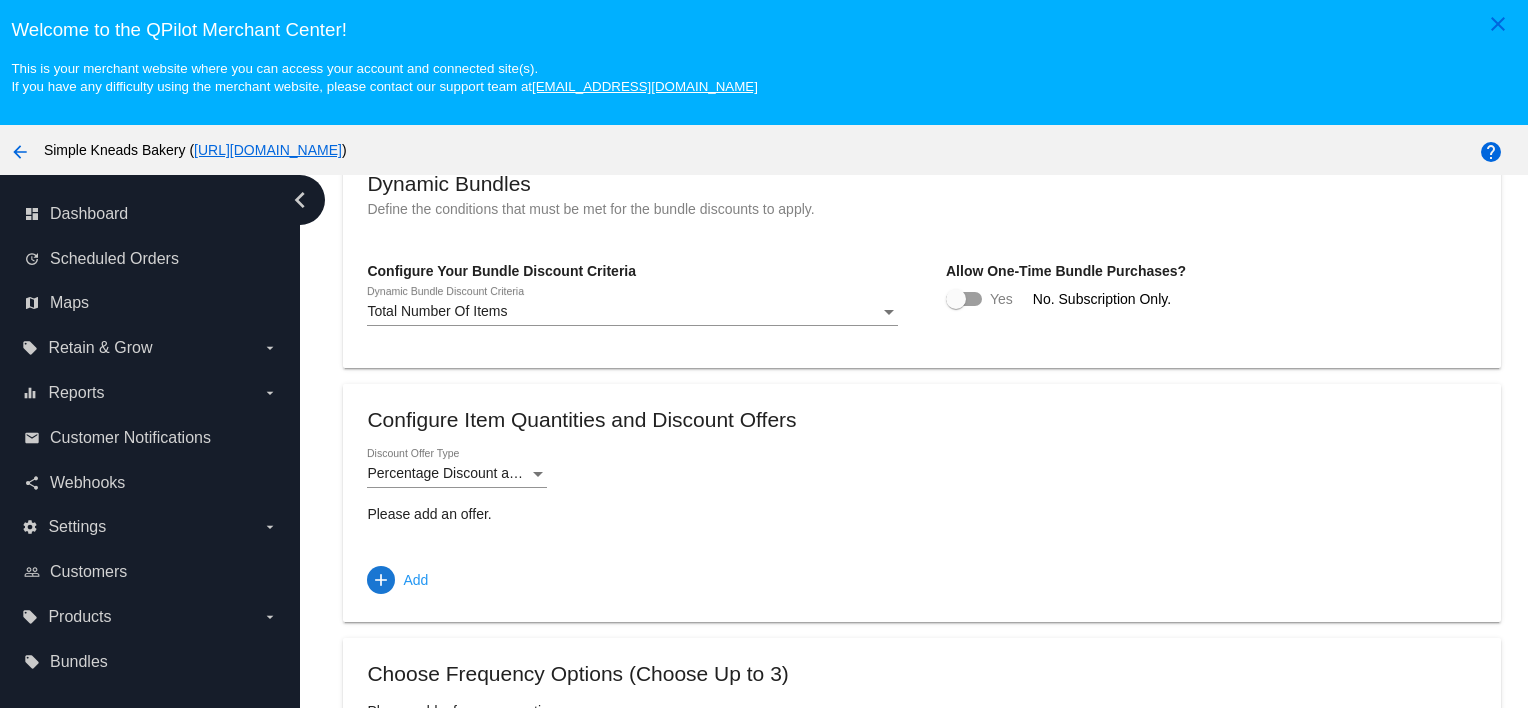 click at bounding box center [964, 299] 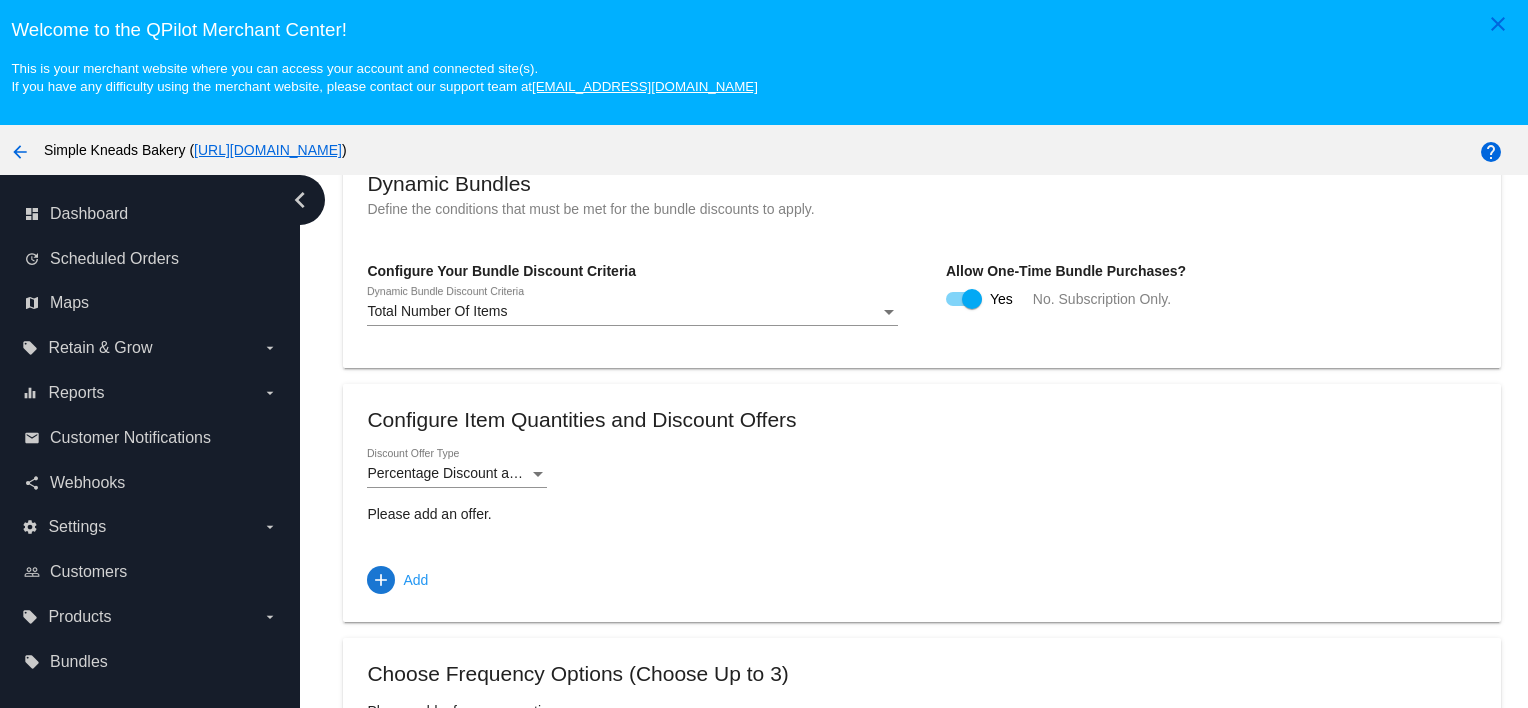 click on "Configure Item Quantities and Discount Offers
Percentage Discount and Free Shipping
Discount Offer Type
Please add an offer.
add
Add" 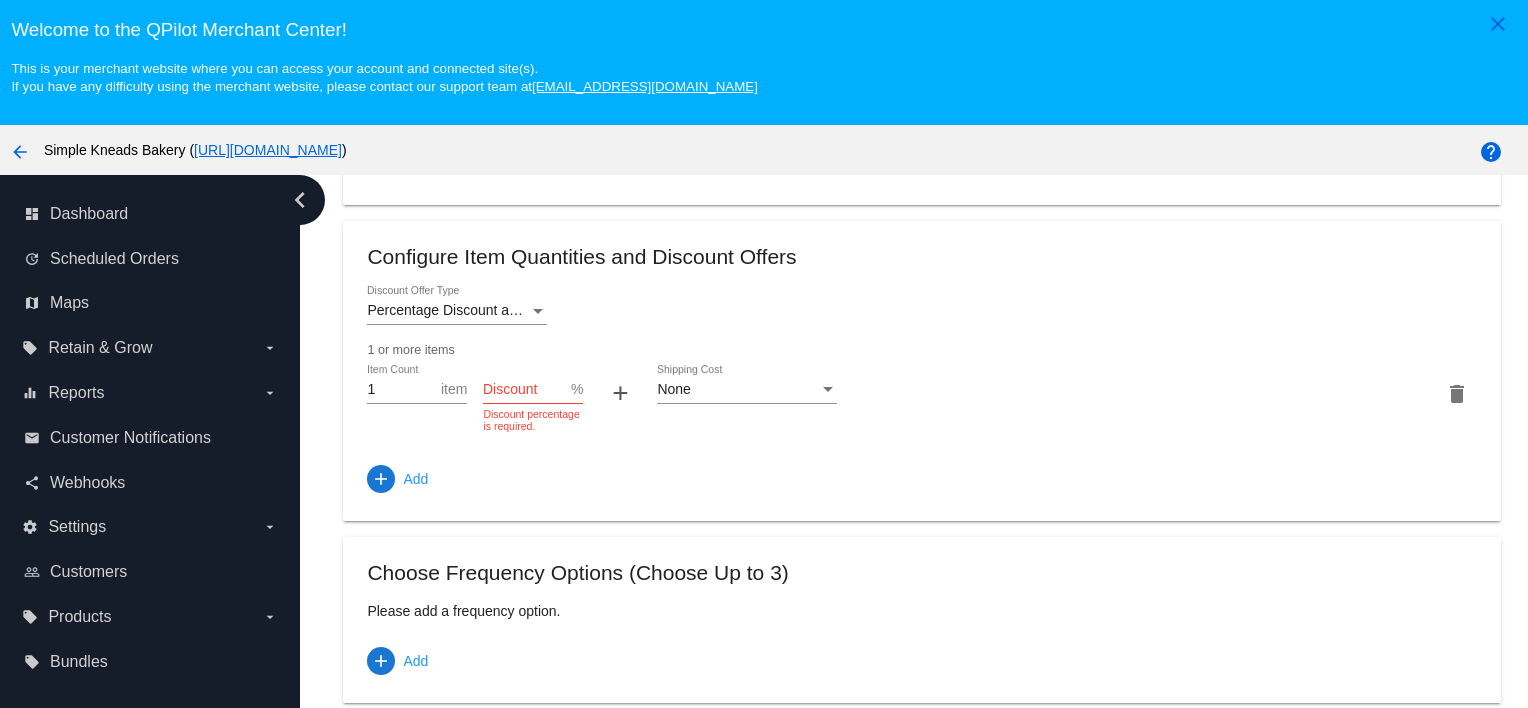 scroll, scrollTop: 1120, scrollLeft: 0, axis: vertical 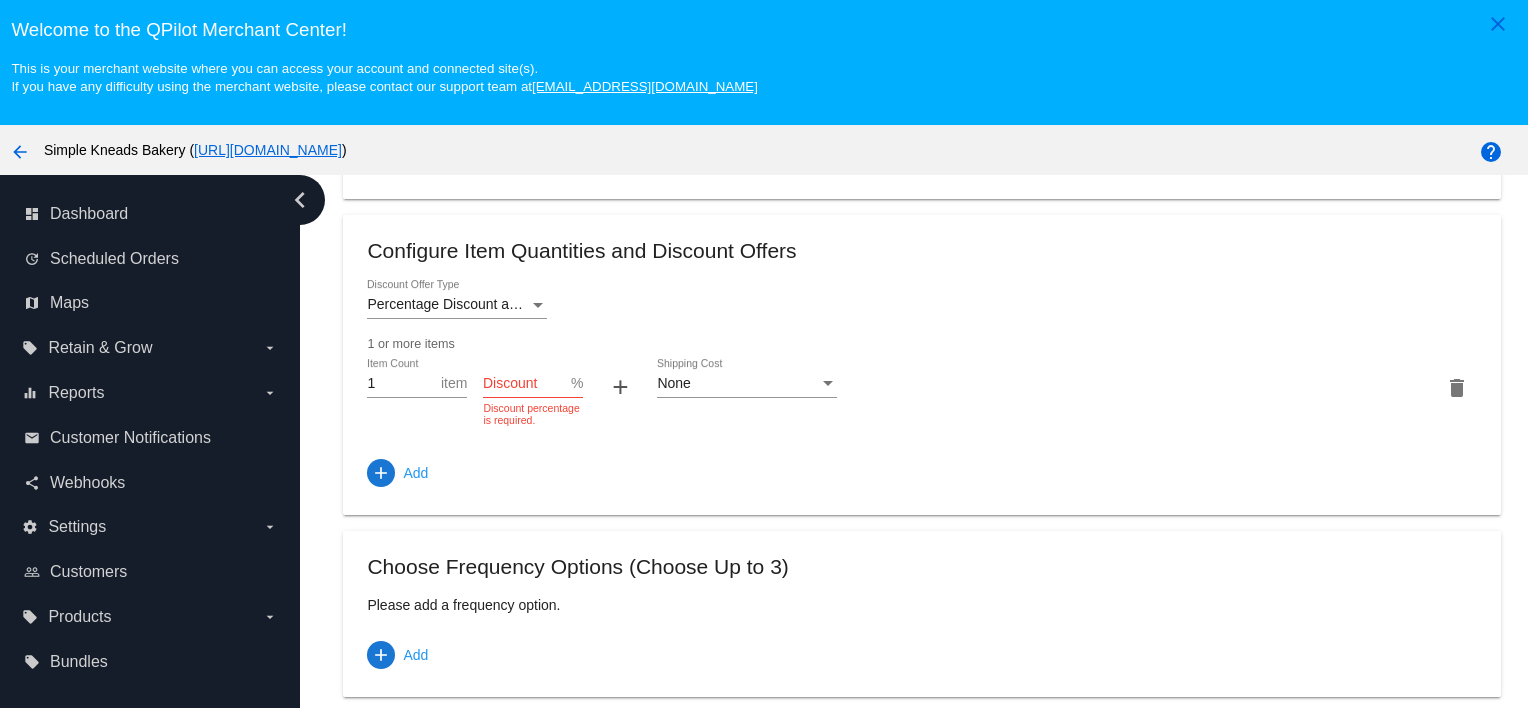 click on "Discount" at bounding box center (527, 384) 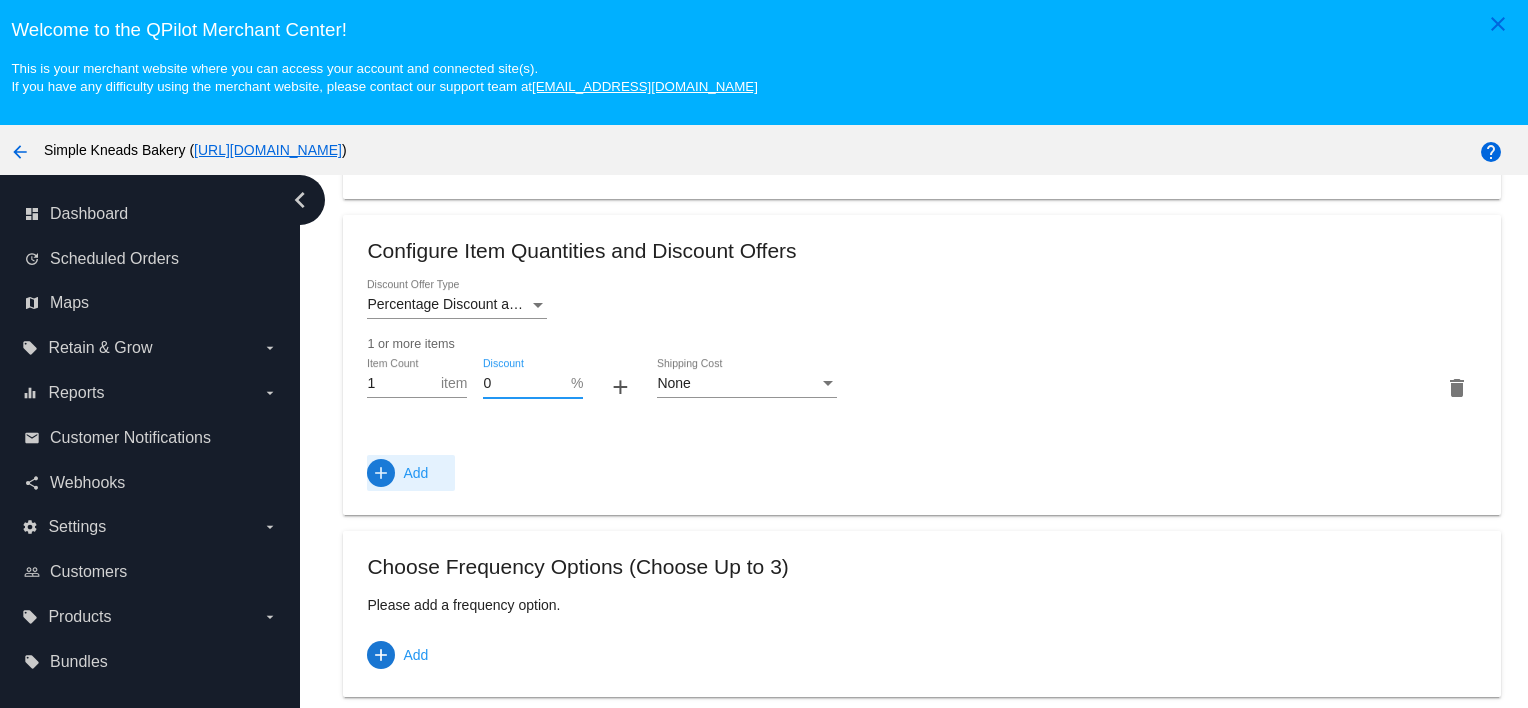 type on "0" 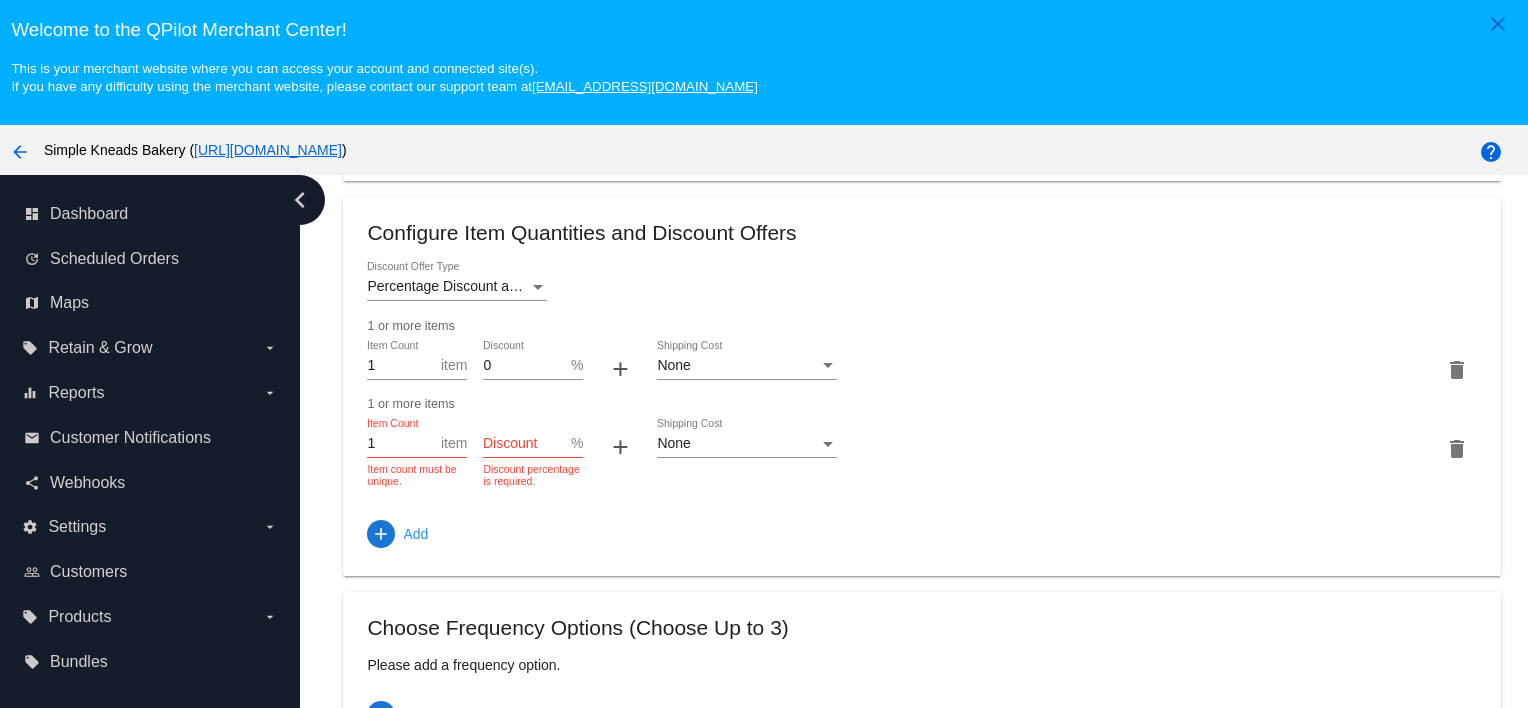 click on "1
Item Count" 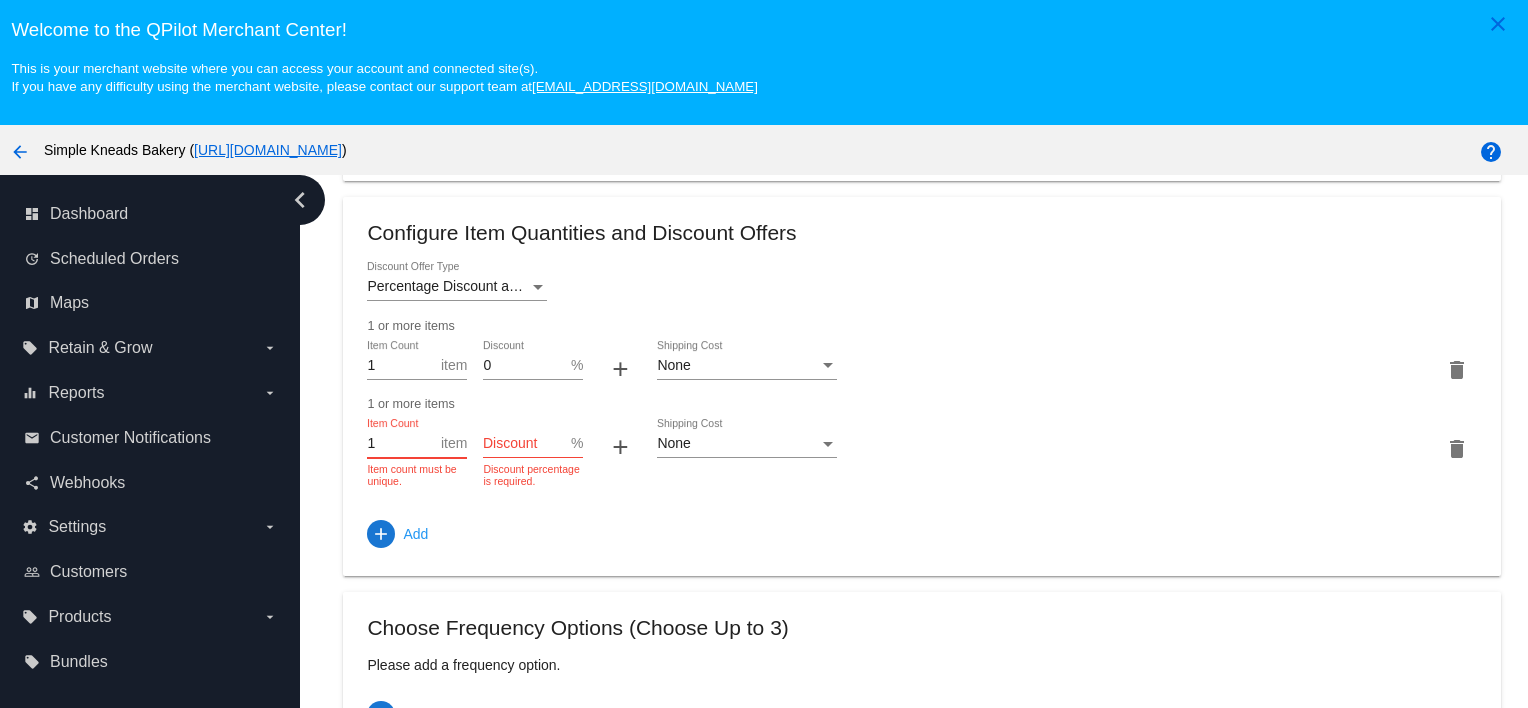 drag, startPoint x: 412, startPoint y: 460, endPoint x: 338, endPoint y: 460, distance: 74 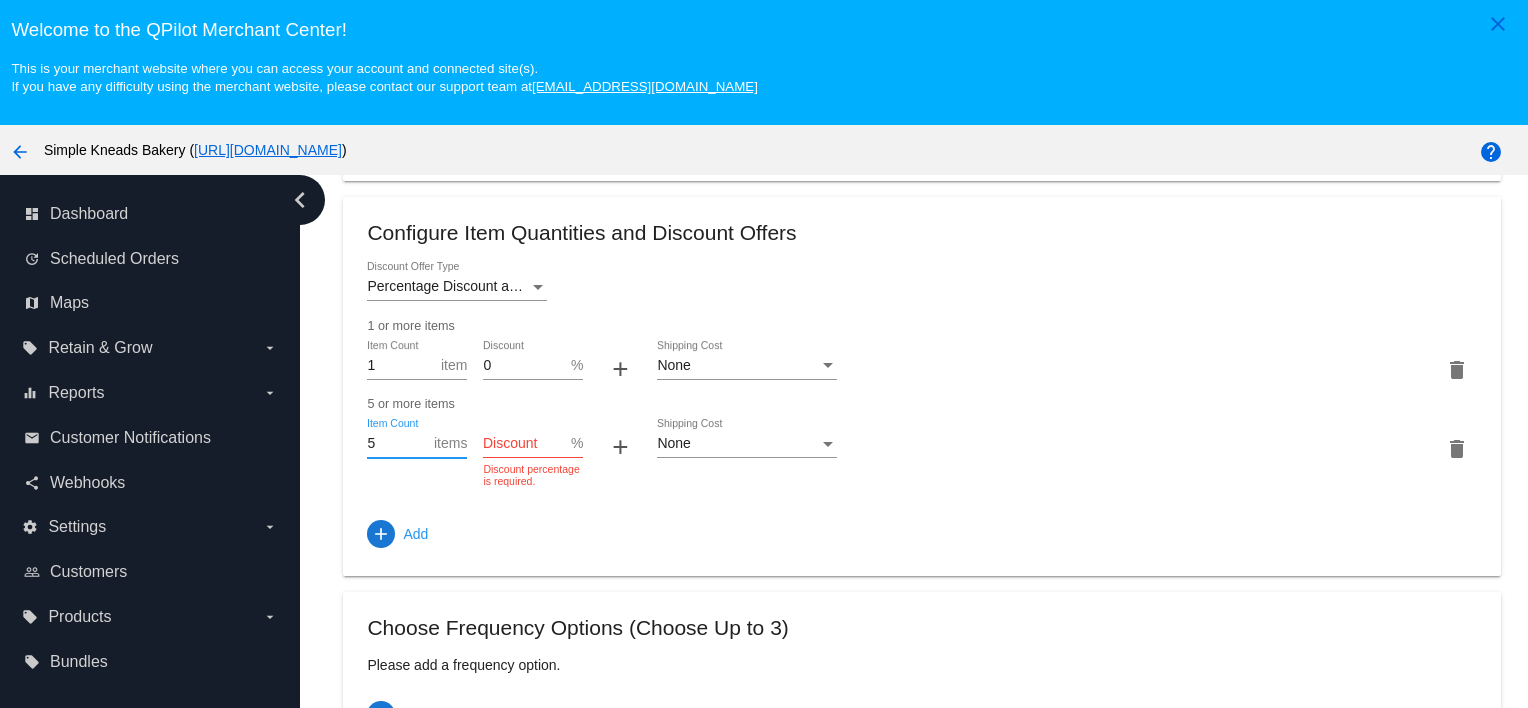 type on "5" 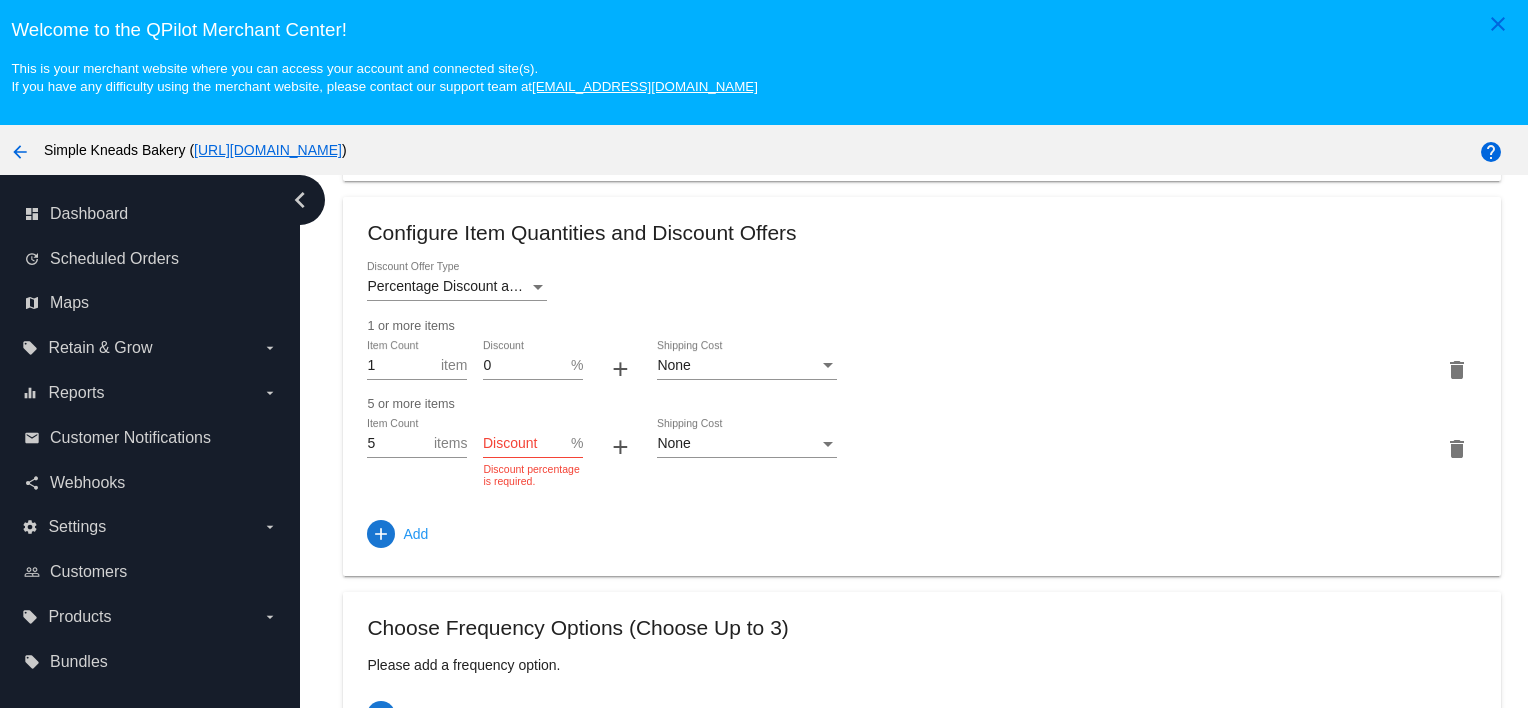 click on "Discount percentage is required." at bounding box center (533, 476) 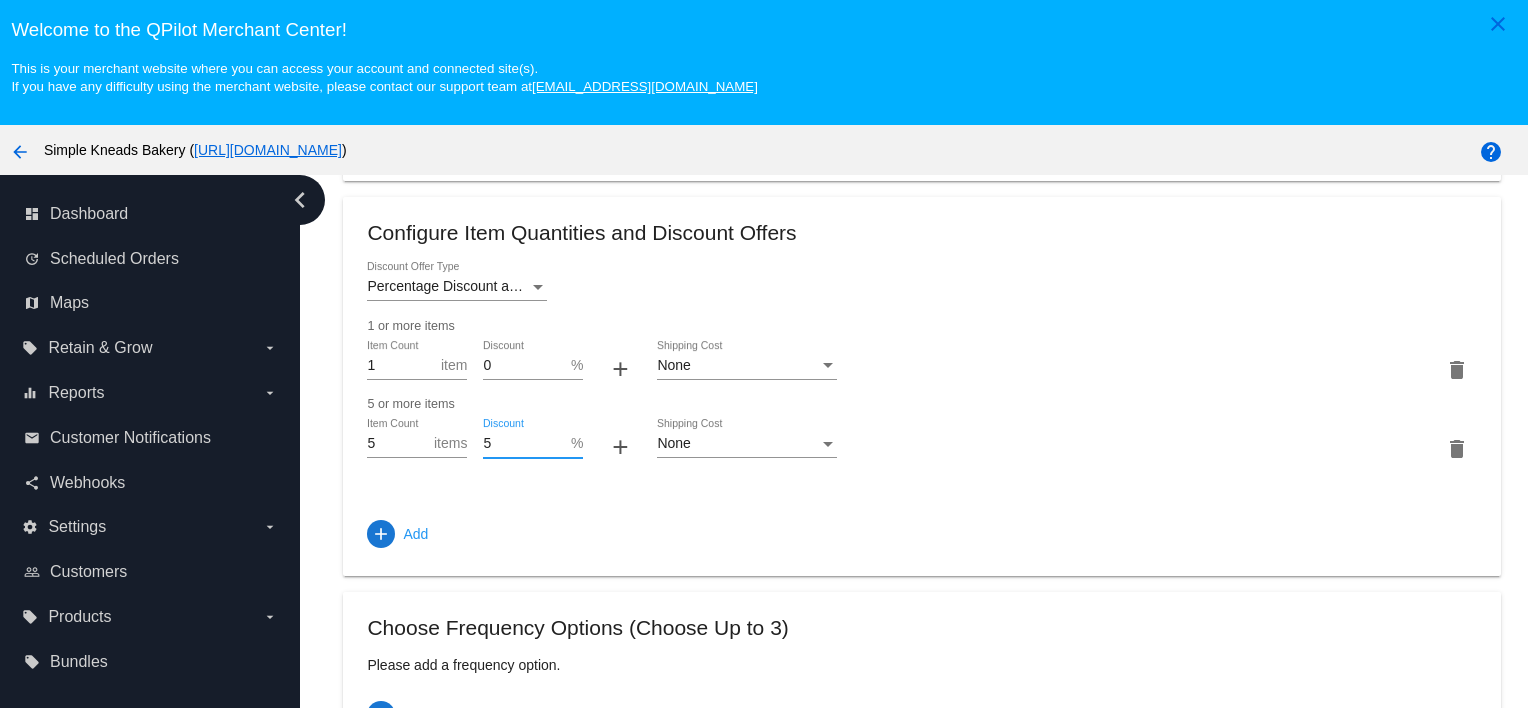 type on "5" 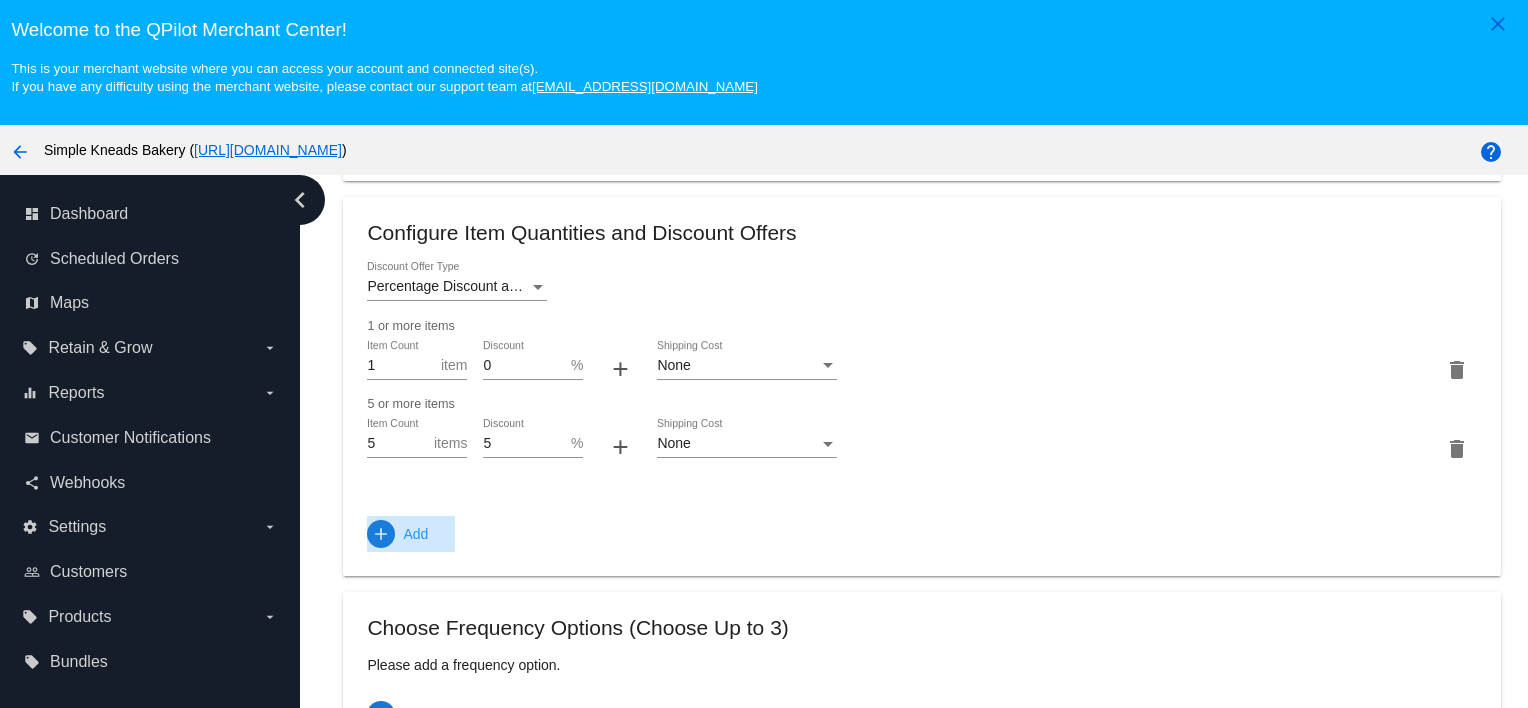 click on "add" 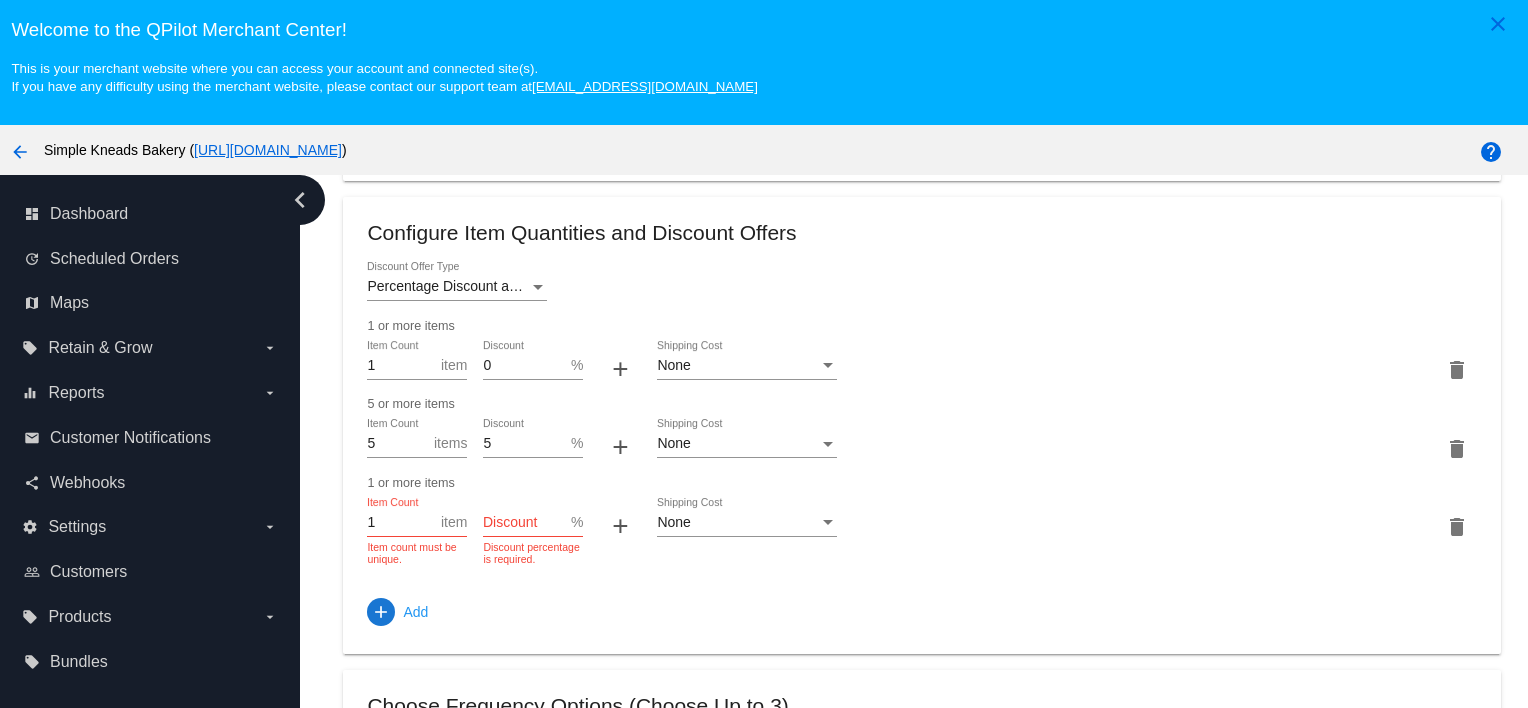 click on "1
Item Count" 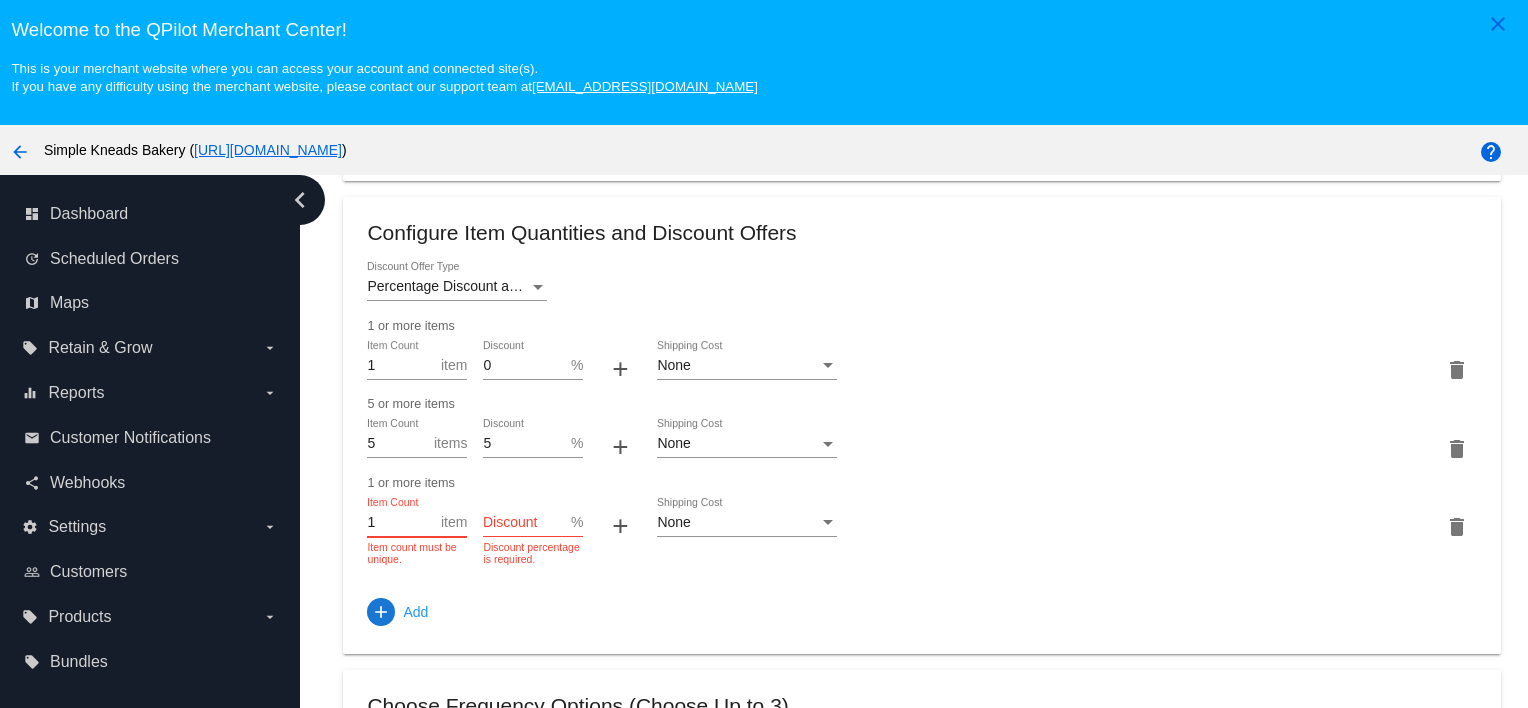 drag, startPoint x: 392, startPoint y: 539, endPoint x: 330, endPoint y: 535, distance: 62.1289 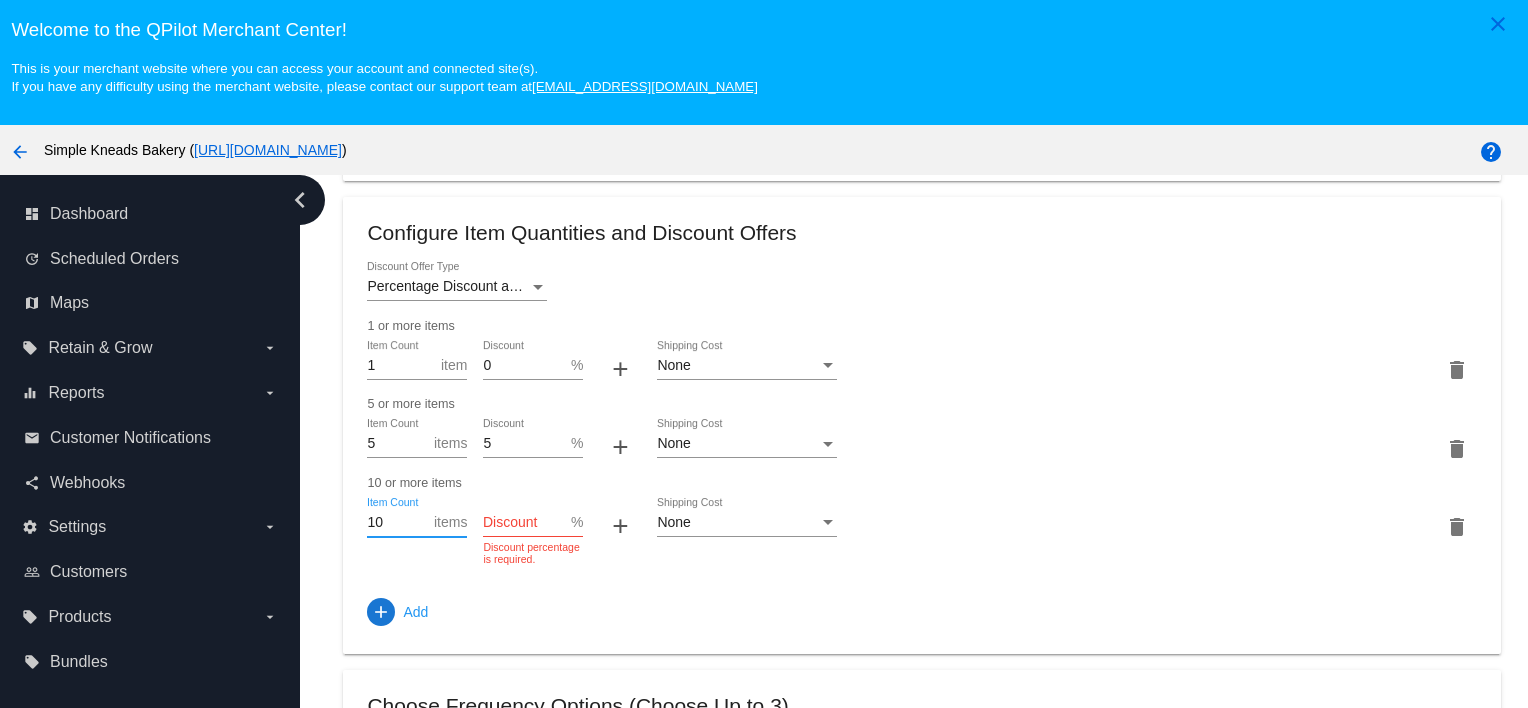 type on "10" 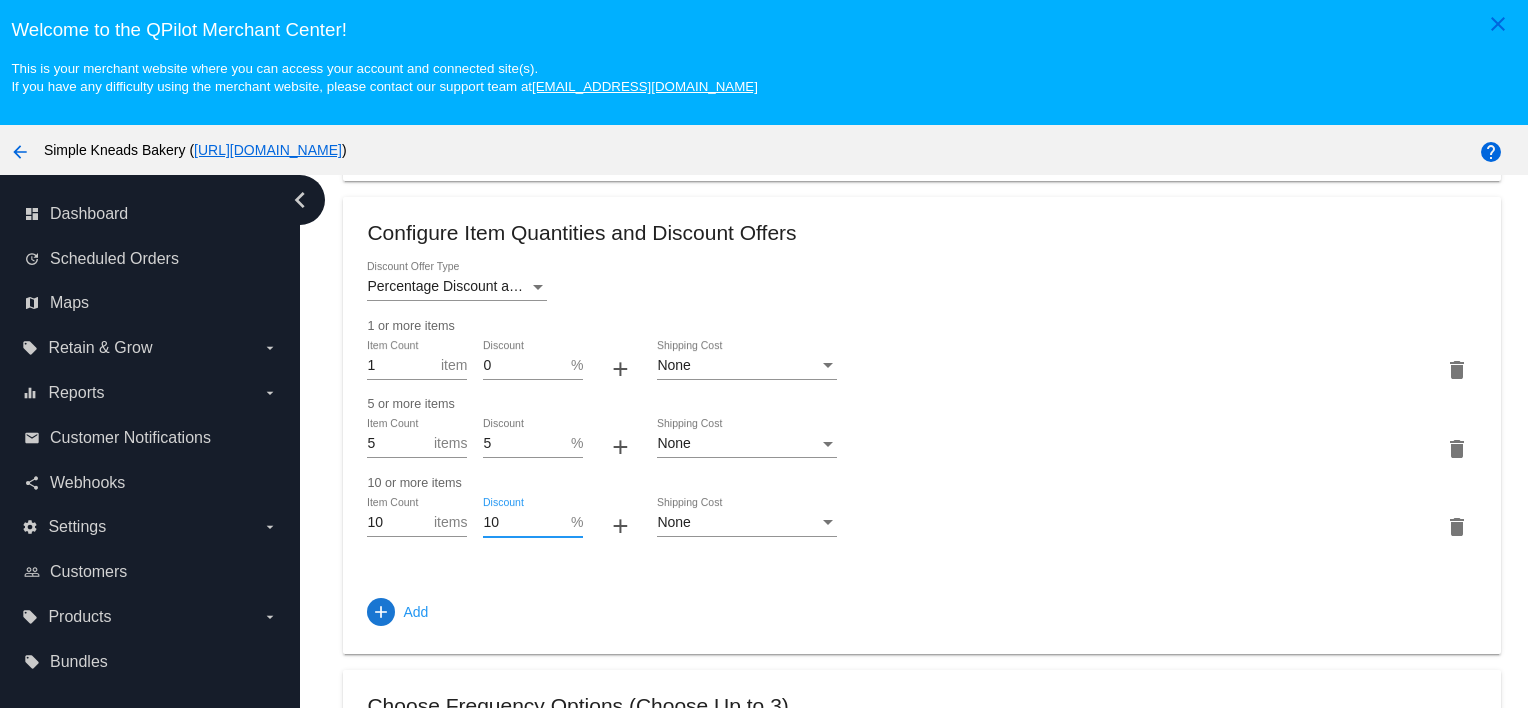 type on "10" 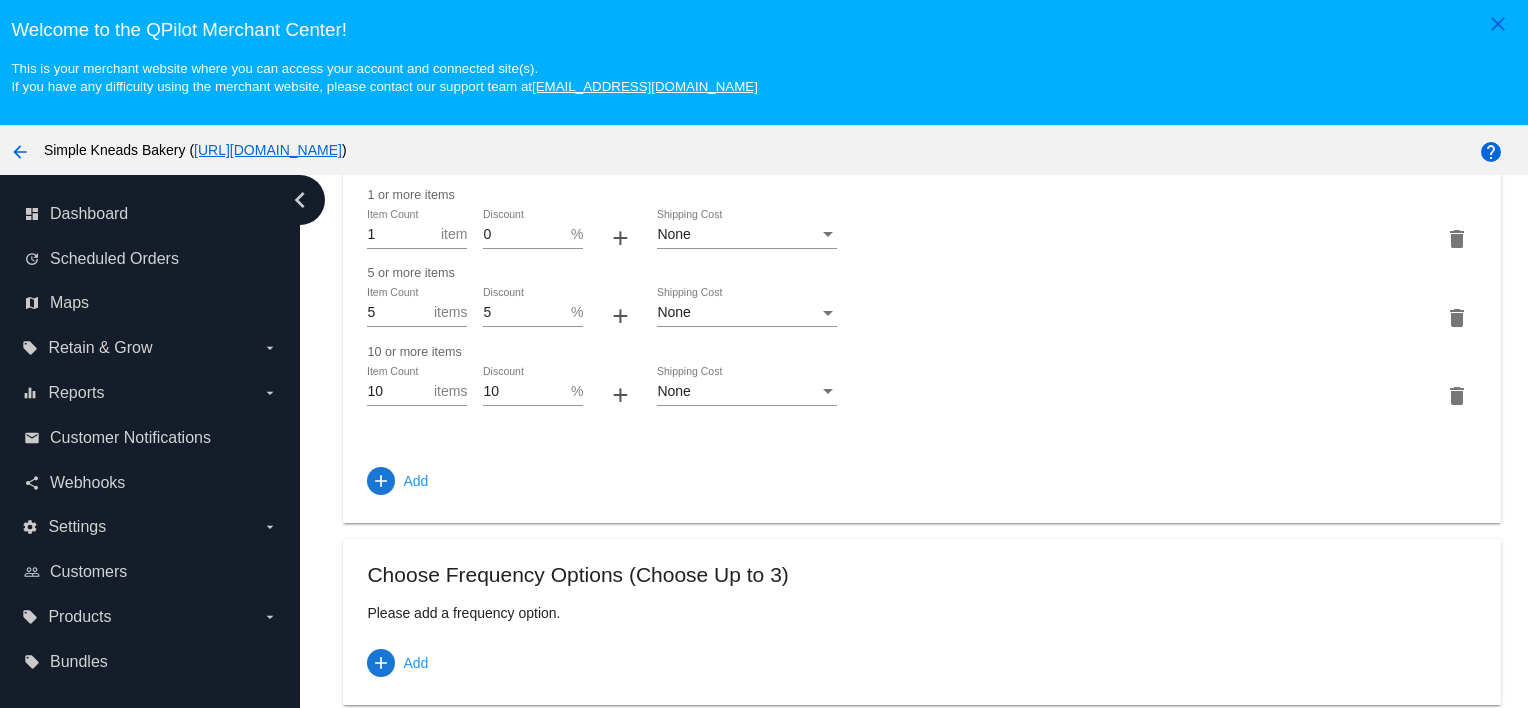 scroll, scrollTop: 1280, scrollLeft: 0, axis: vertical 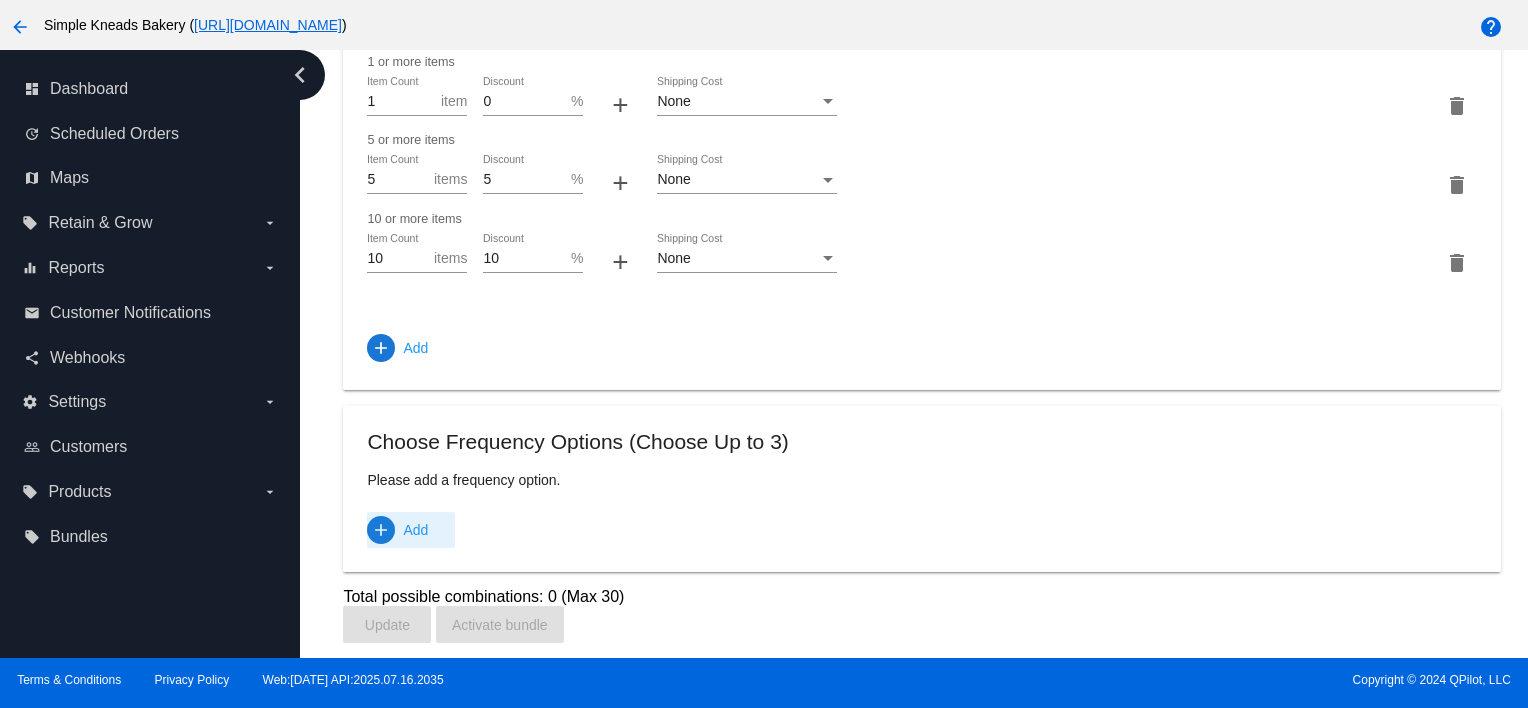 click on "add" 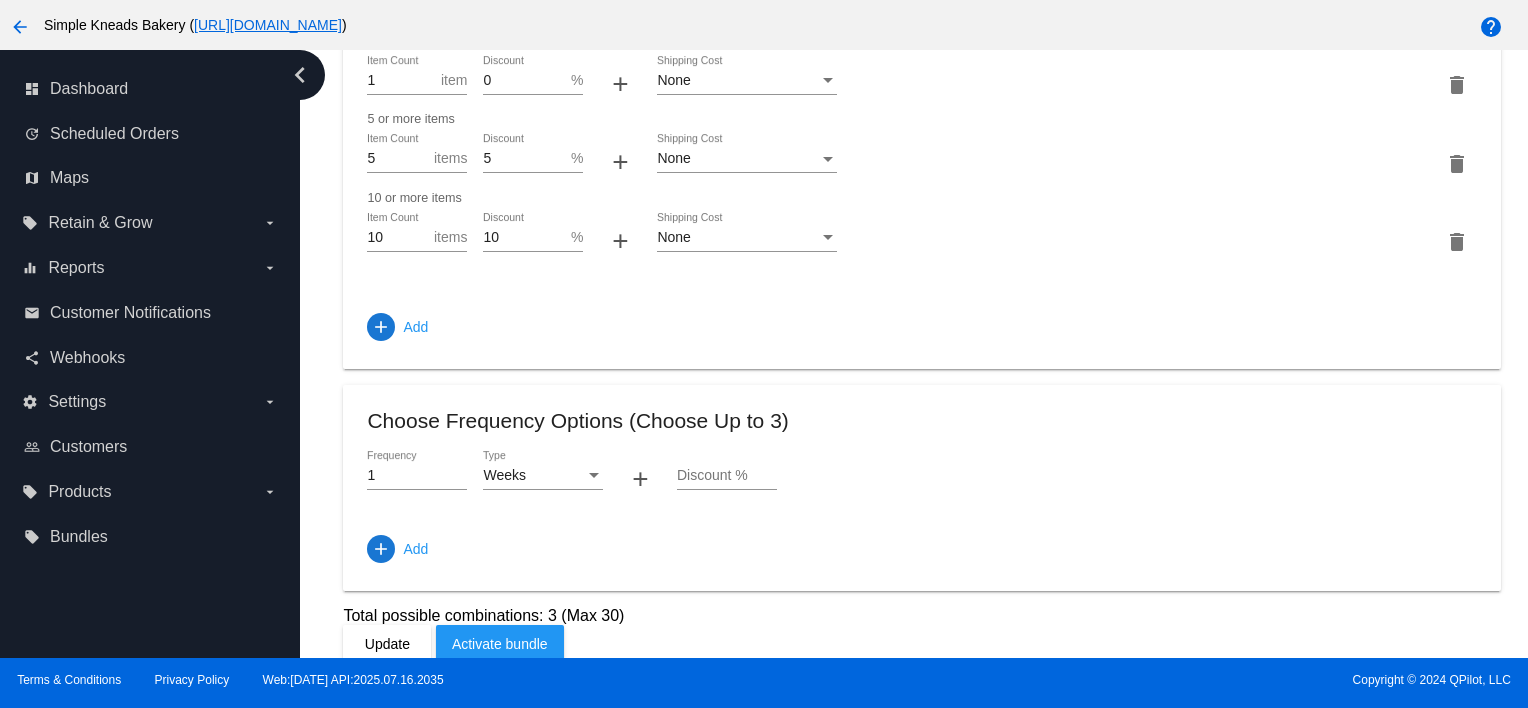 click on "Discount %" at bounding box center [727, 476] 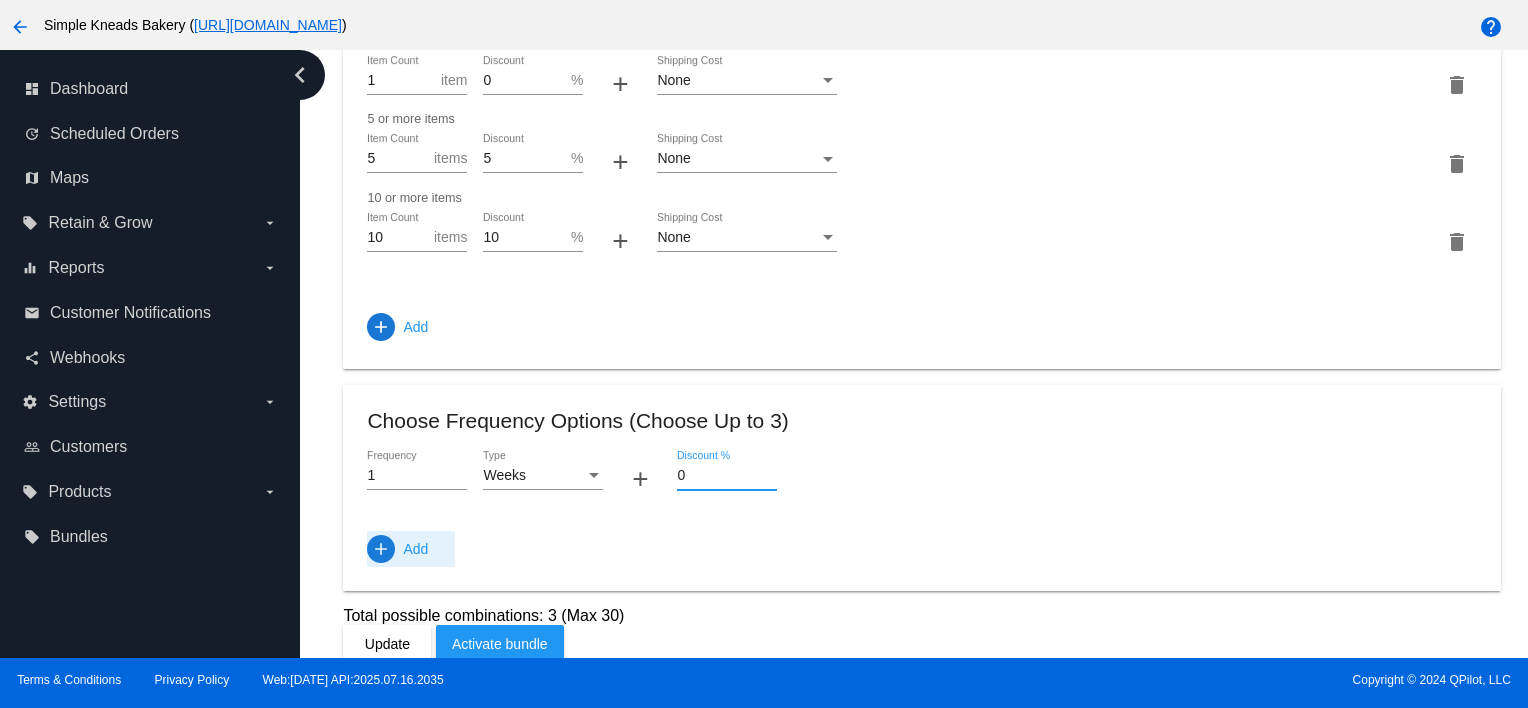 type on "0" 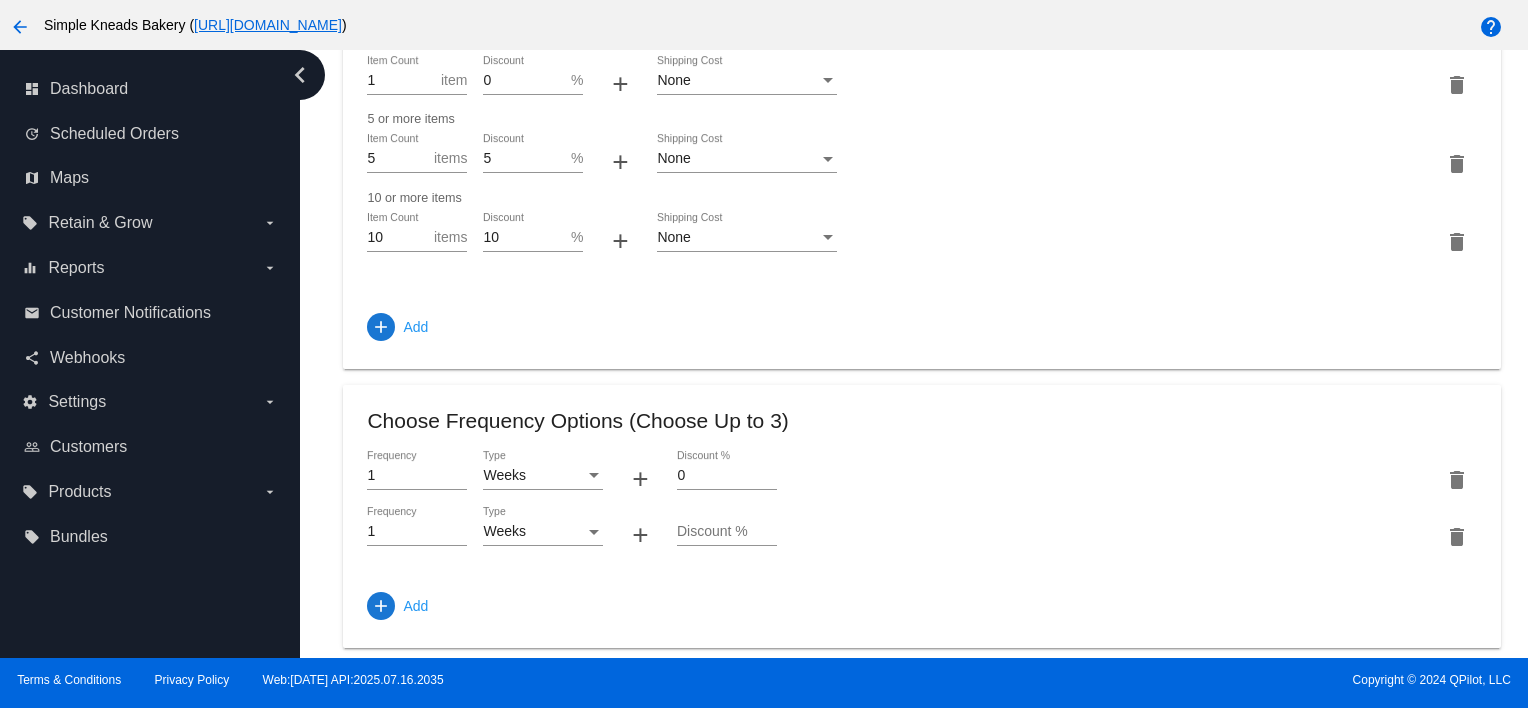 drag, startPoint x: 360, startPoint y: 513, endPoint x: 355, endPoint y: 523, distance: 11.18034 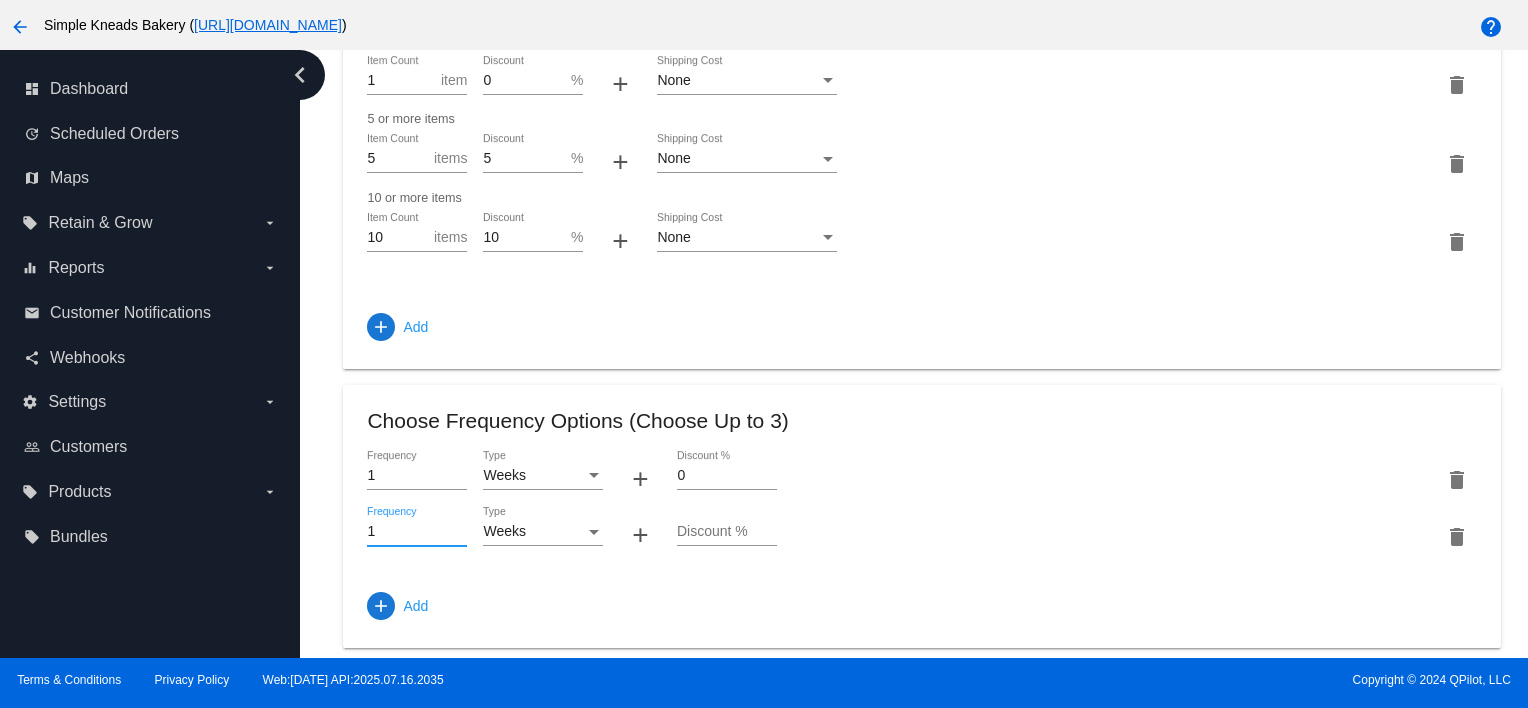 drag, startPoint x: 376, startPoint y: 544, endPoint x: 360, endPoint y: 545, distance: 16.03122 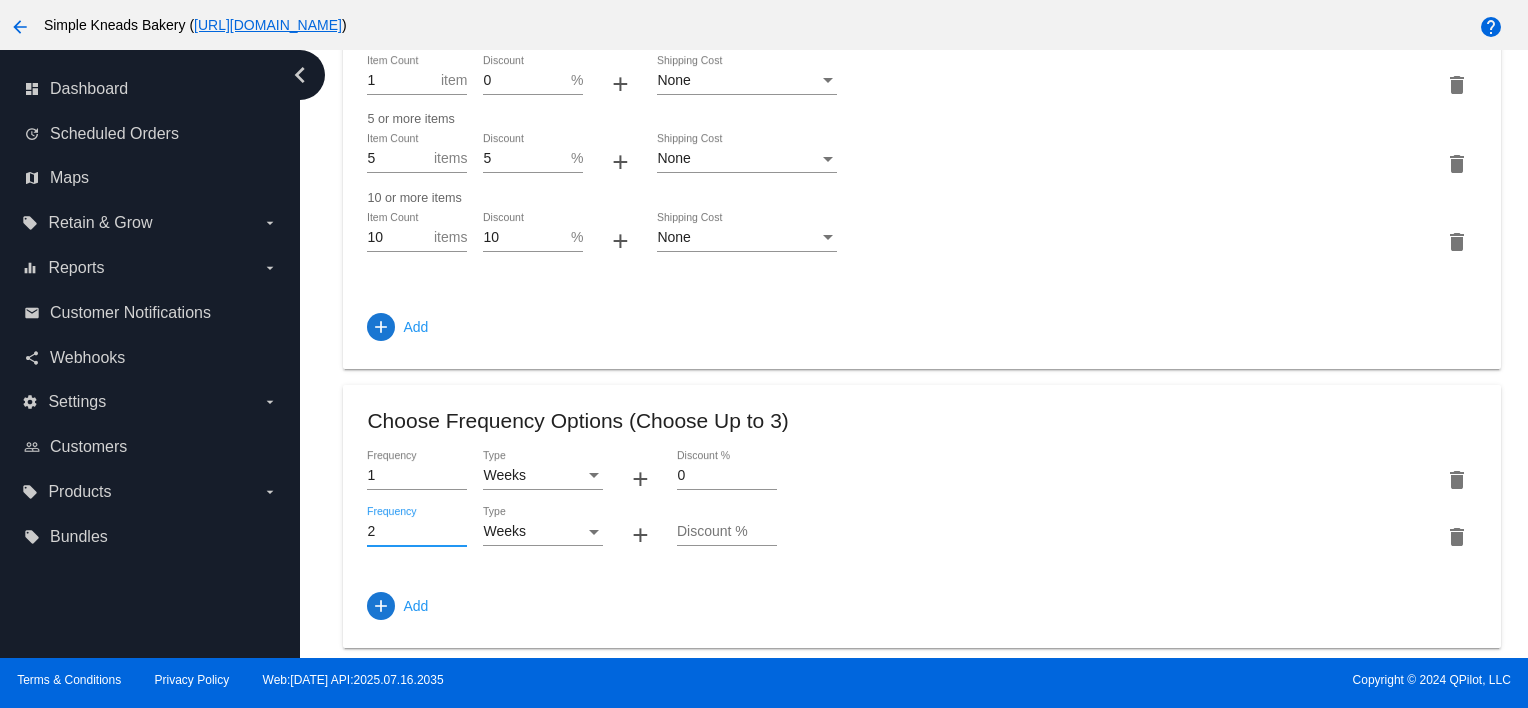 type on "2" 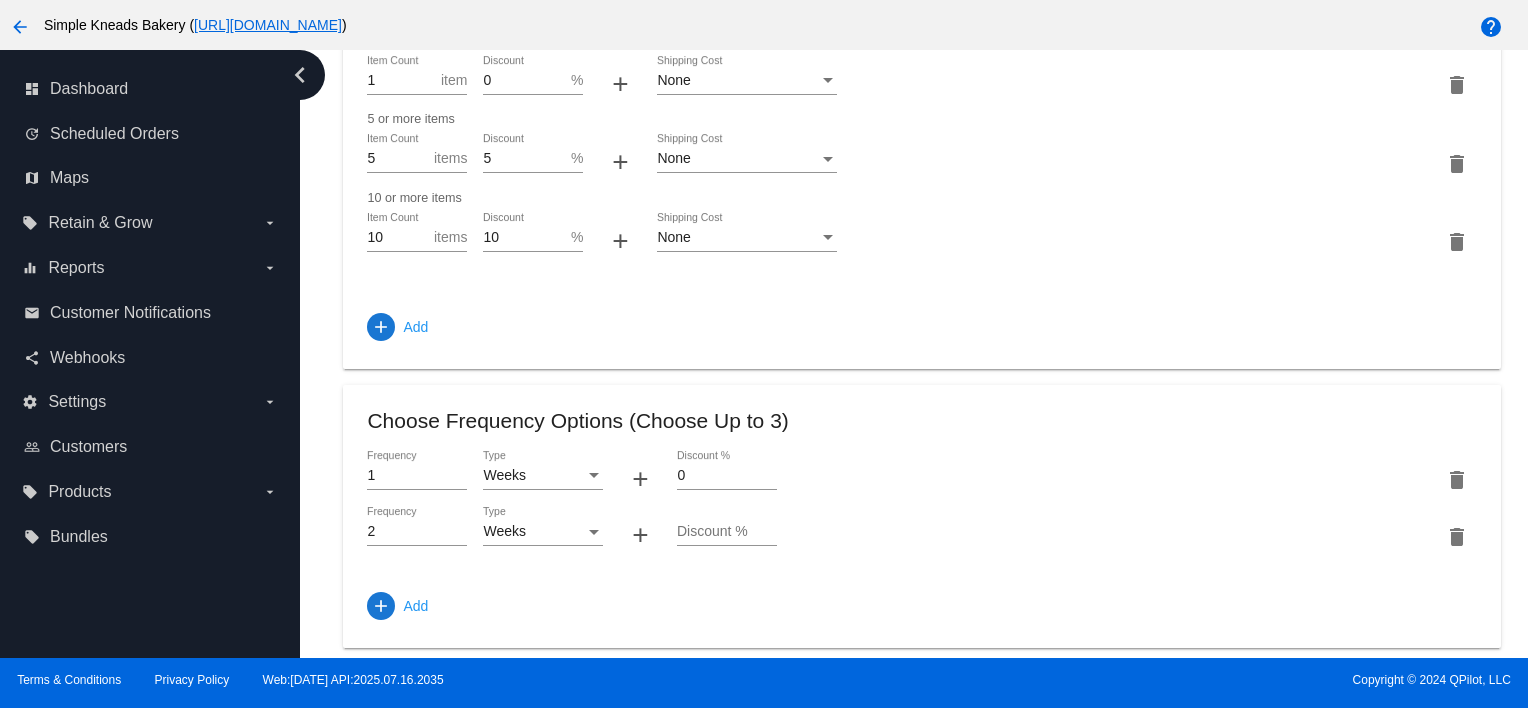 click on "Discount %" 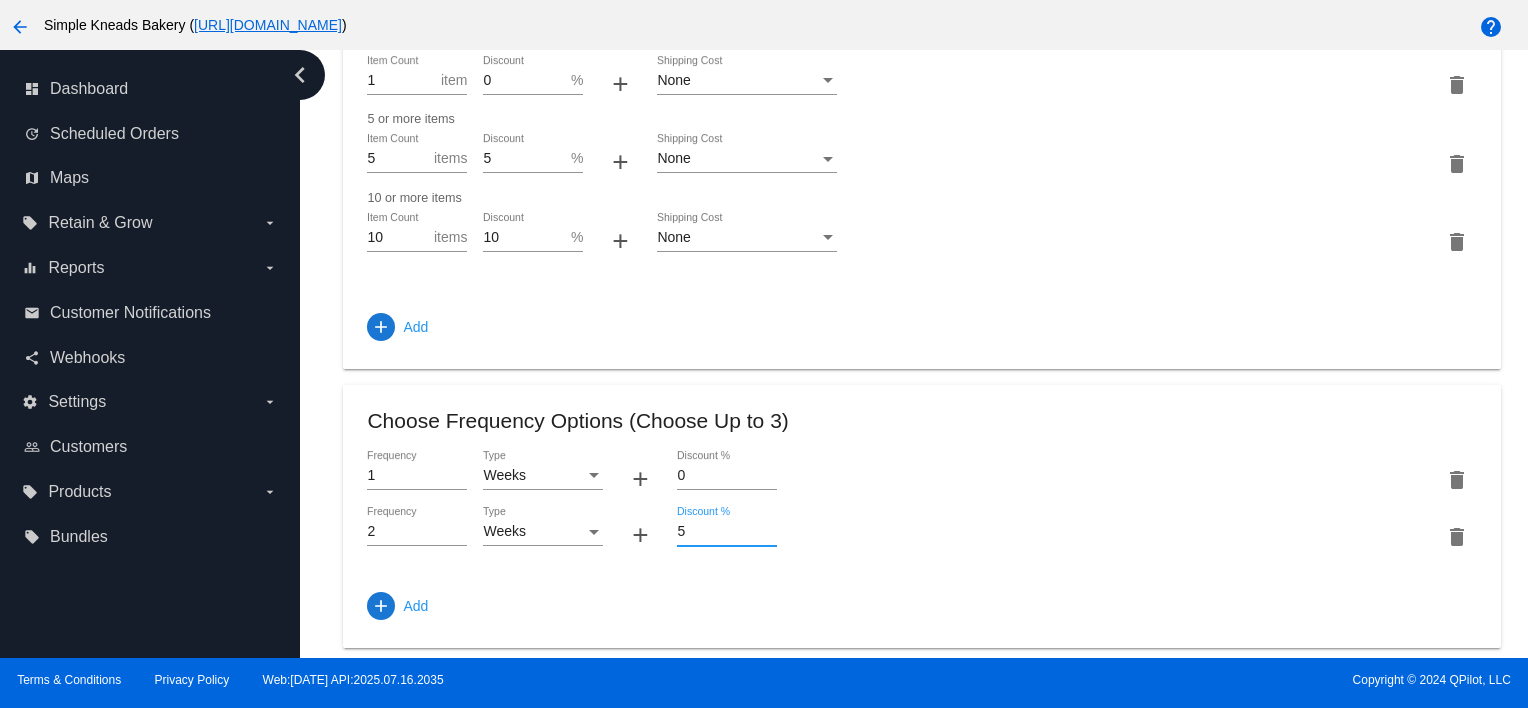 type on "5" 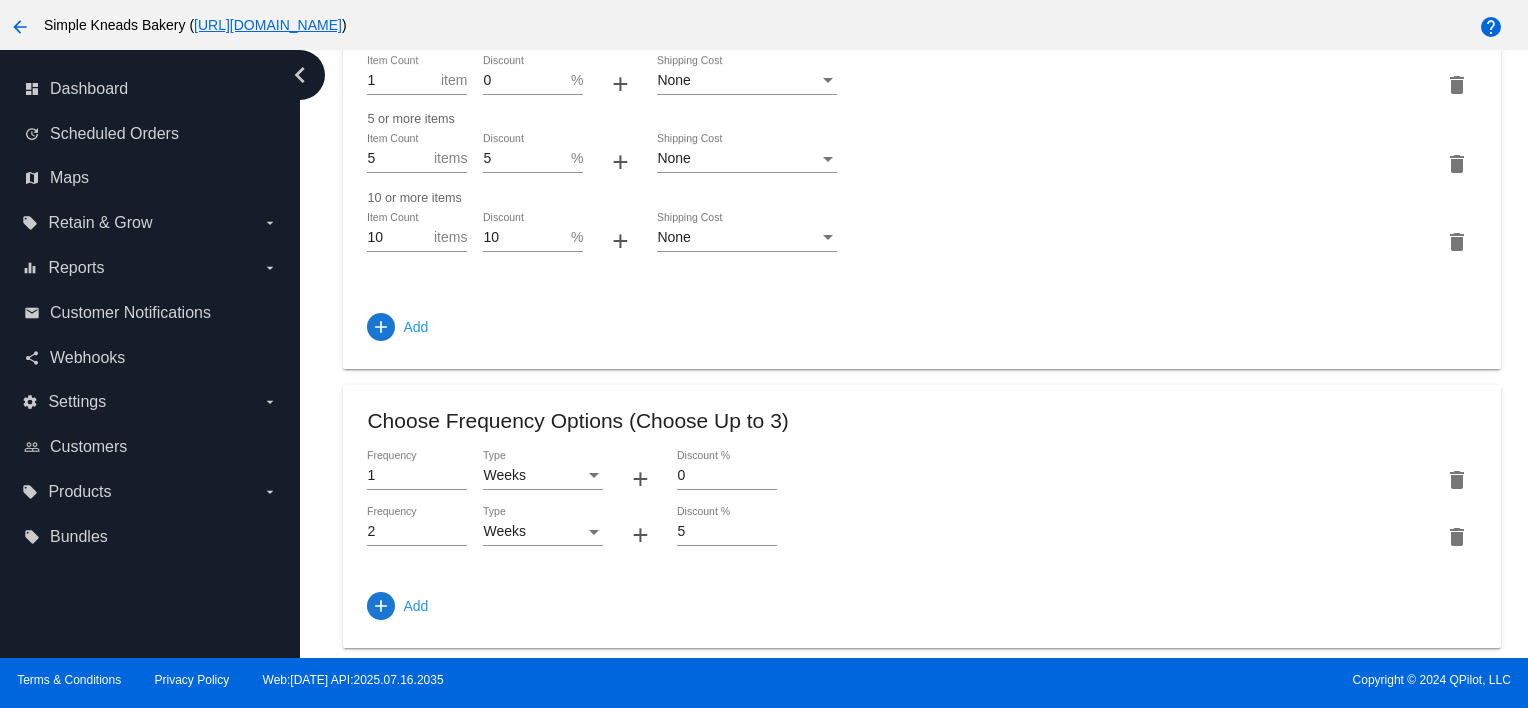 click on "0" at bounding box center (727, 476) 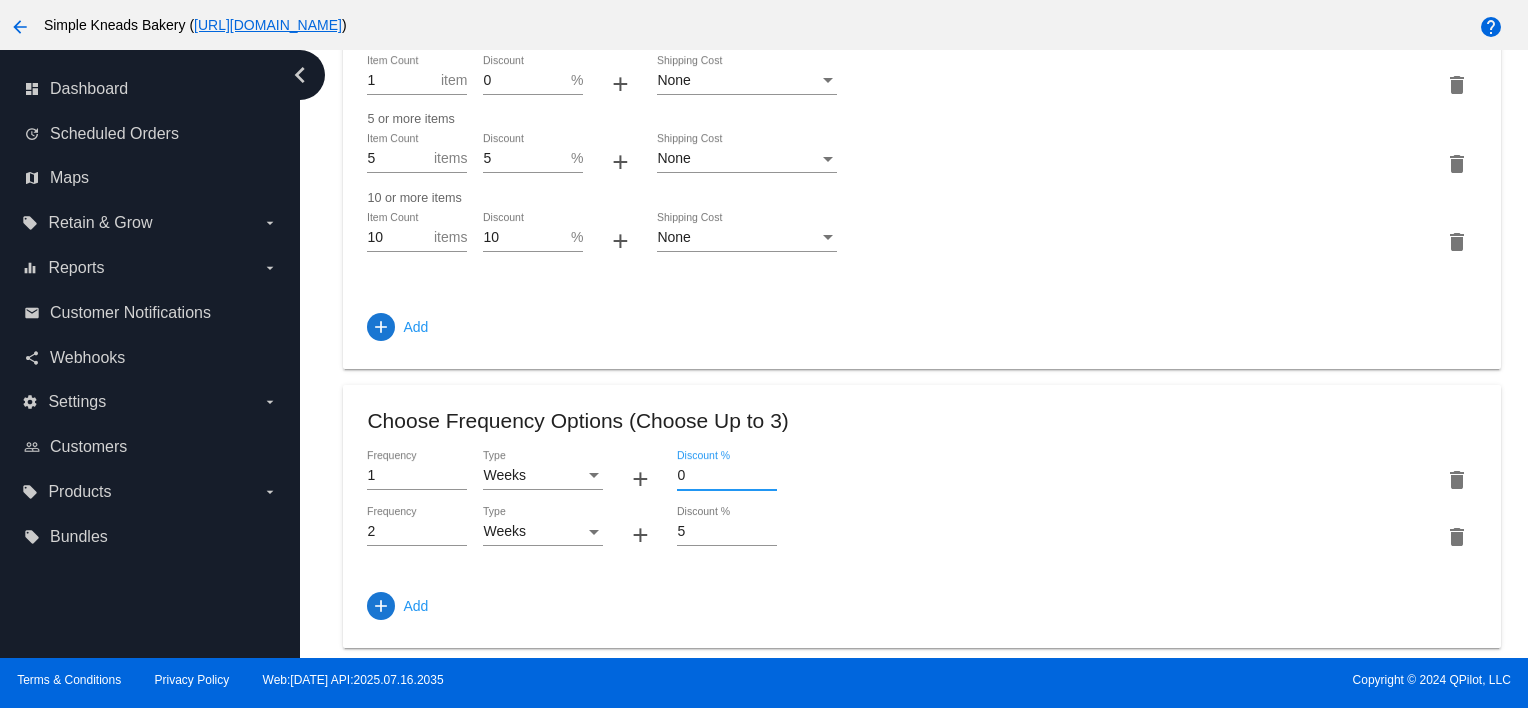 drag, startPoint x: 706, startPoint y: 497, endPoint x: 660, endPoint y: 496, distance: 46.010868 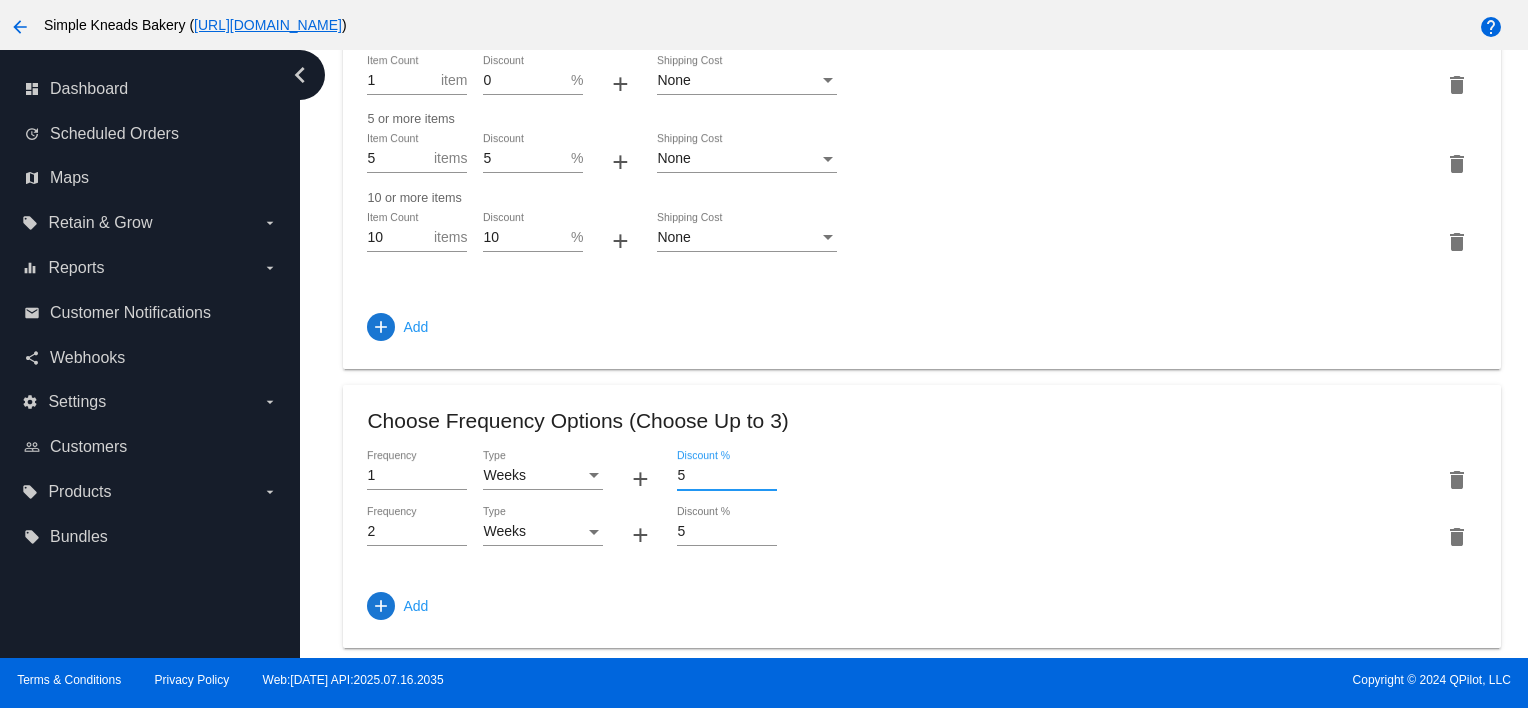 type on "5" 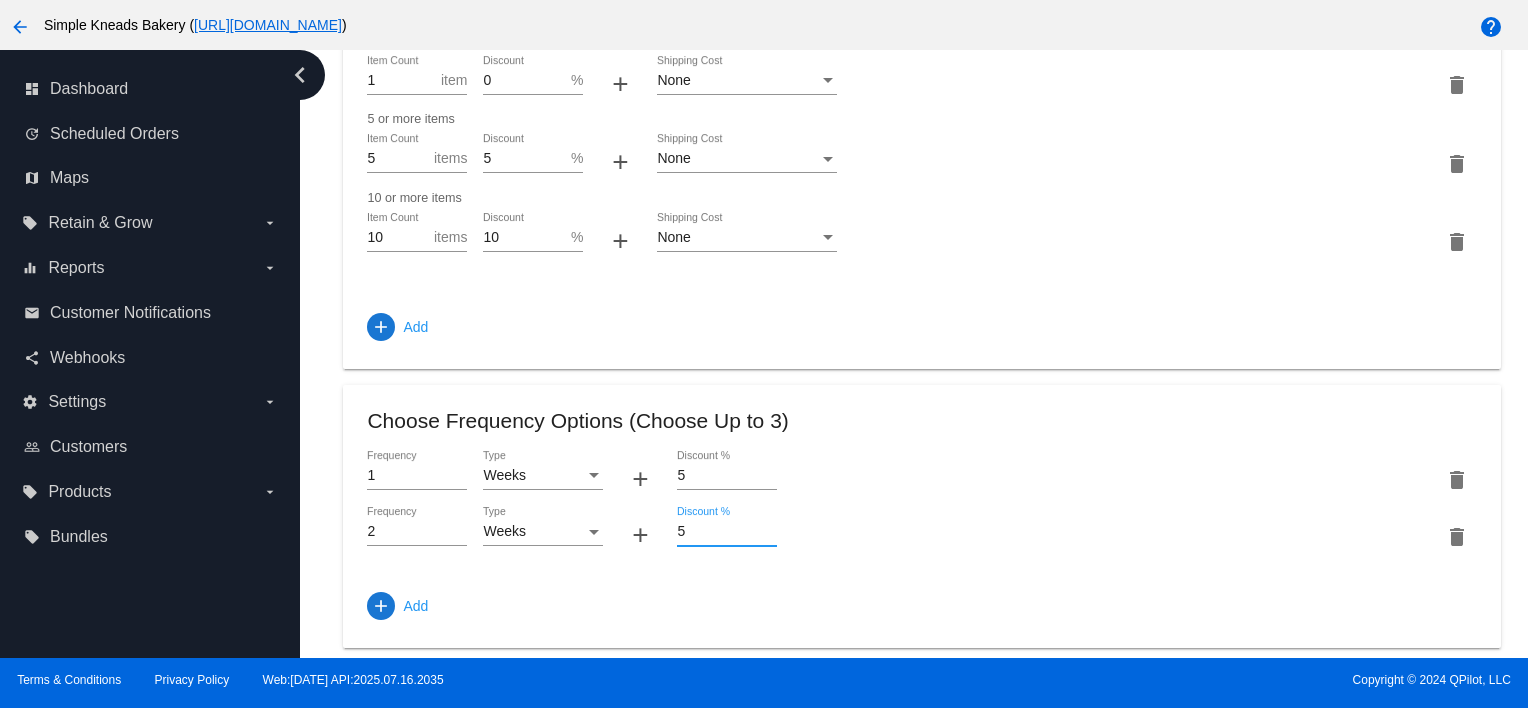 click on "5" at bounding box center [727, 532] 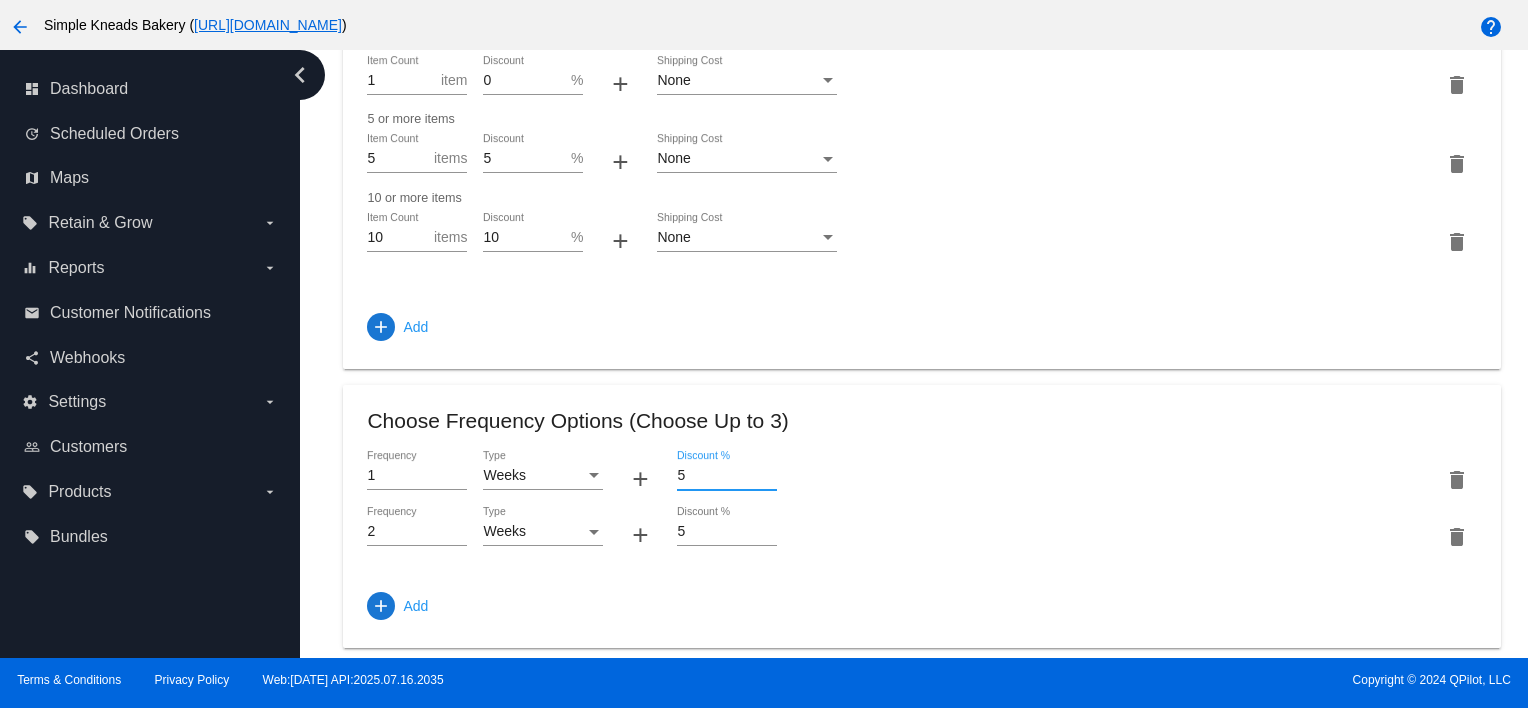 click on "5" at bounding box center (727, 476) 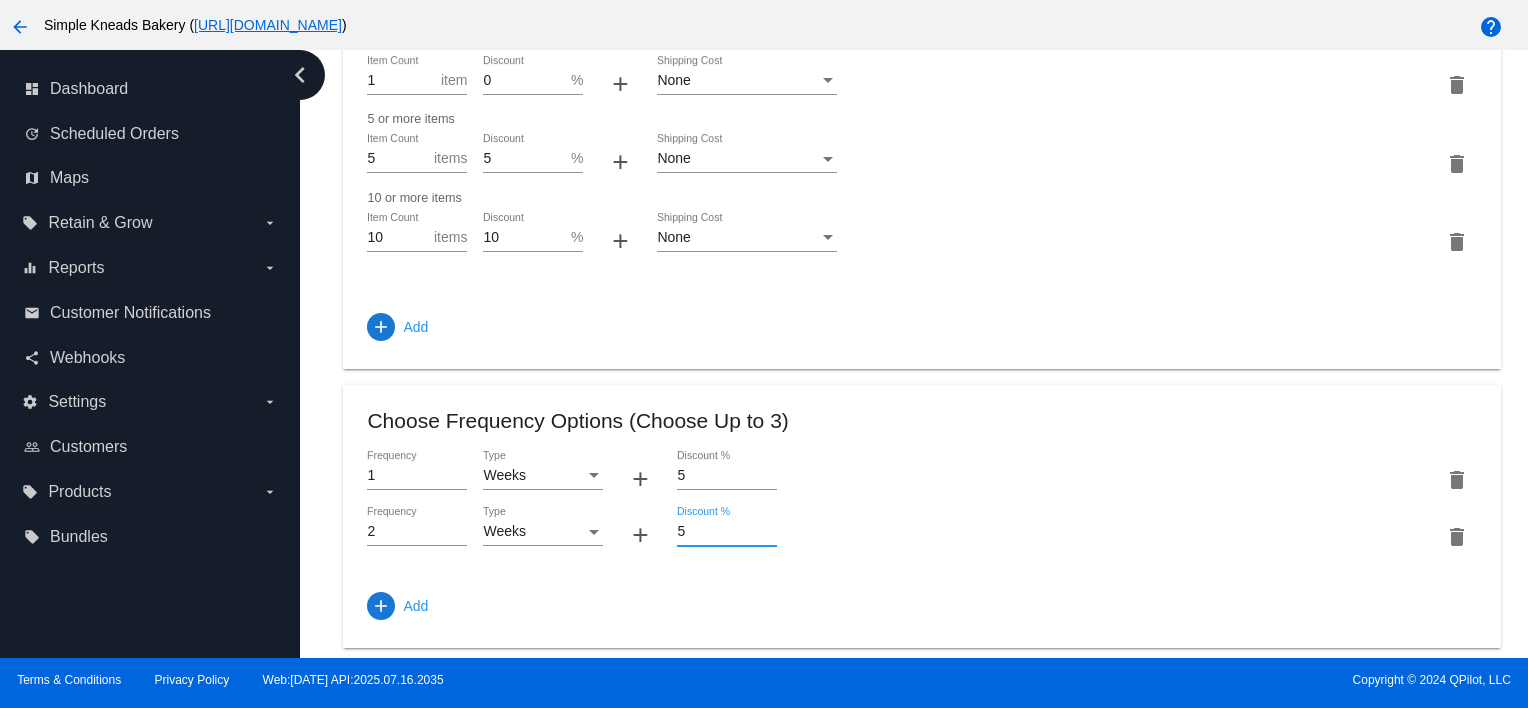 drag, startPoint x: 719, startPoint y: 549, endPoint x: 610, endPoint y: 560, distance: 109.55364 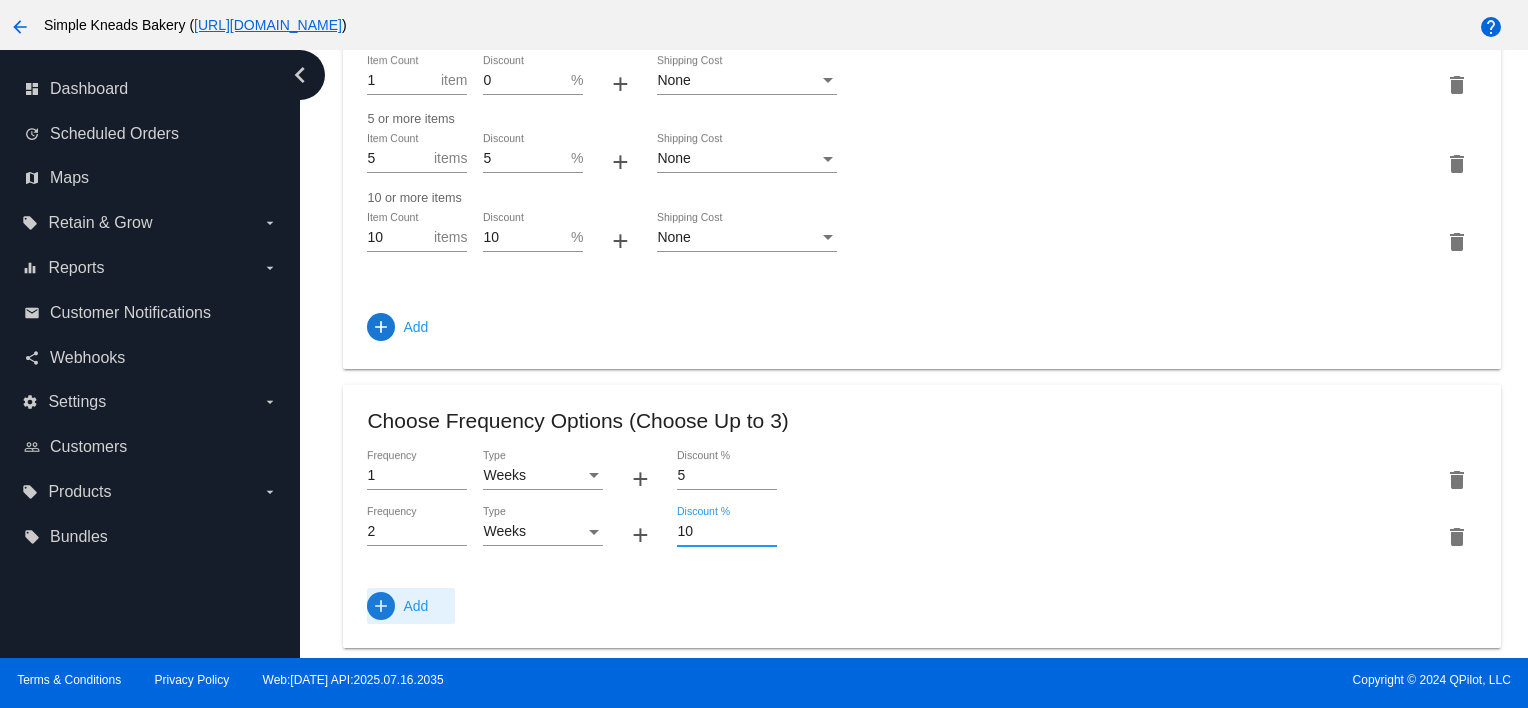type on "10" 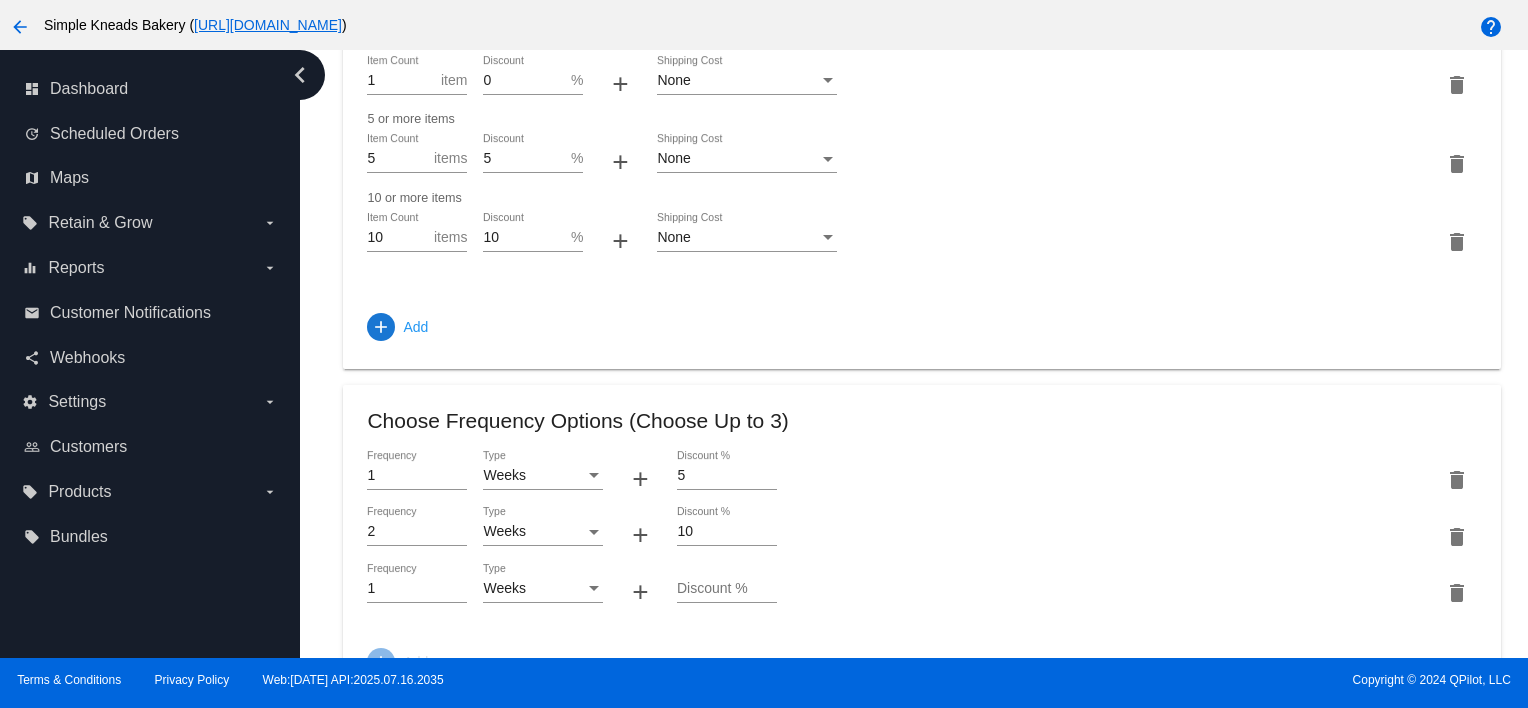 click on "1" at bounding box center [417, 589] 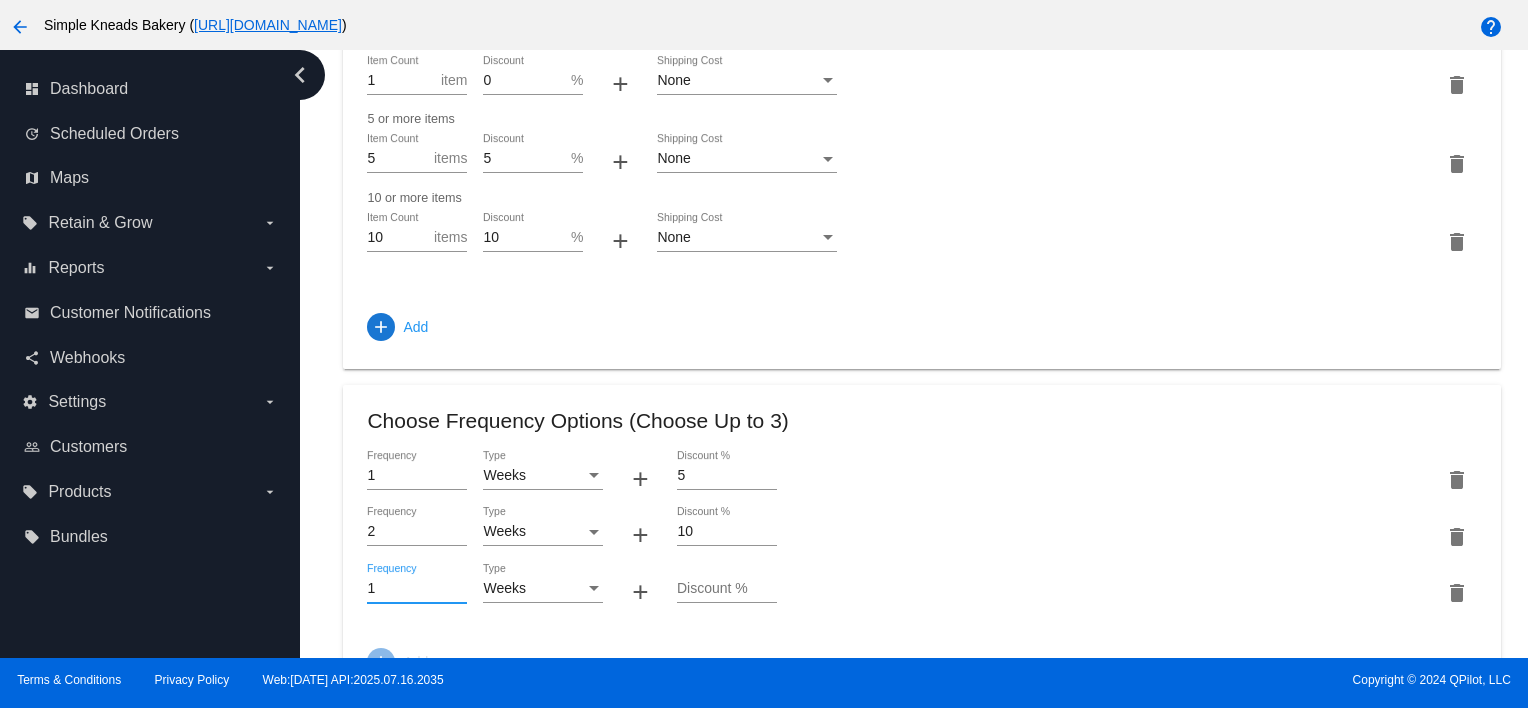 drag, startPoint x: 397, startPoint y: 610, endPoint x: 324, endPoint y: 607, distance: 73.061615 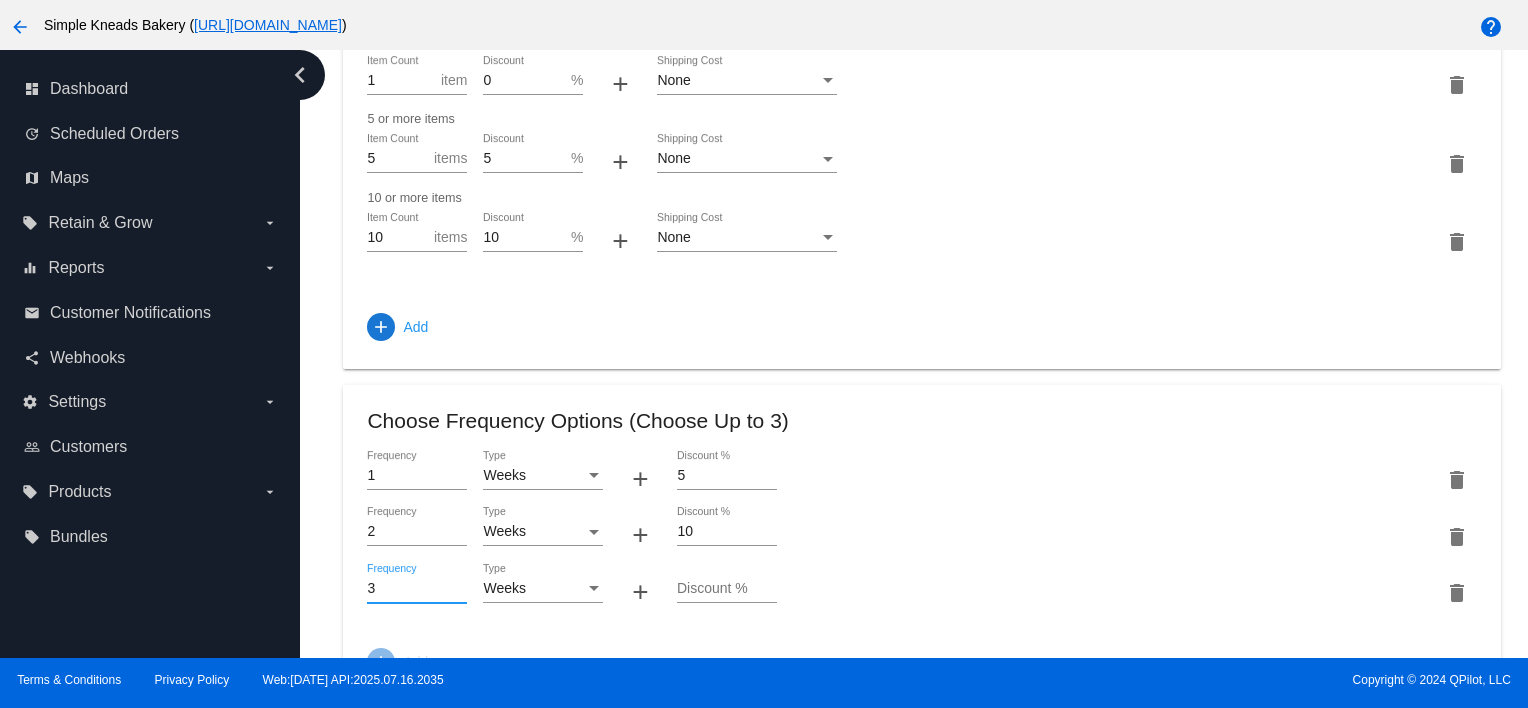 type on "3" 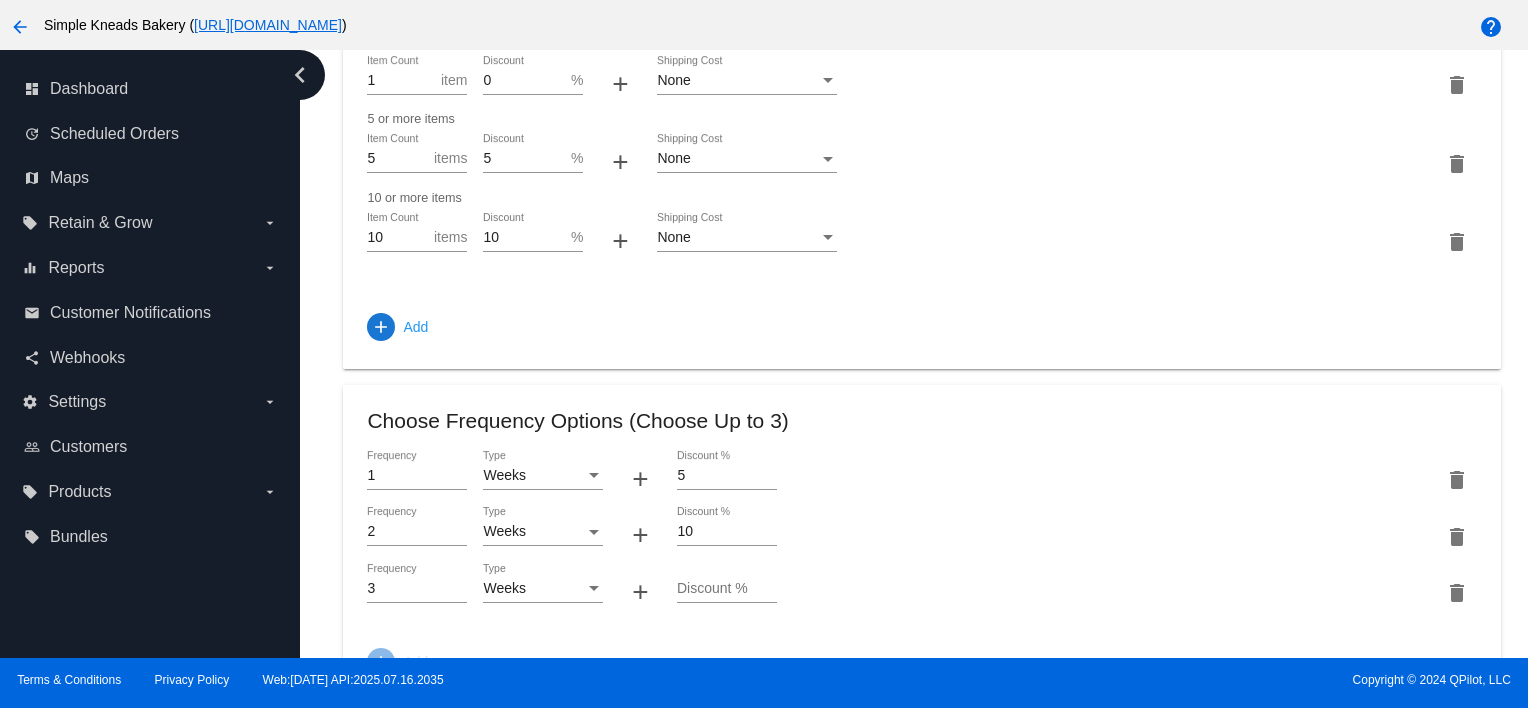 click on "3
Frequency
Weeks
Type
+
Discount %
delete" 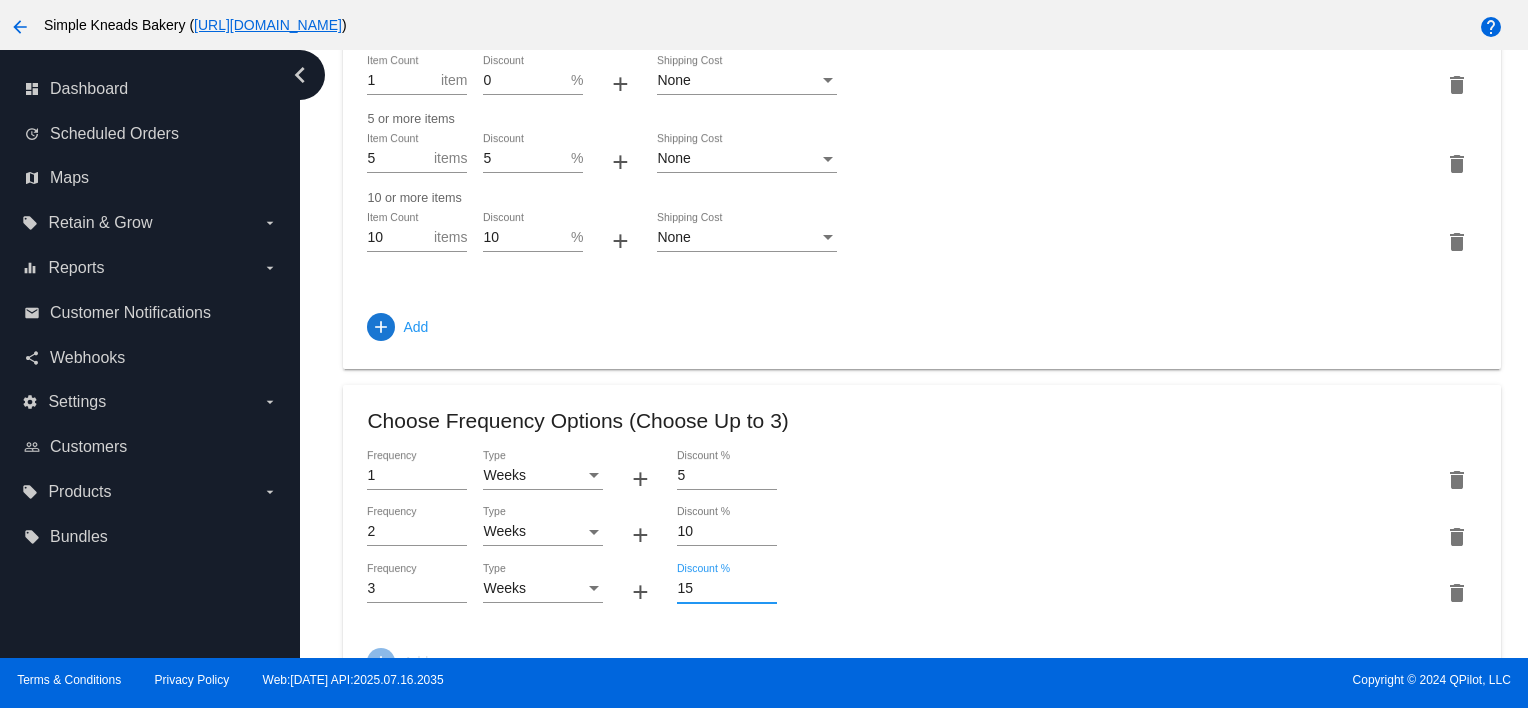type on "15" 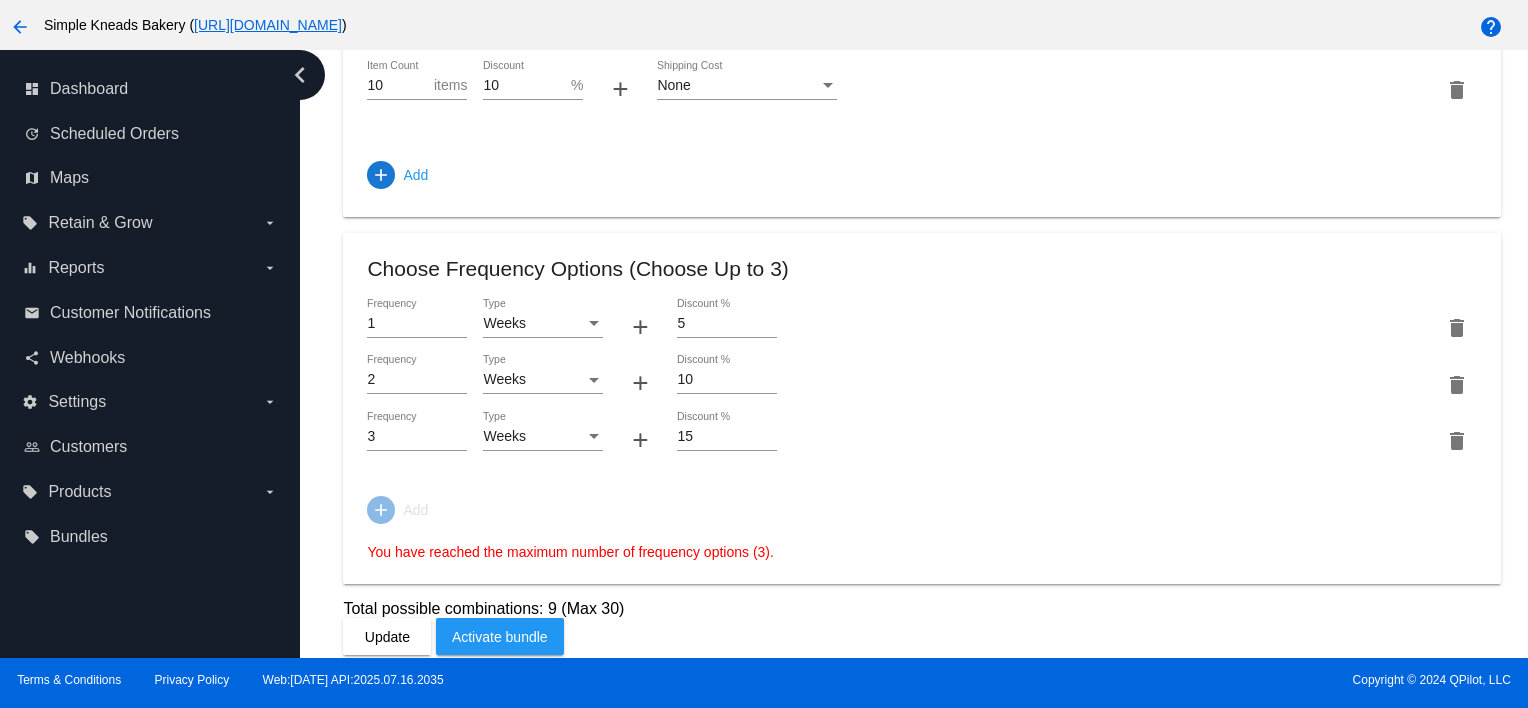 scroll, scrollTop: 1466, scrollLeft: 0, axis: vertical 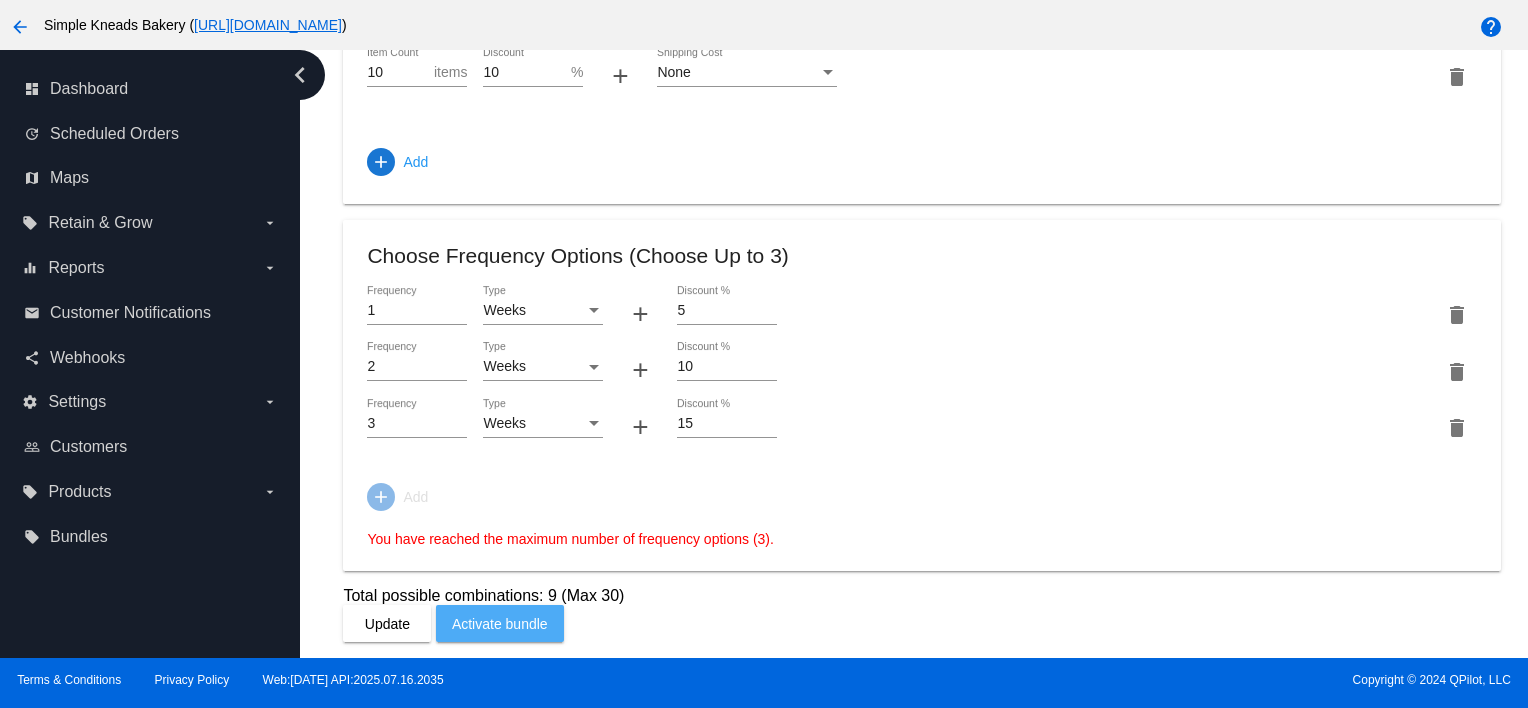 click on "Activate bundle" 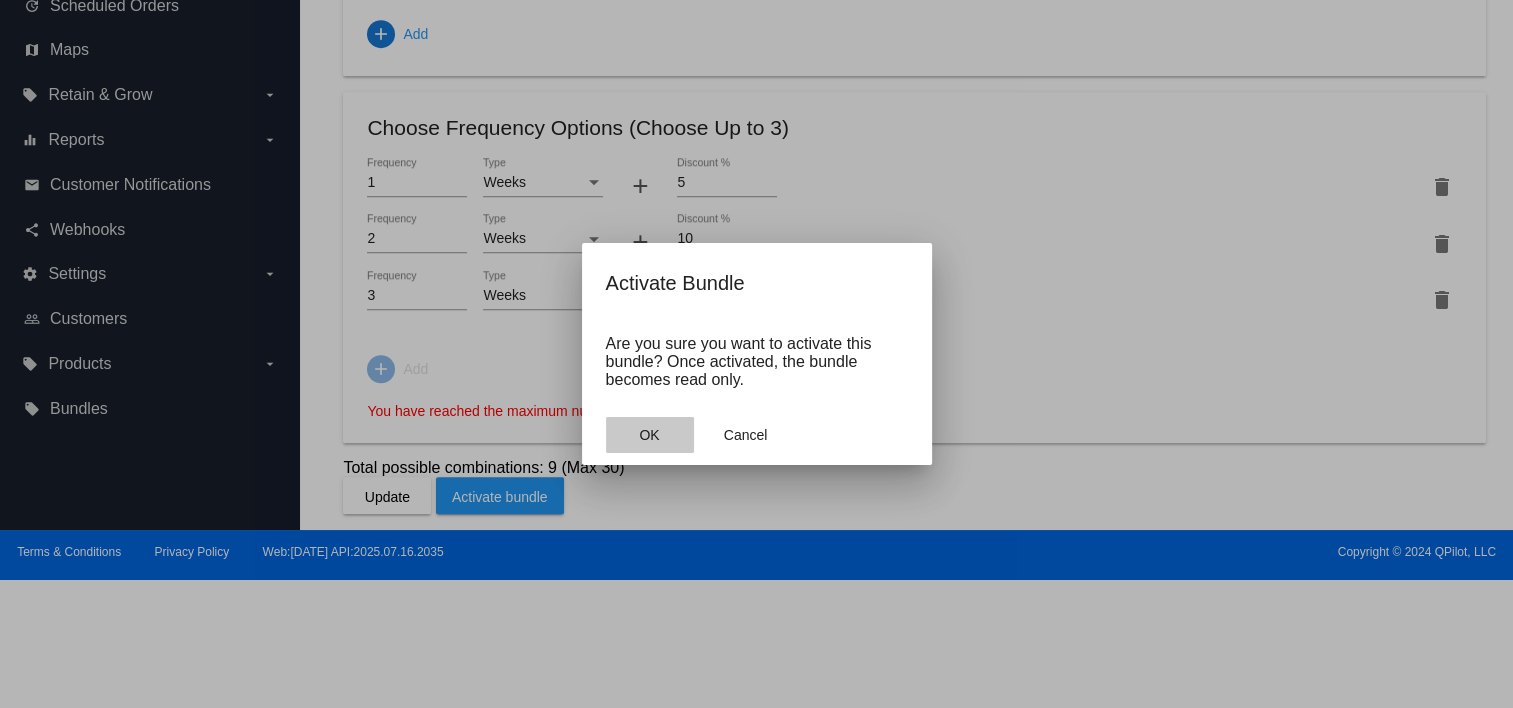 click on "OK" 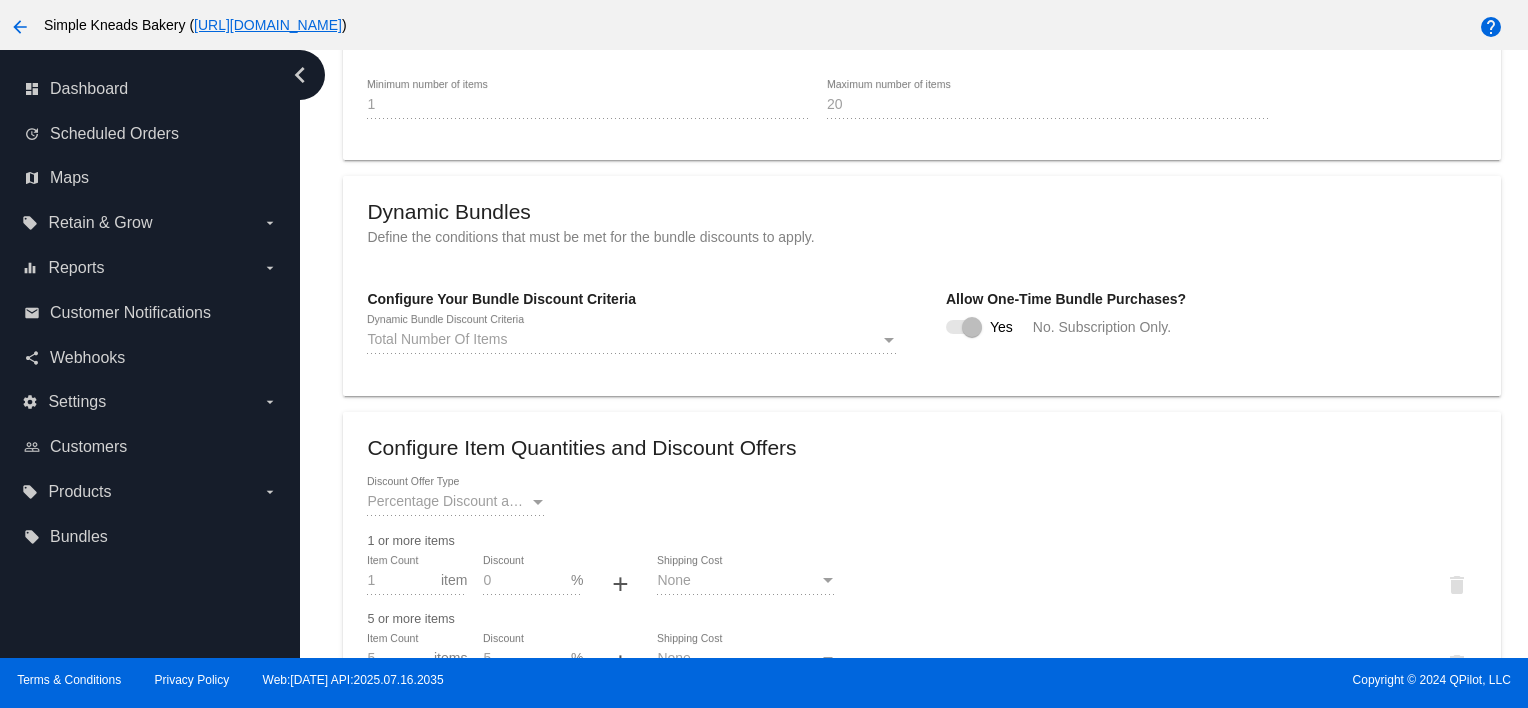 scroll, scrollTop: 0, scrollLeft: 0, axis: both 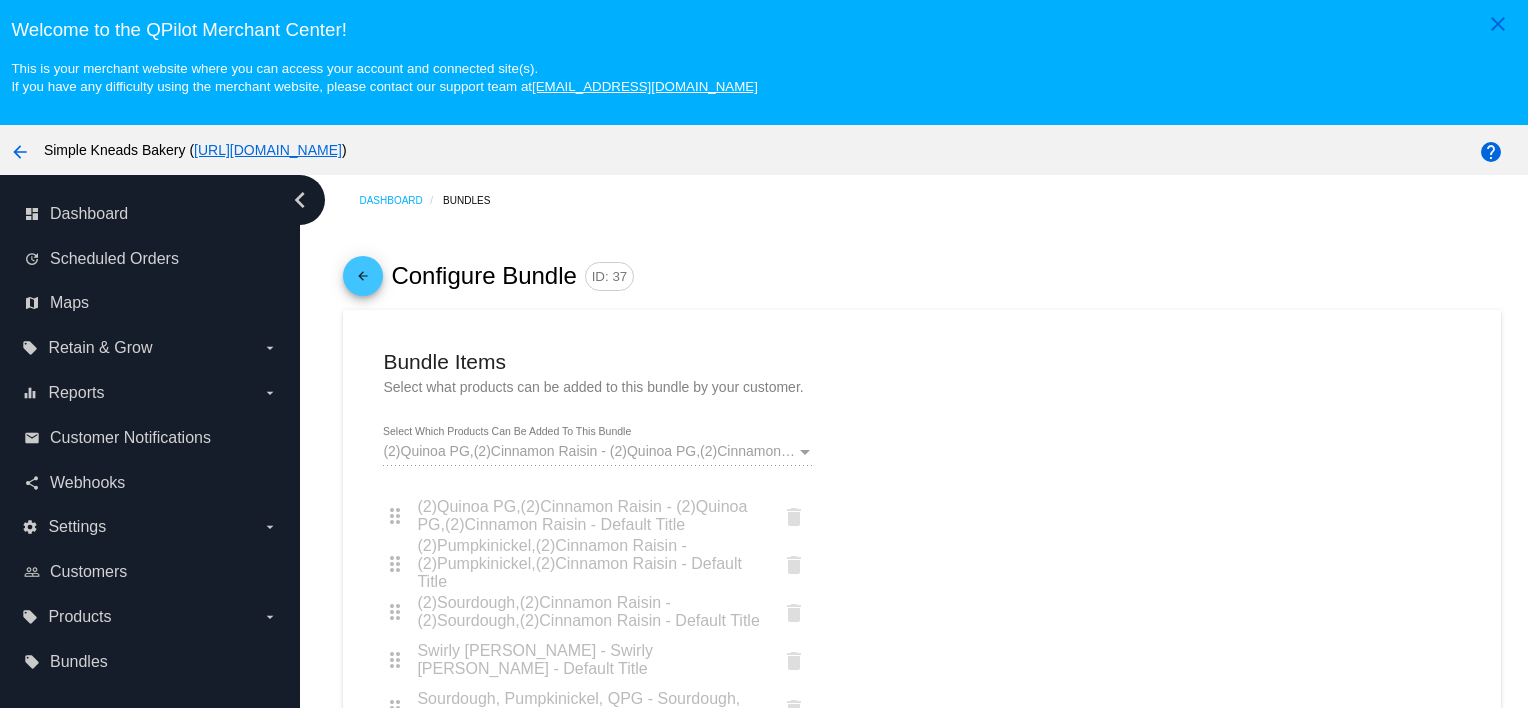 click on "arrow_back" 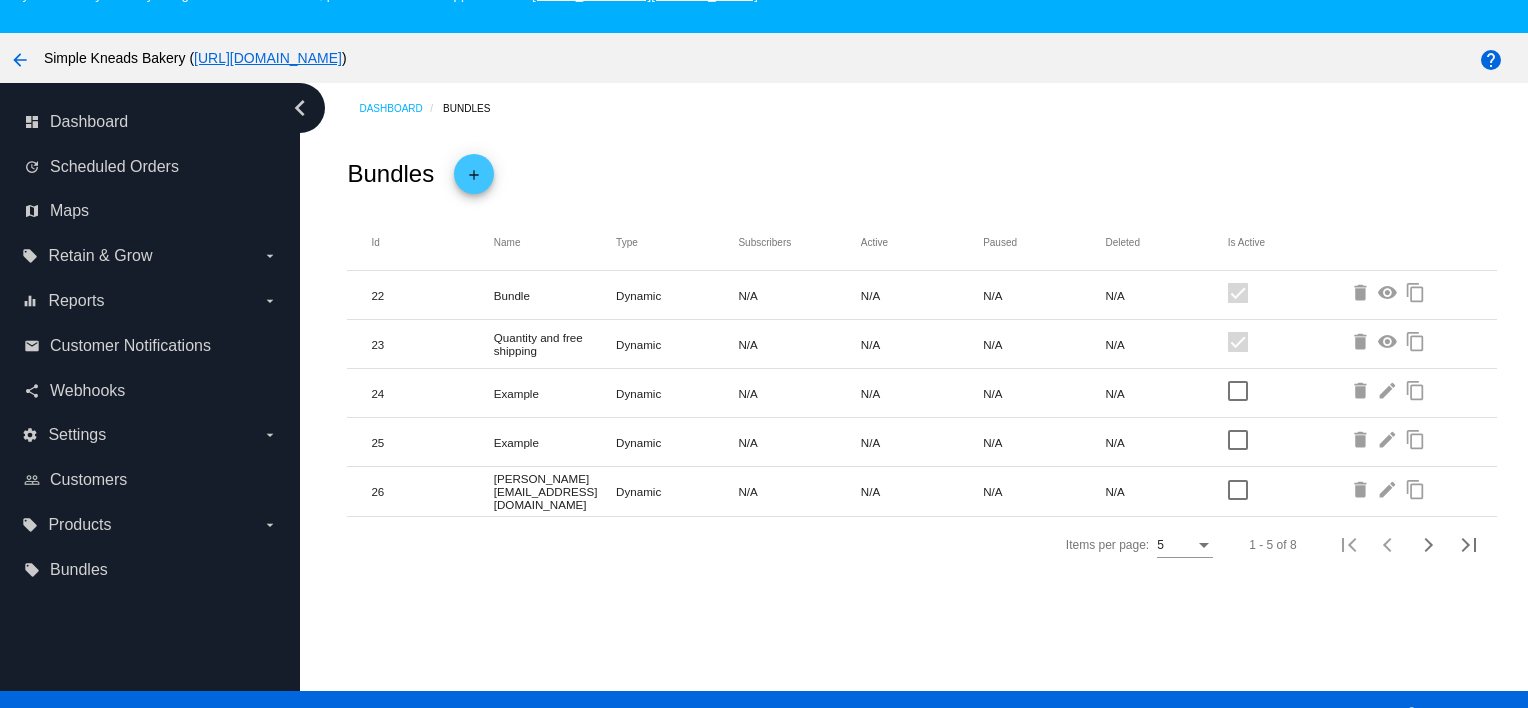 scroll, scrollTop: 128, scrollLeft: 0, axis: vertical 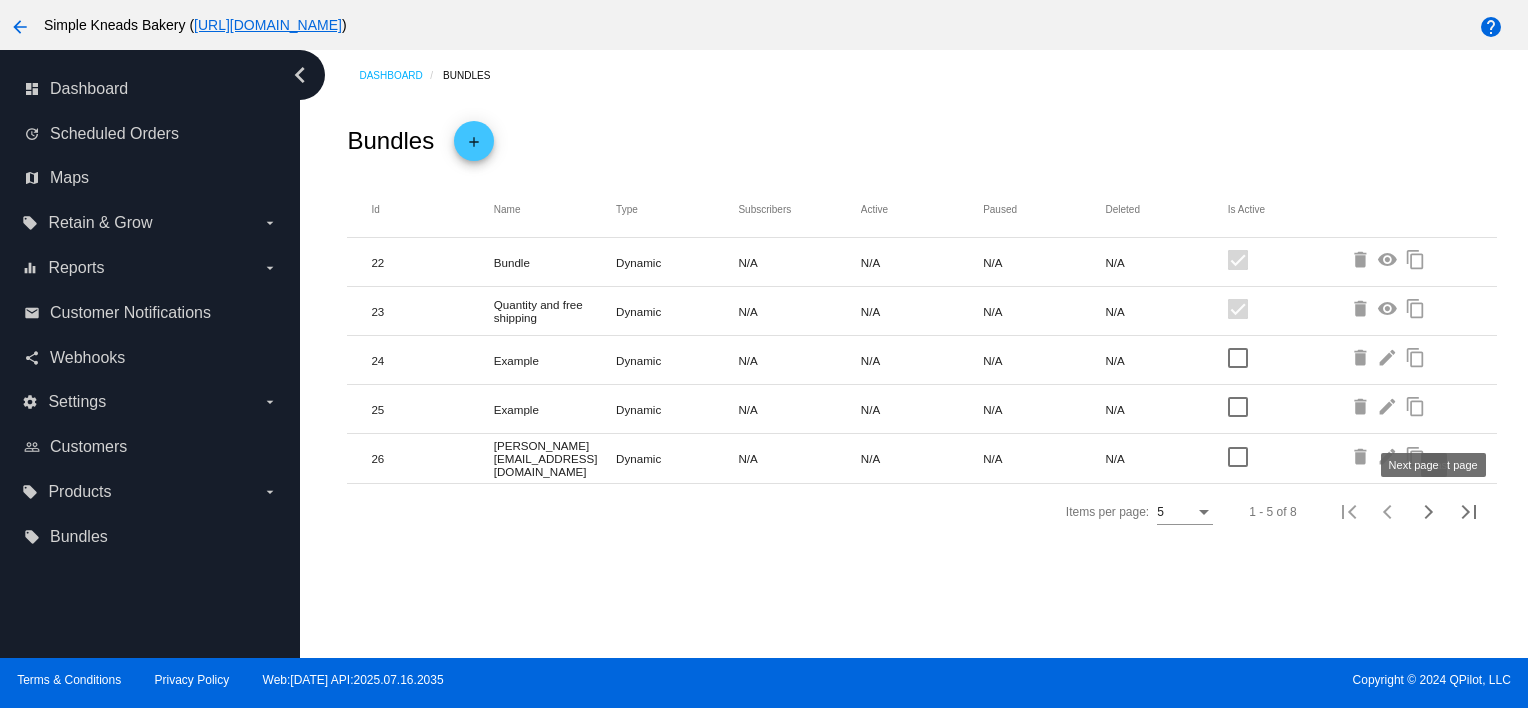 click 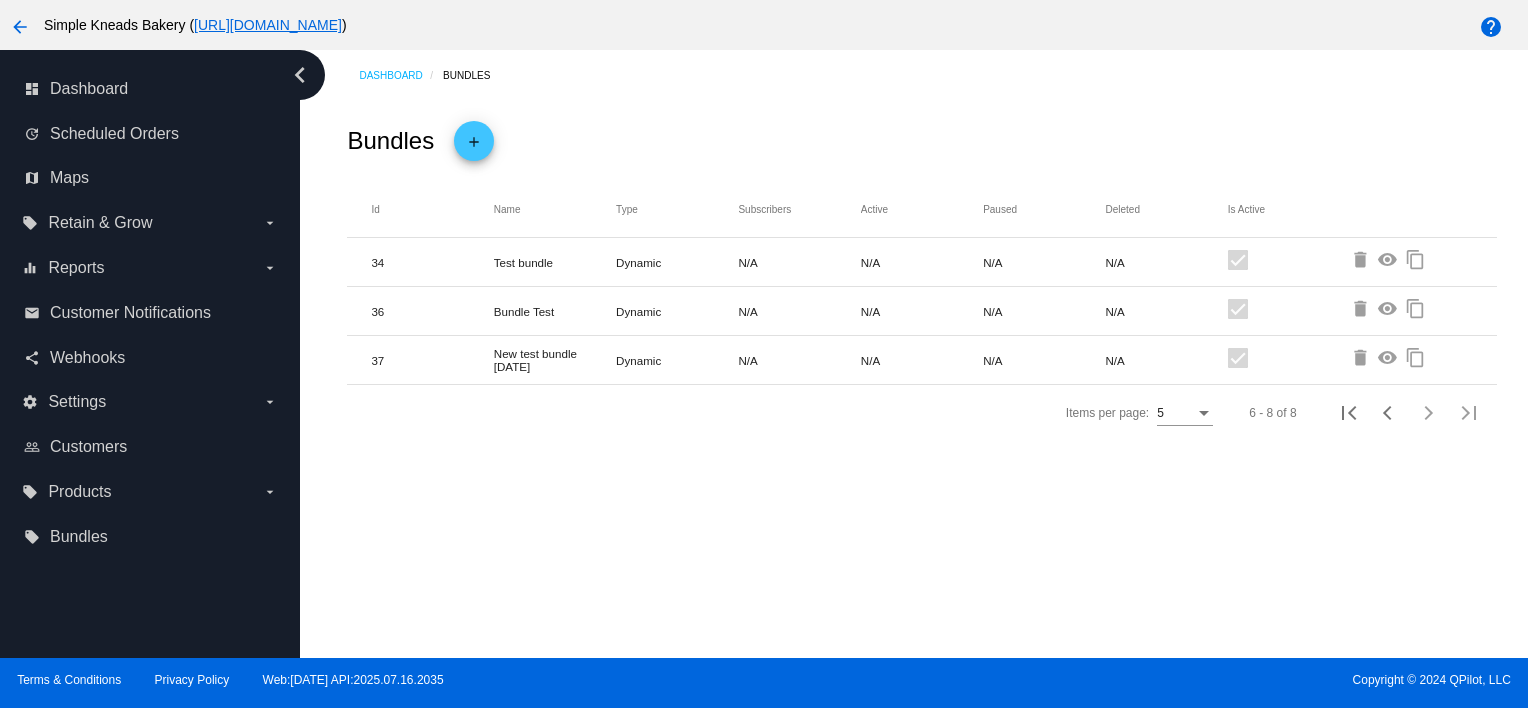 click on "New test bundle 7/22/2025" 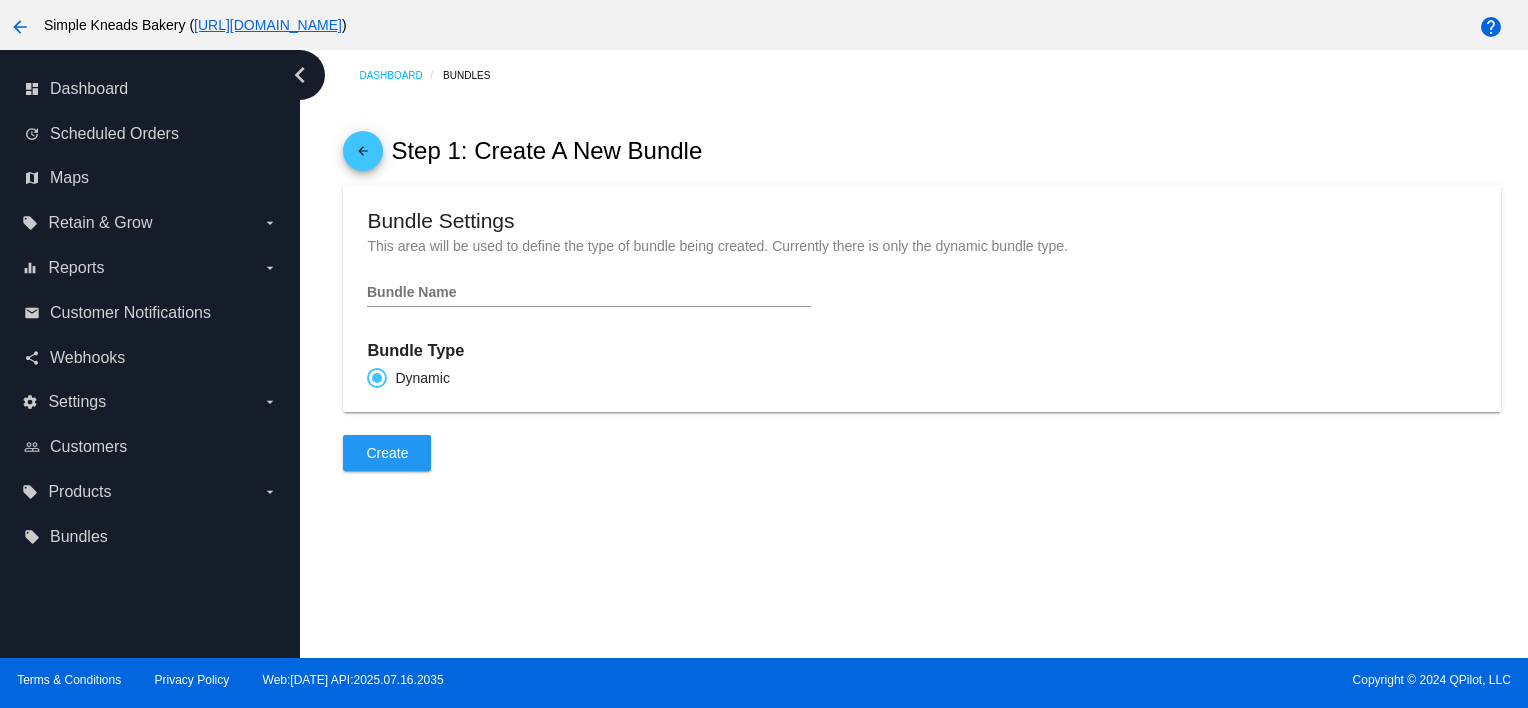 click on "Bundle Name" 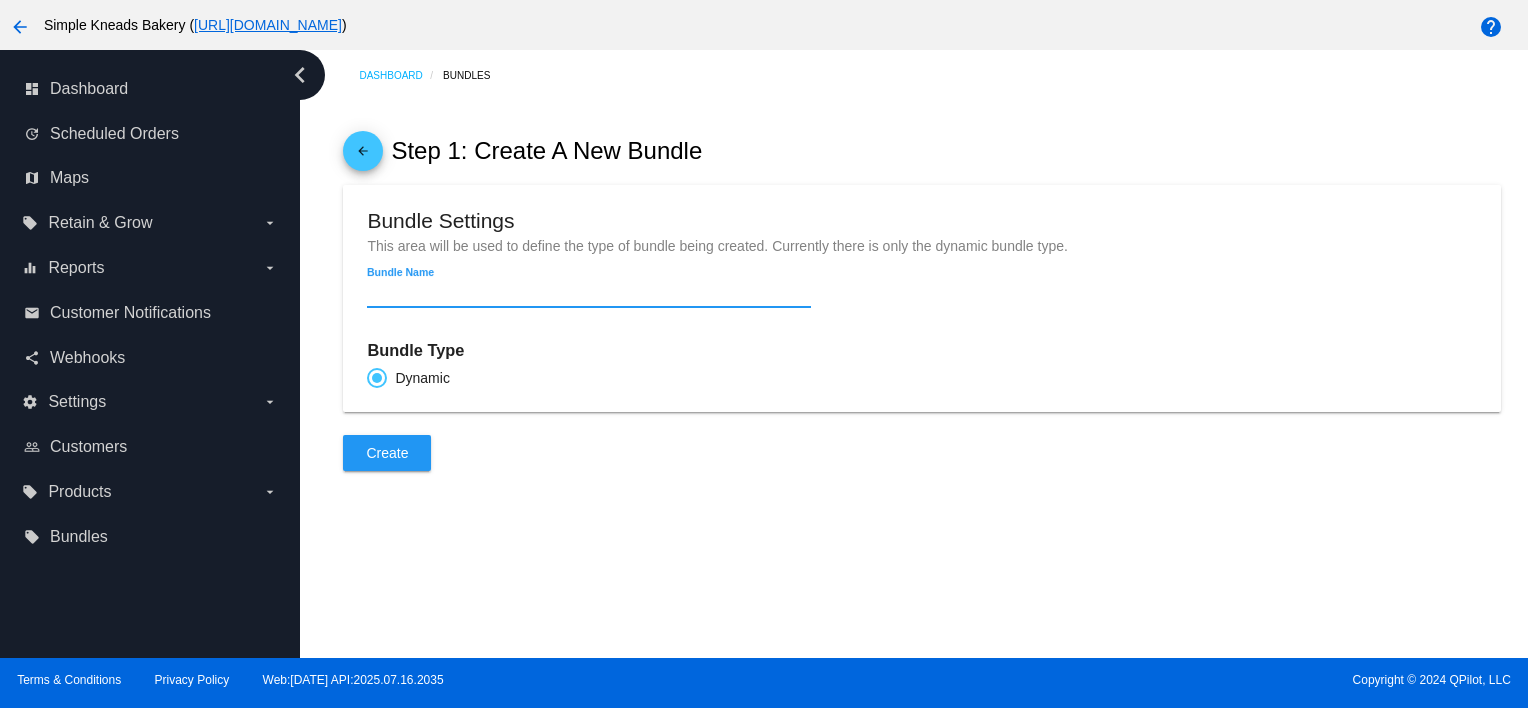 click on "Bundle Name" at bounding box center (589, 293) 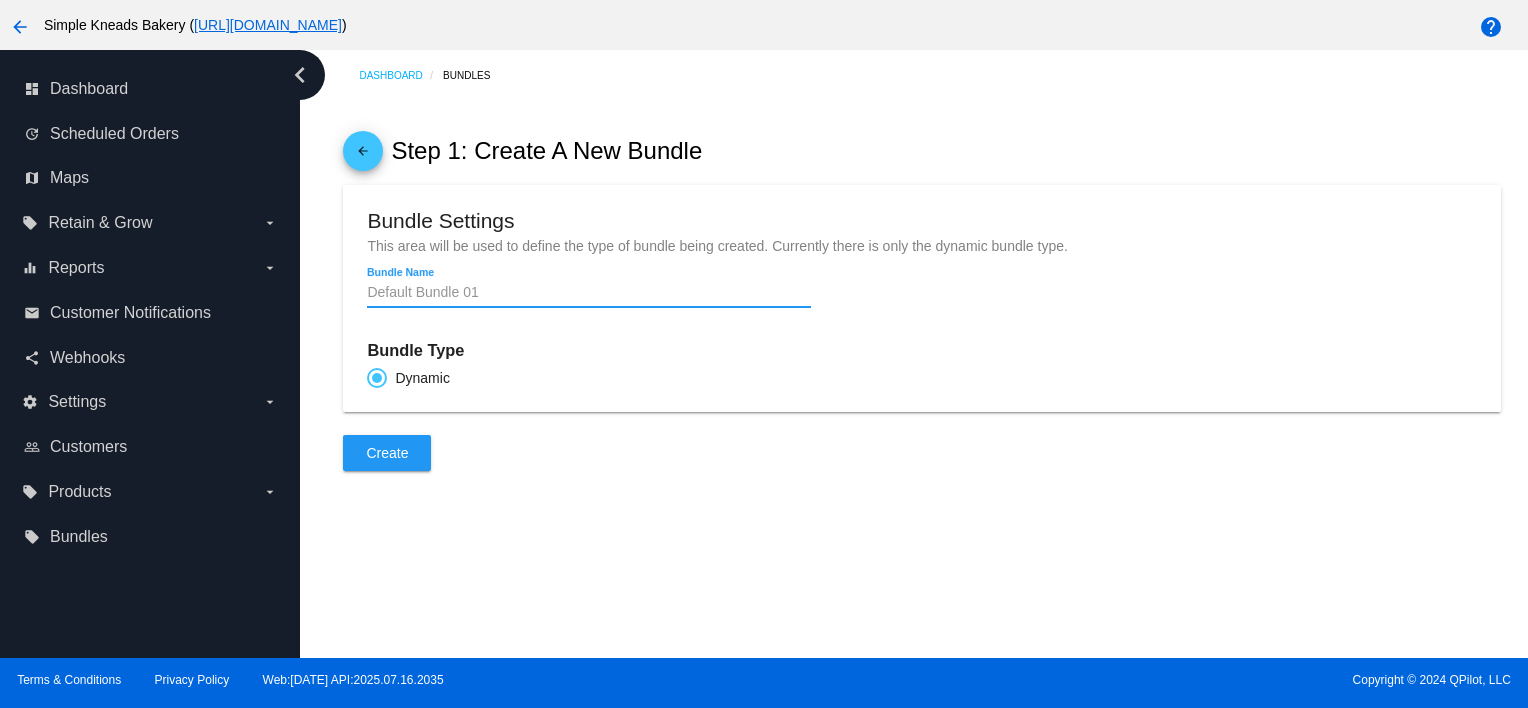 drag, startPoint x: 463, startPoint y: 296, endPoint x: 470, endPoint y: 330, distance: 34.713108 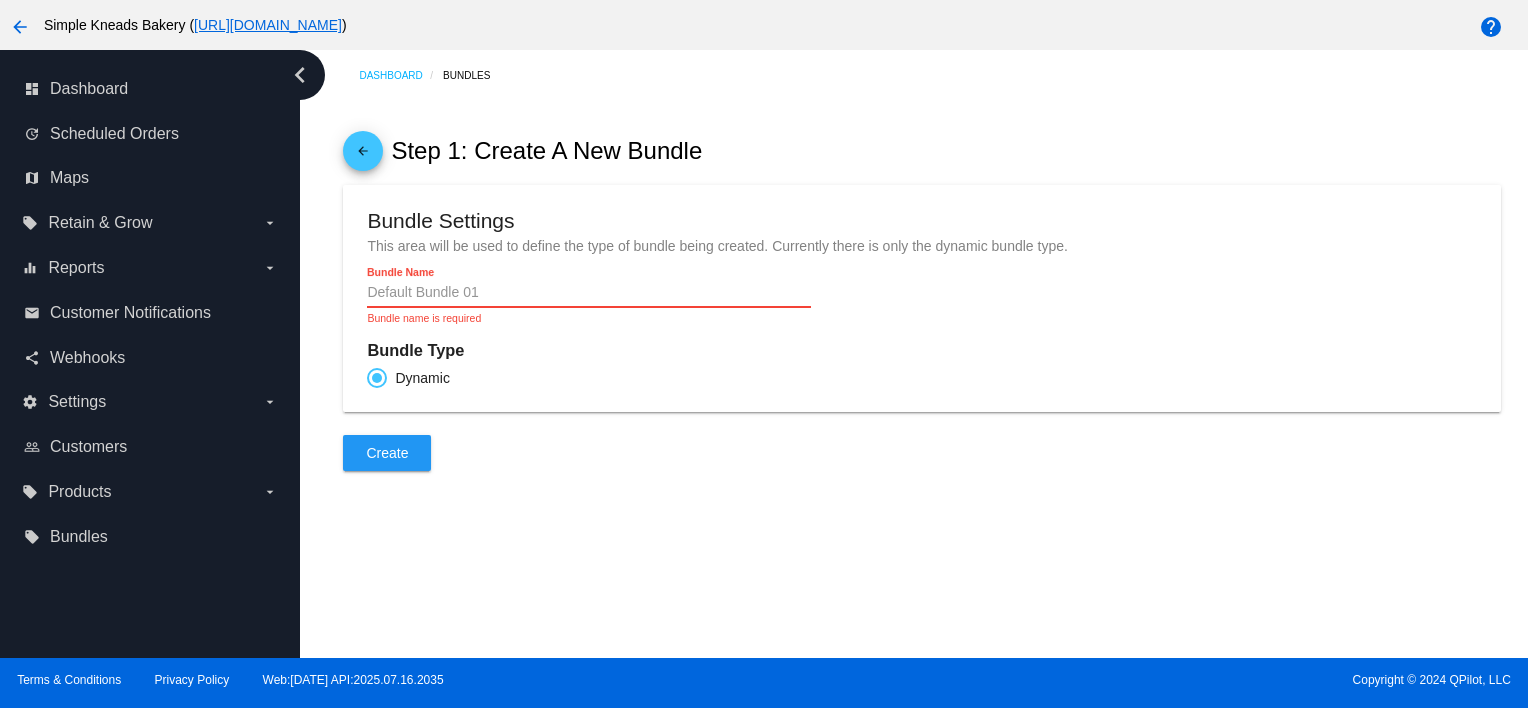 click on "Bundle Name" 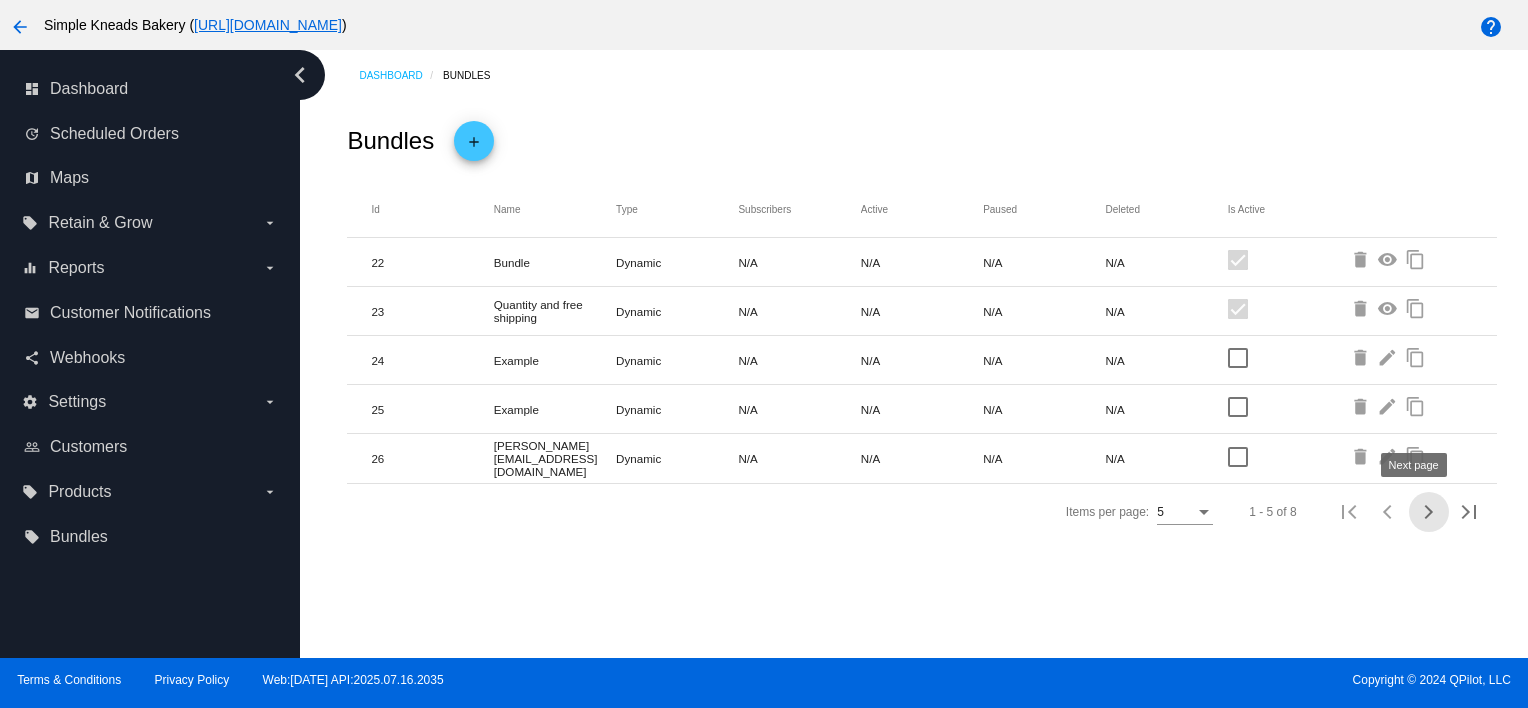 click 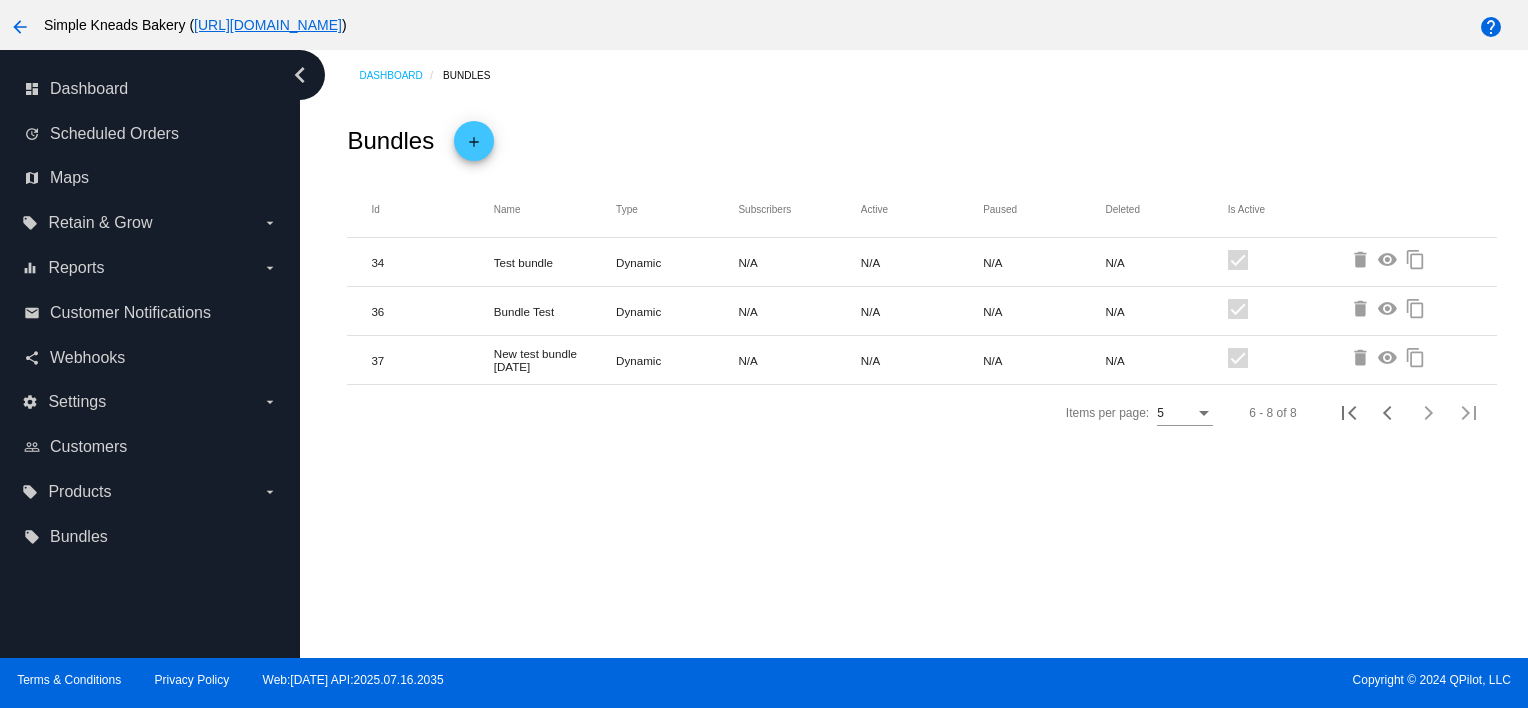 click on "visibility" 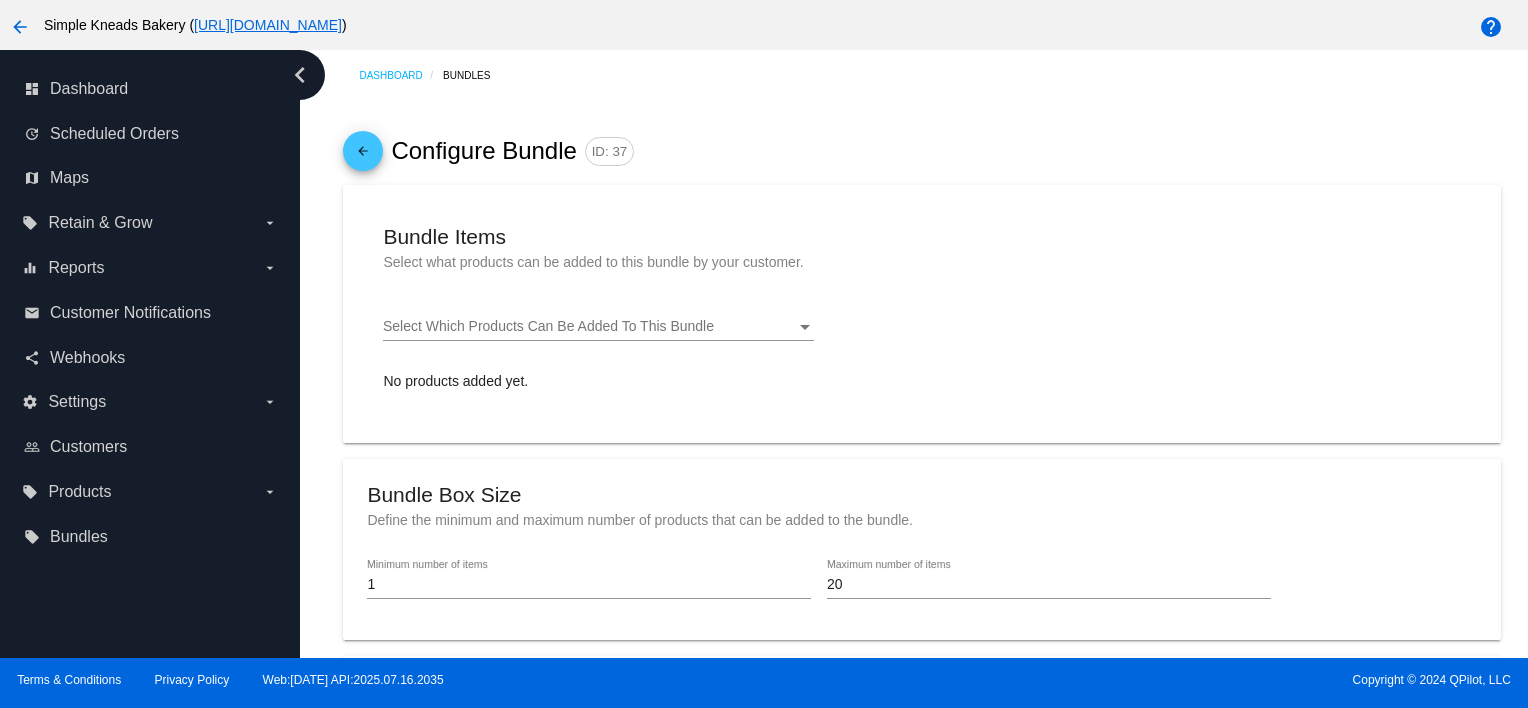 checkbox on "true" 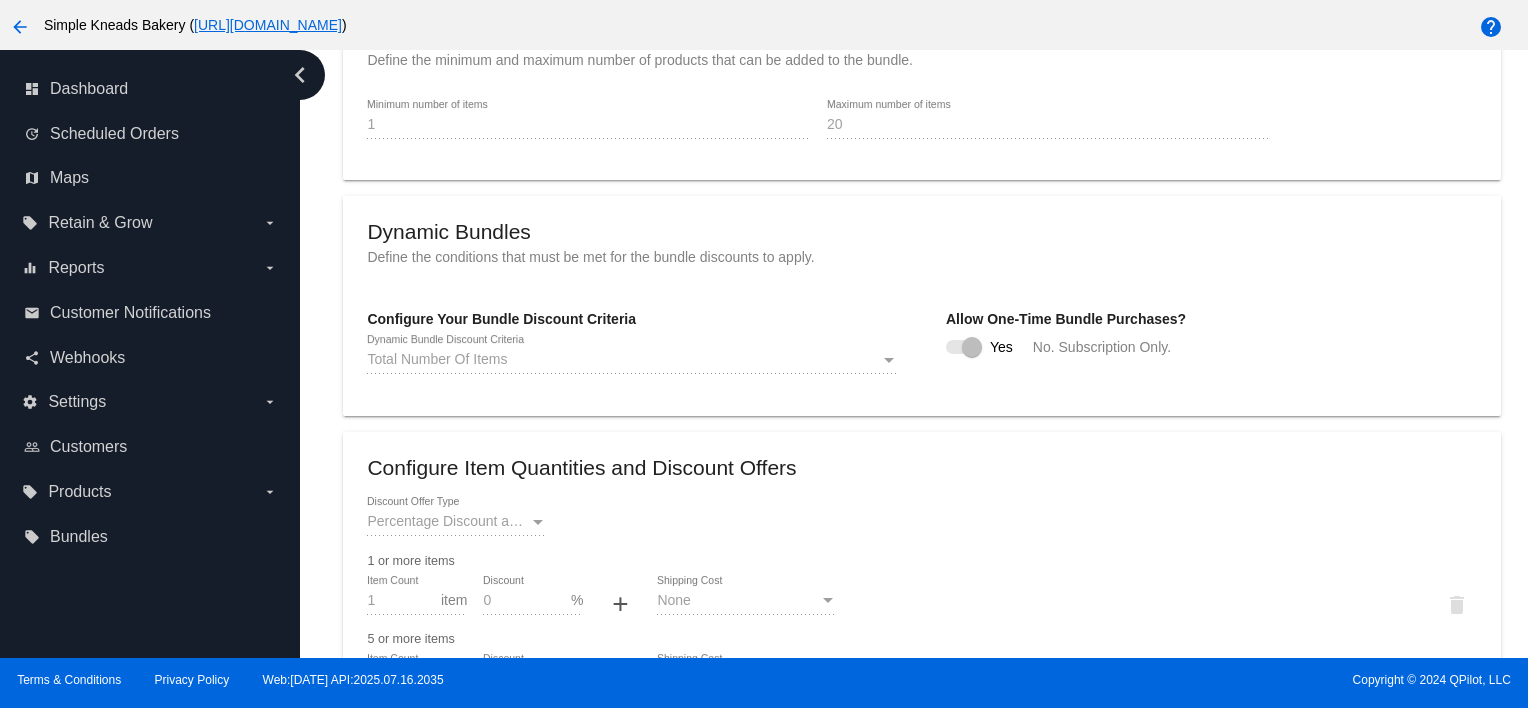 scroll, scrollTop: 0, scrollLeft: 0, axis: both 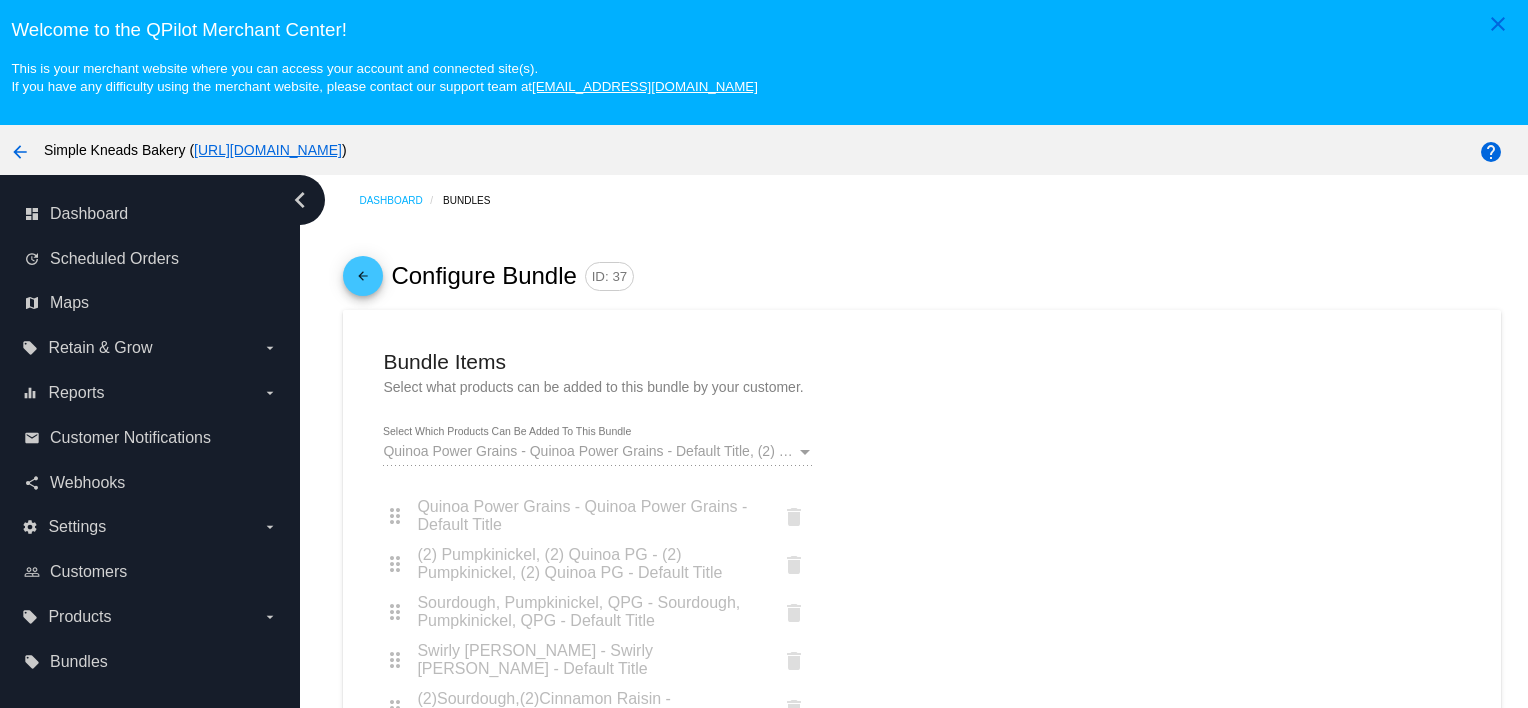 click on "arrow_back" 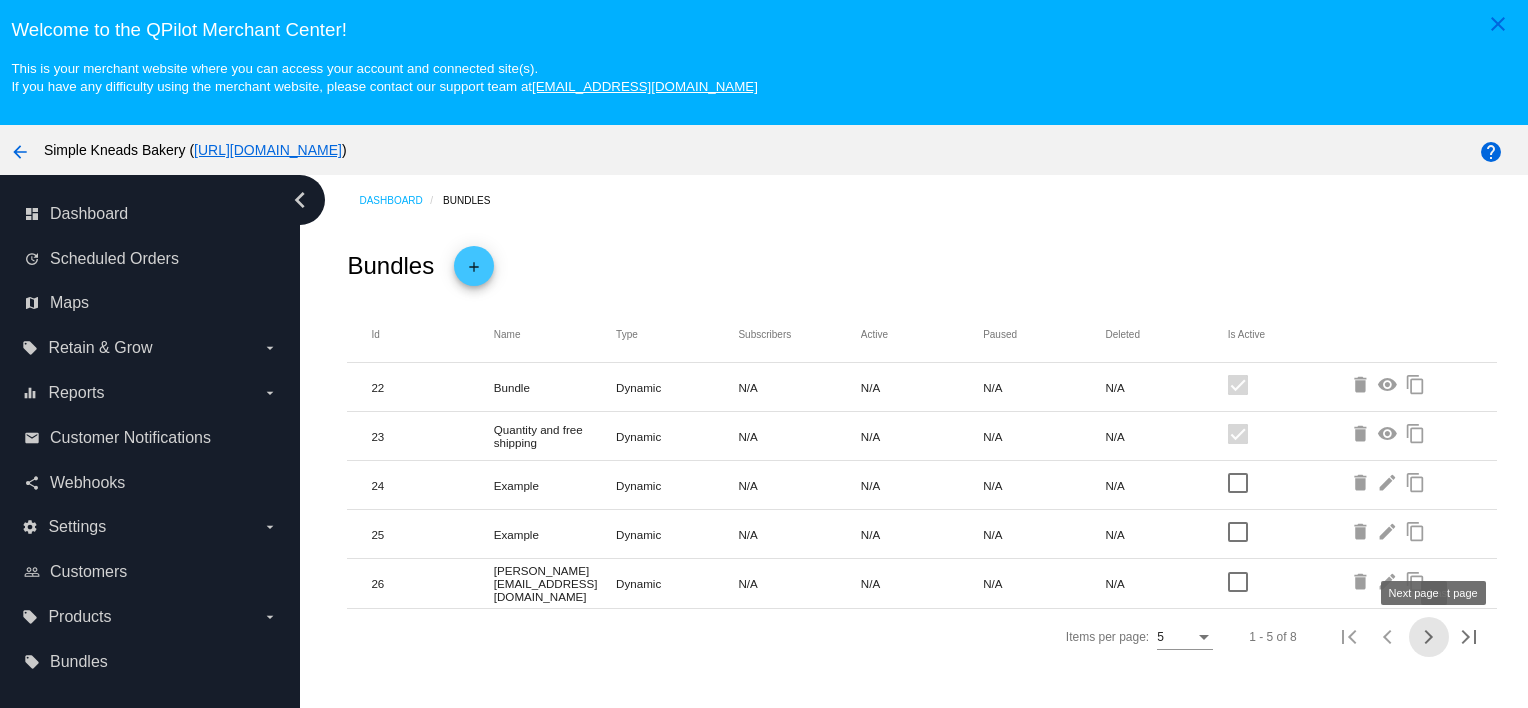 click 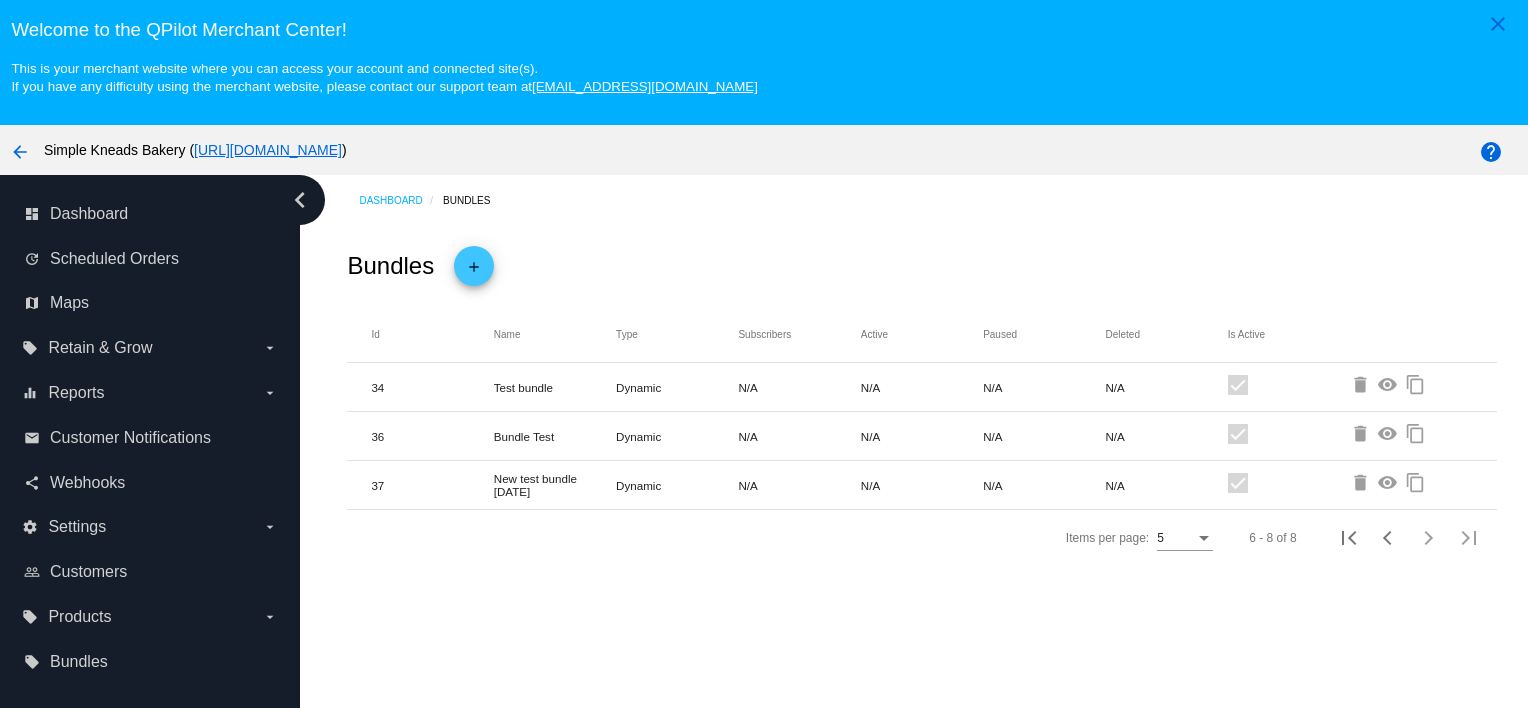 click on "visibility" 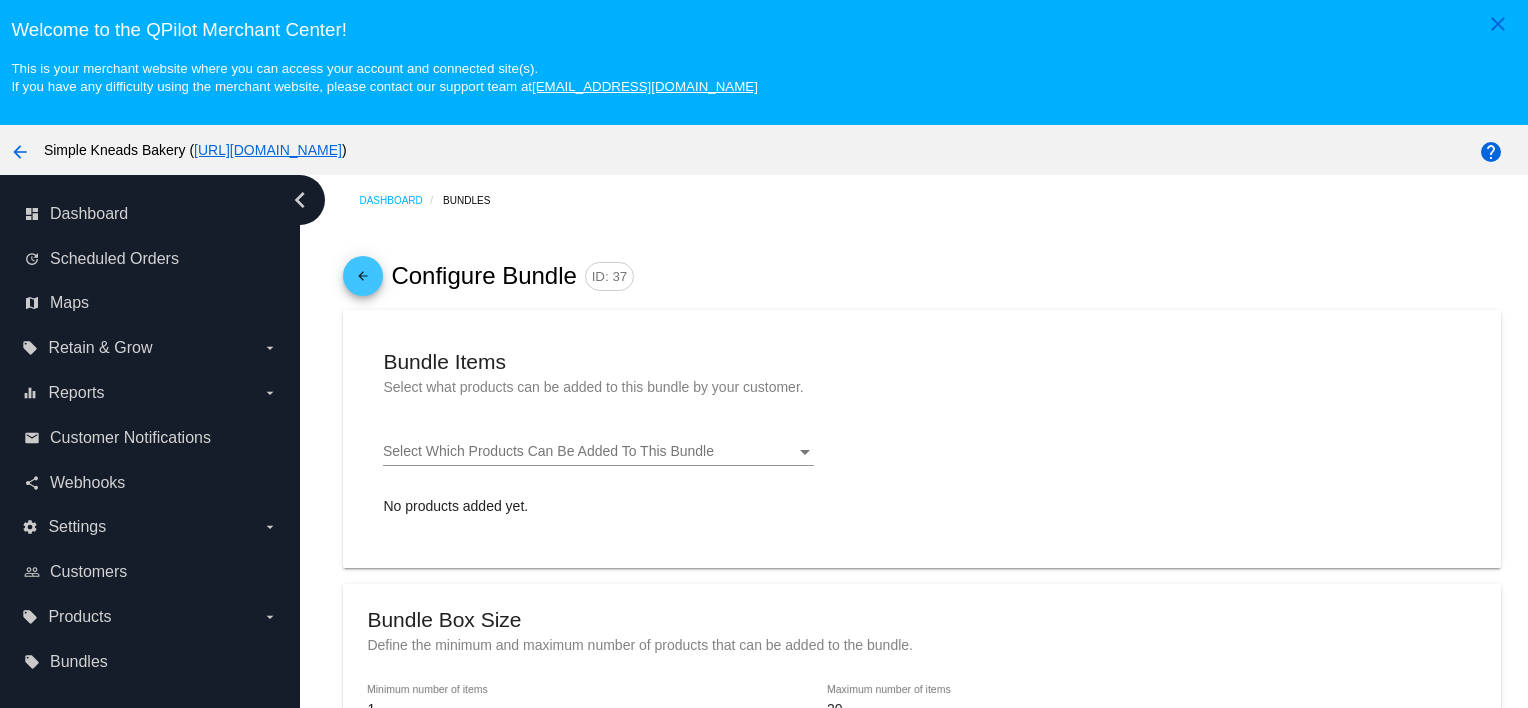checkbox on "true" 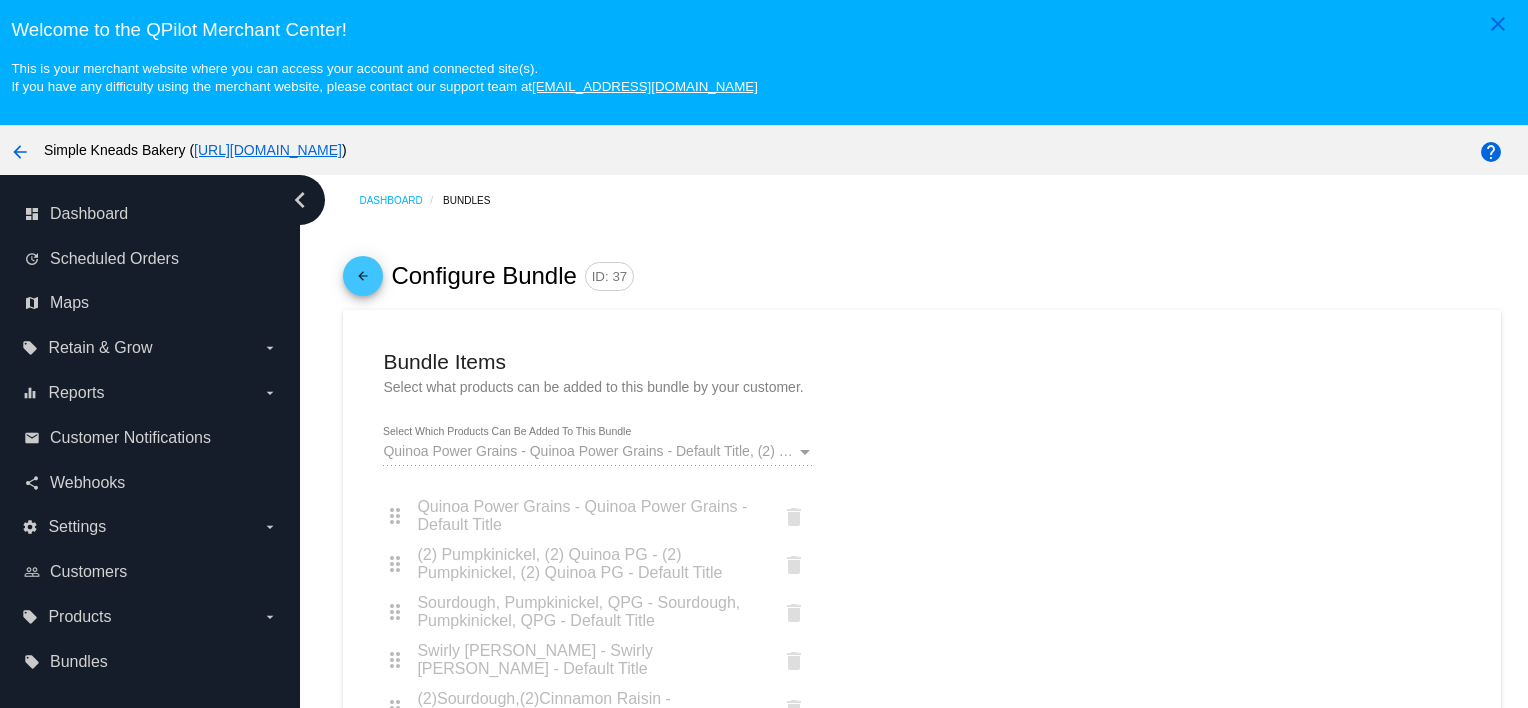 scroll, scrollTop: 54, scrollLeft: 0, axis: vertical 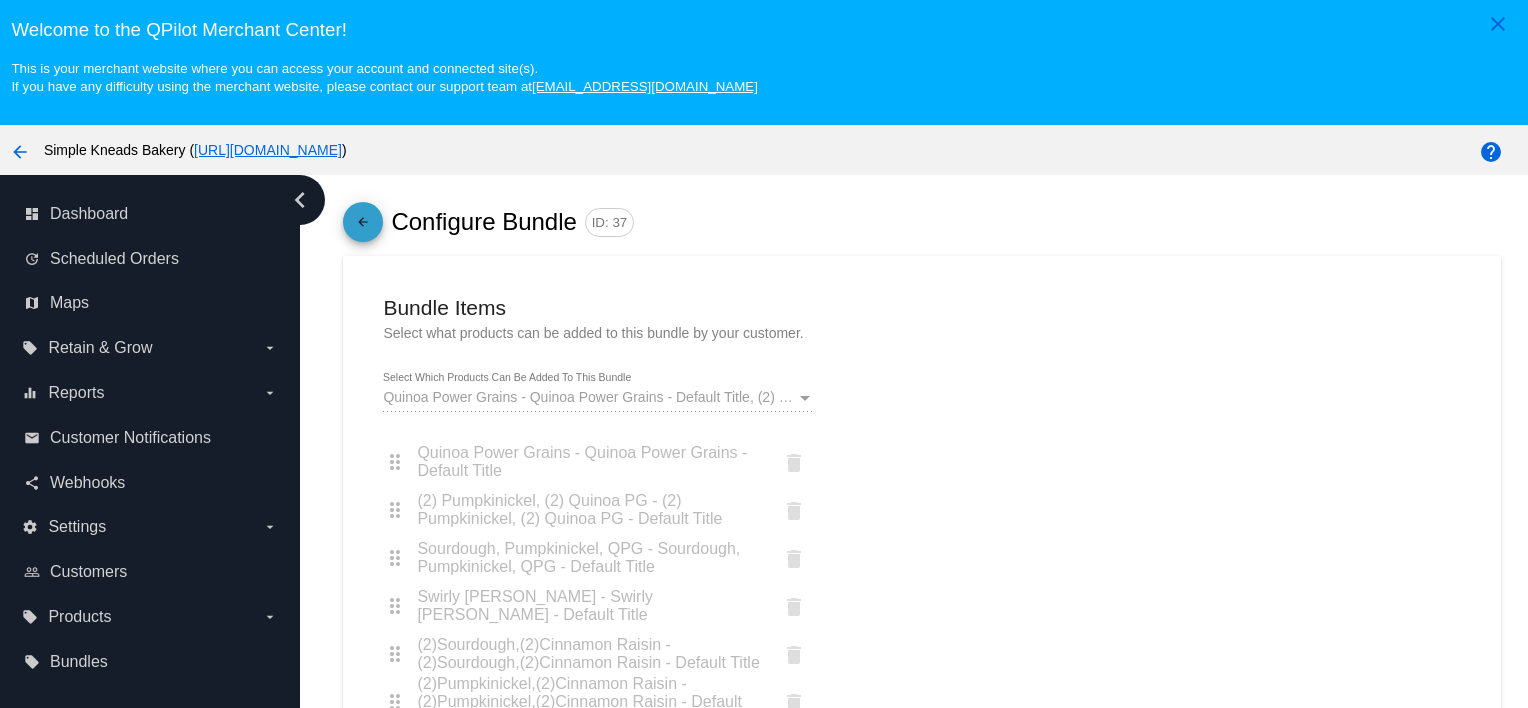click on "arrow_back" 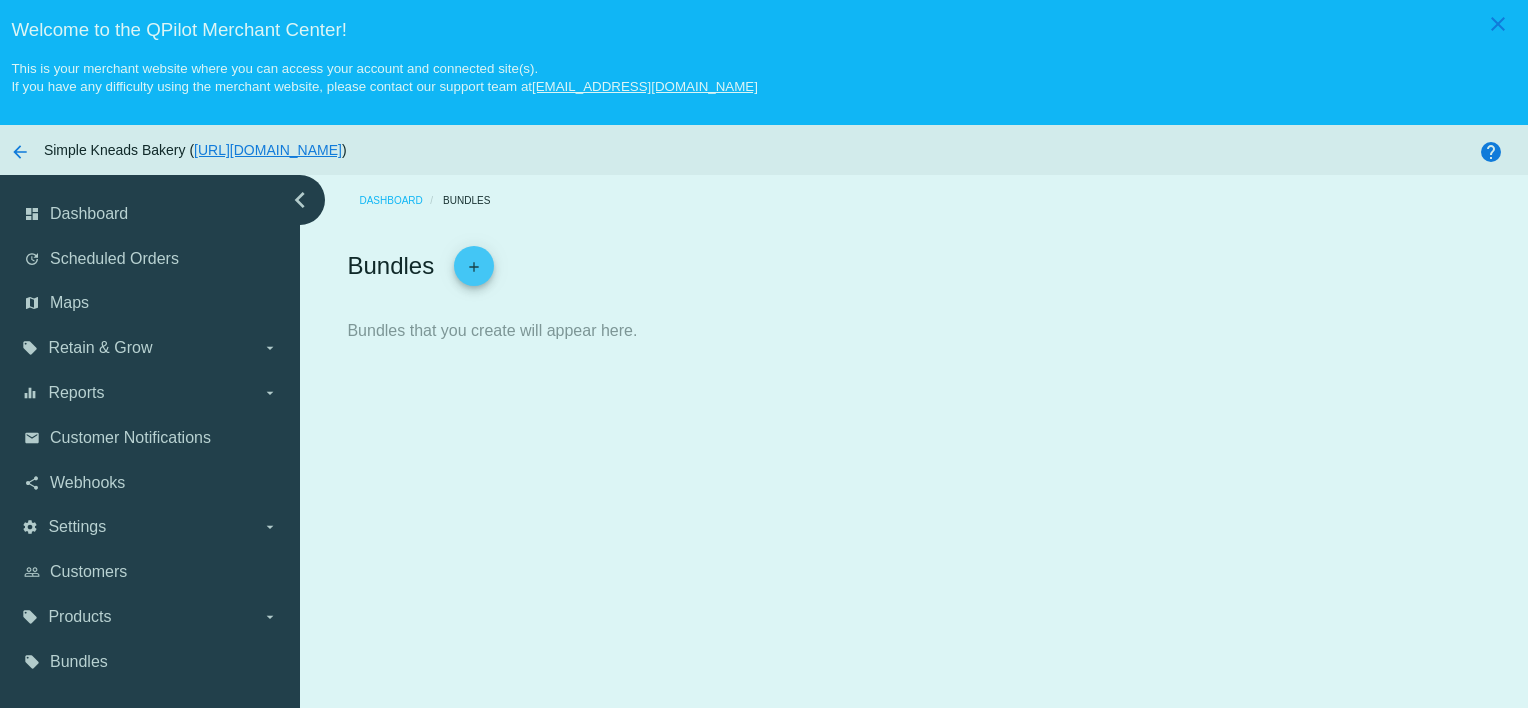 scroll, scrollTop: 0, scrollLeft: 0, axis: both 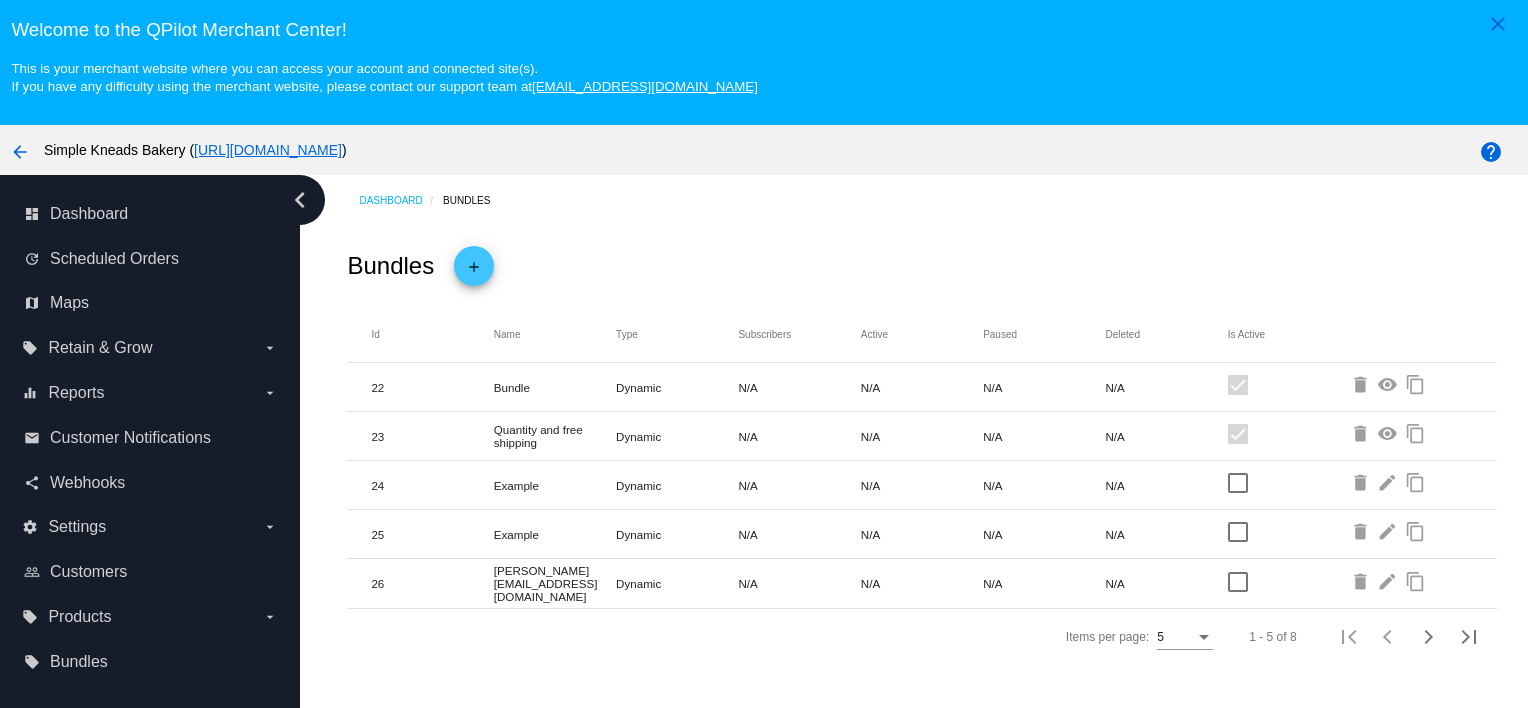 click on "add" 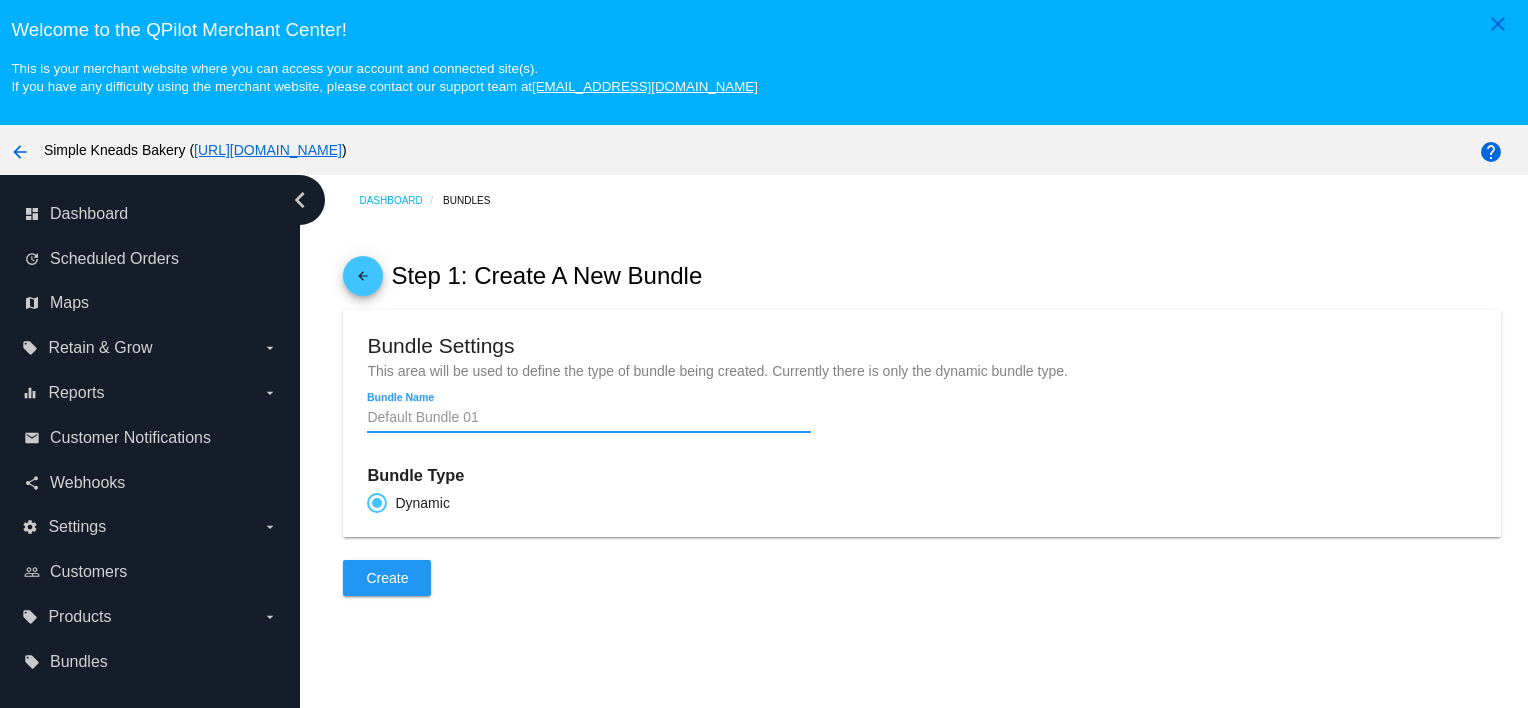 click on "Bundle Name" at bounding box center (589, 418) 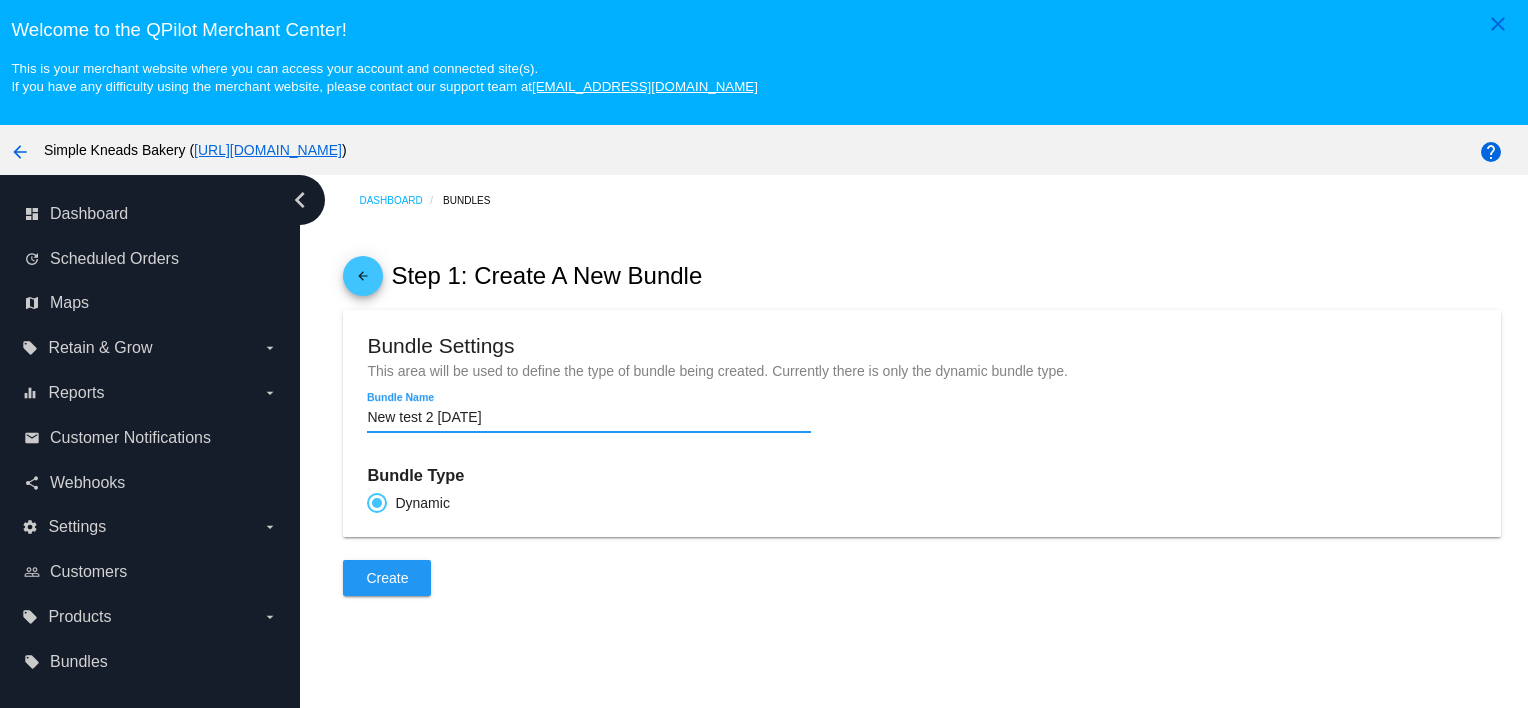 type on "New test 2 7/22/2025" 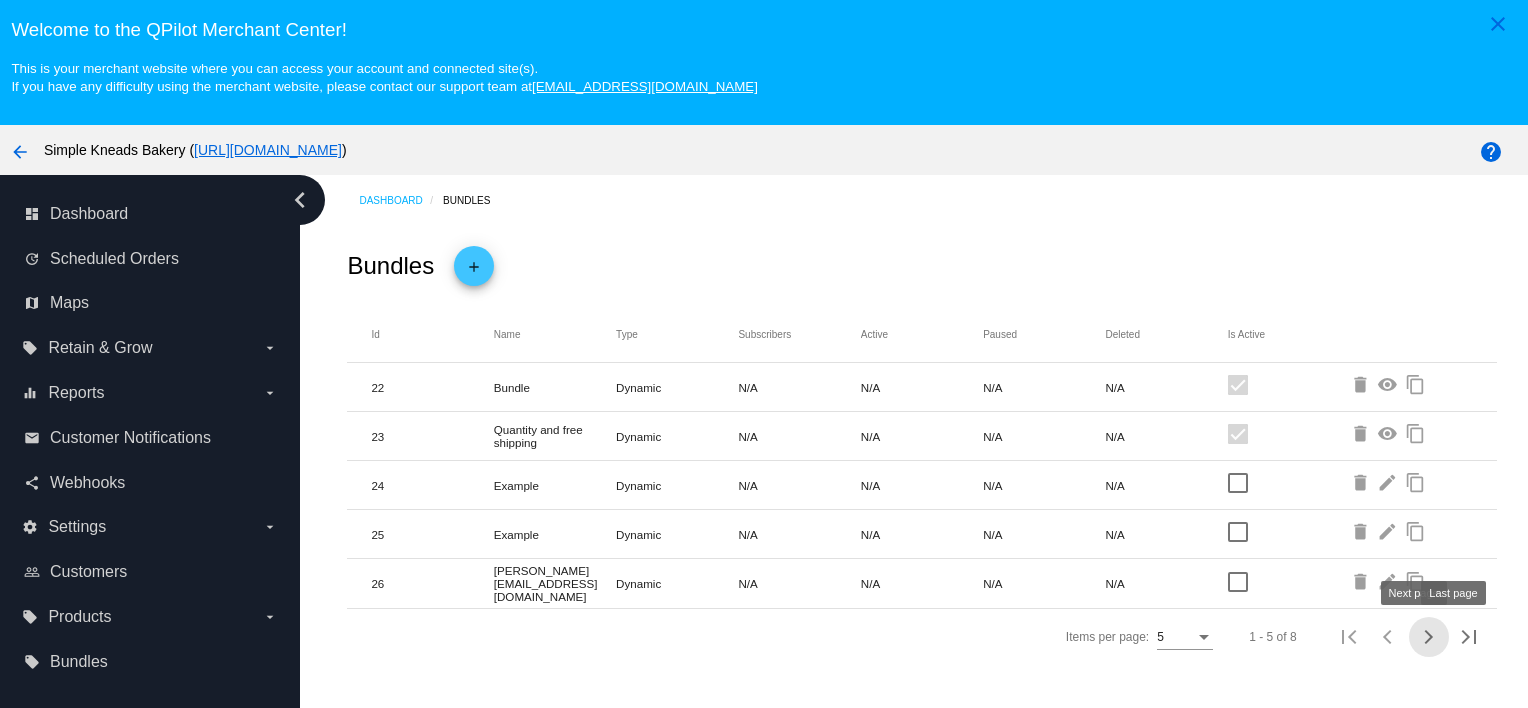 click 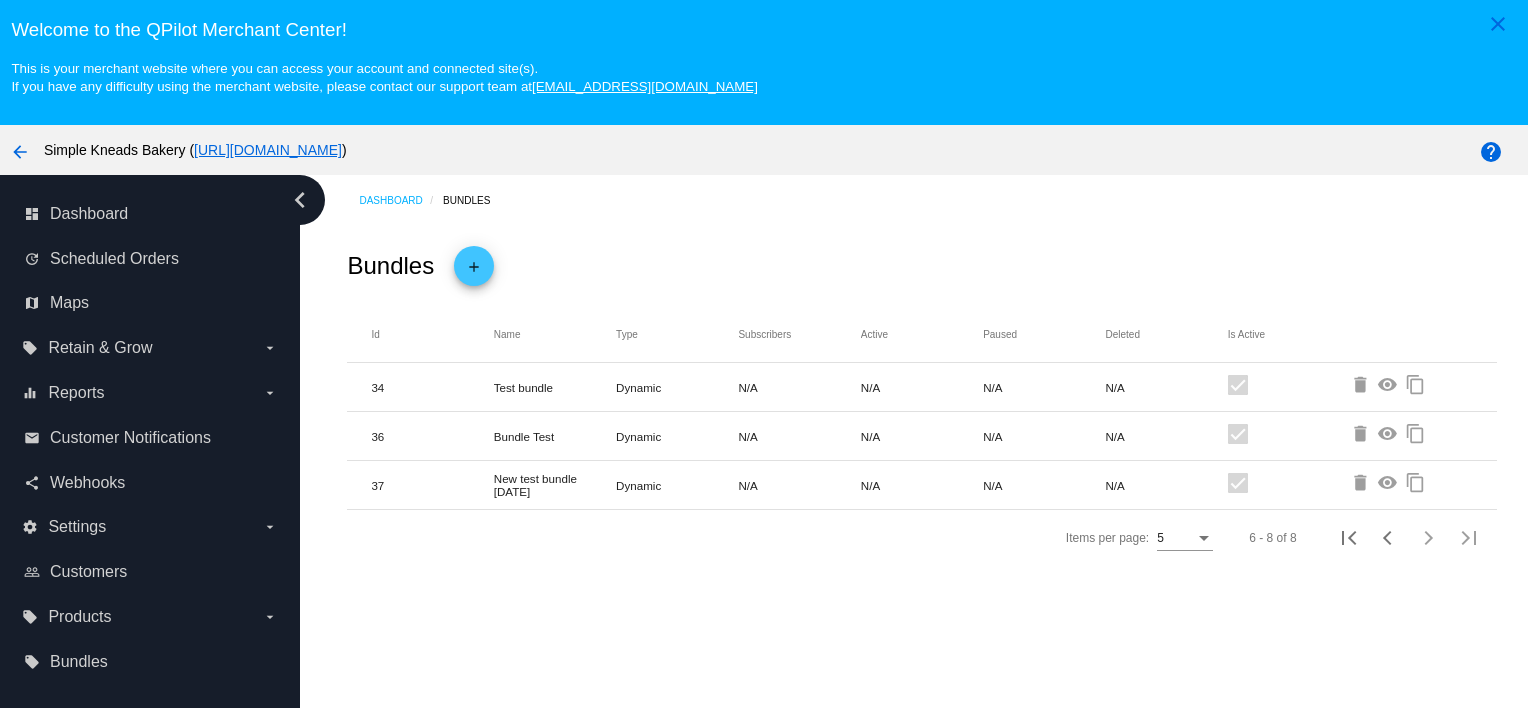 click on "visibility" 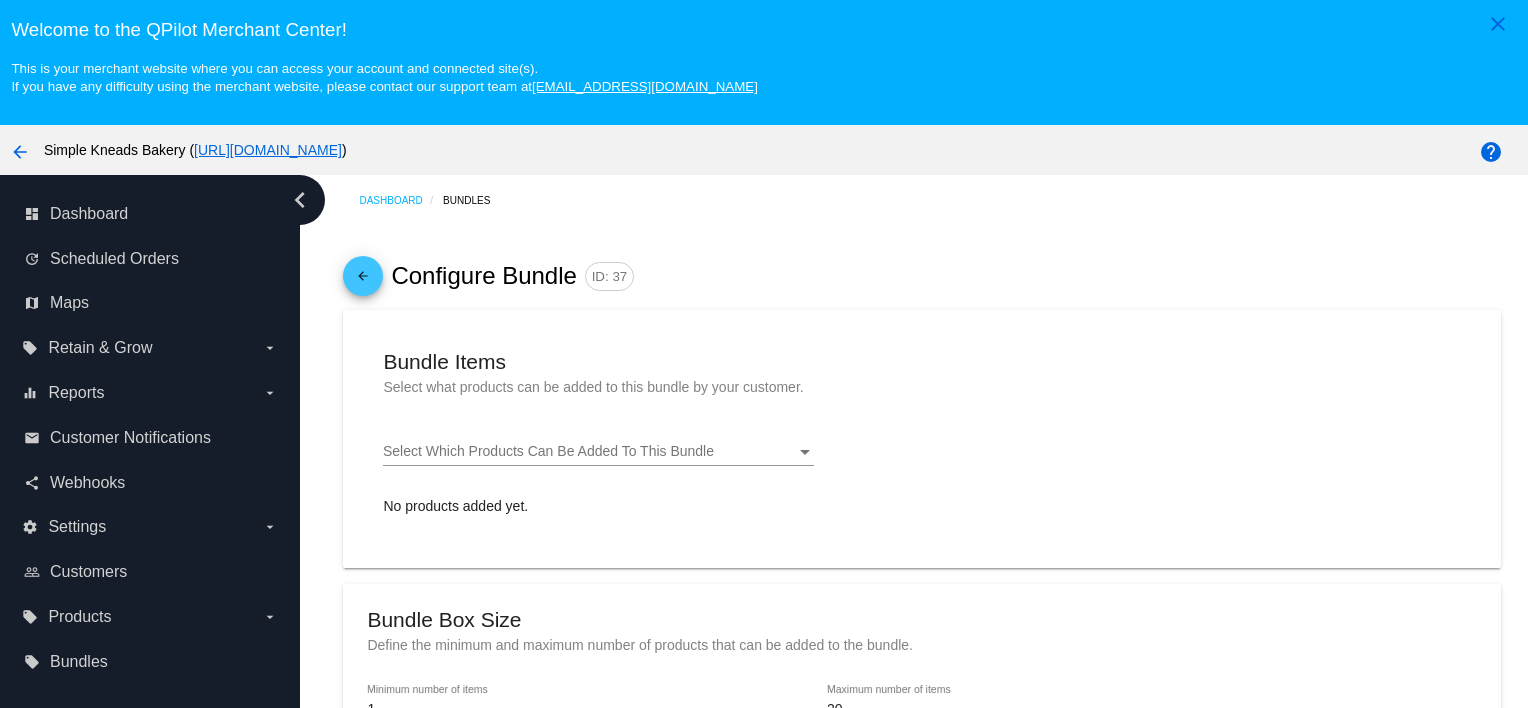 checkbox on "true" 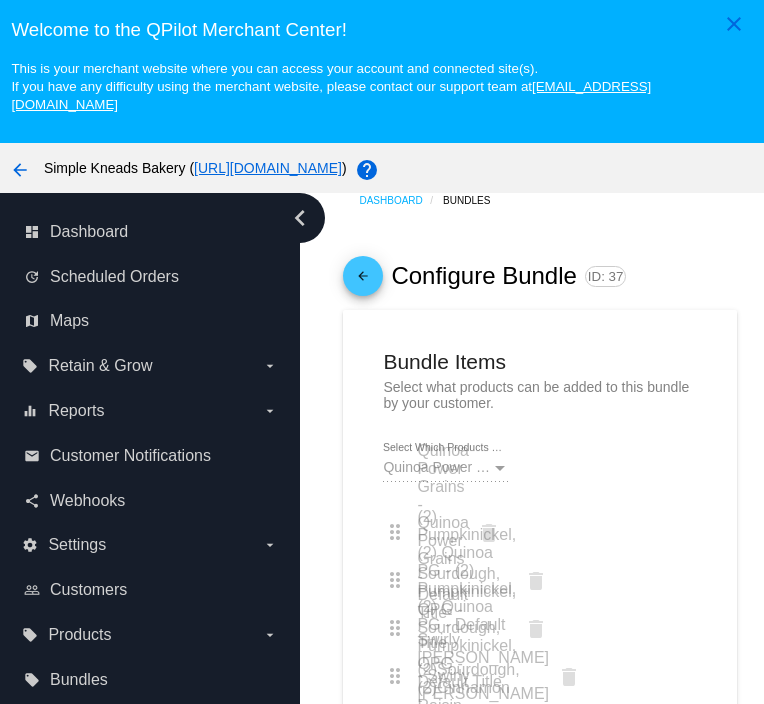 scroll, scrollTop: 0, scrollLeft: 0, axis: both 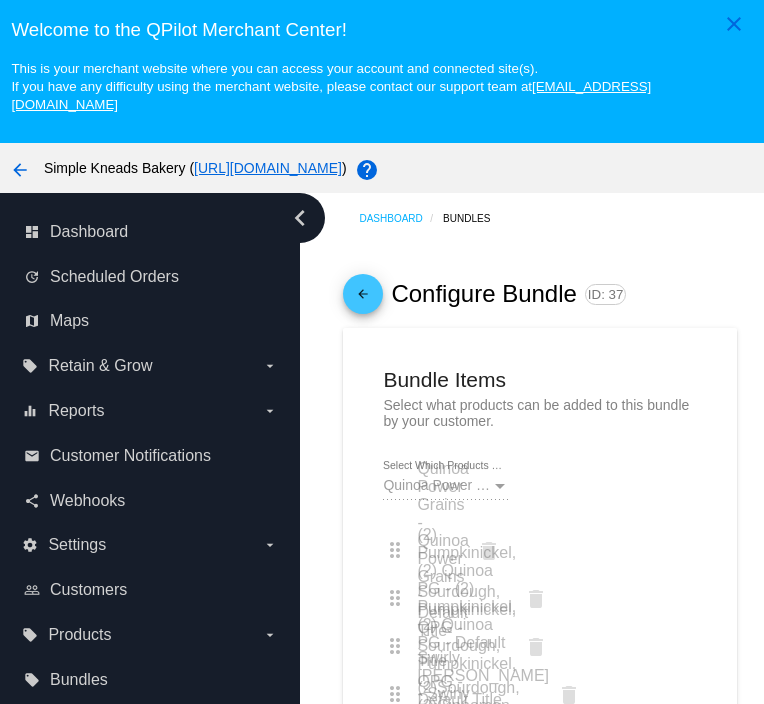 click on "arrow_back" 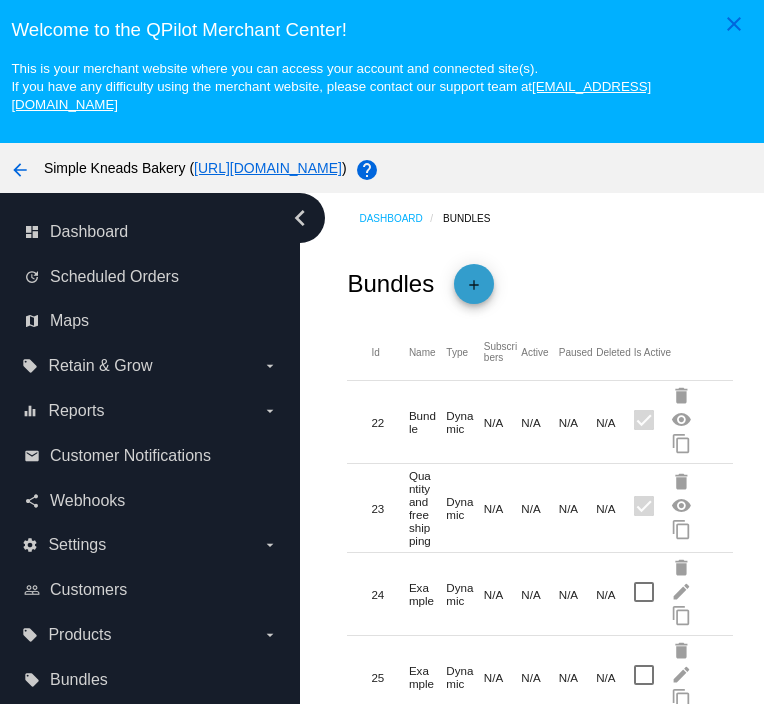click on "add" 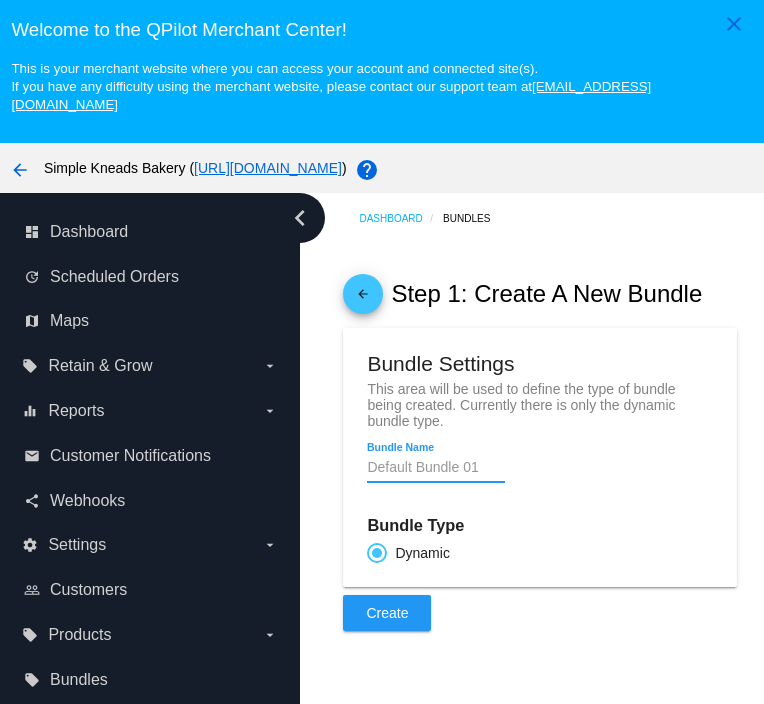 click on "Bundle Name" at bounding box center (436, 468) 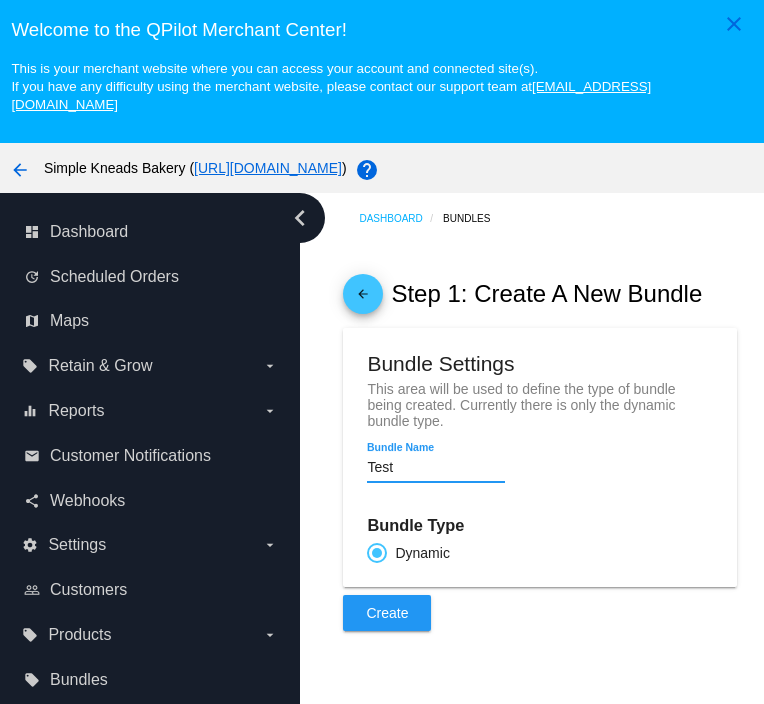 type on "Test" 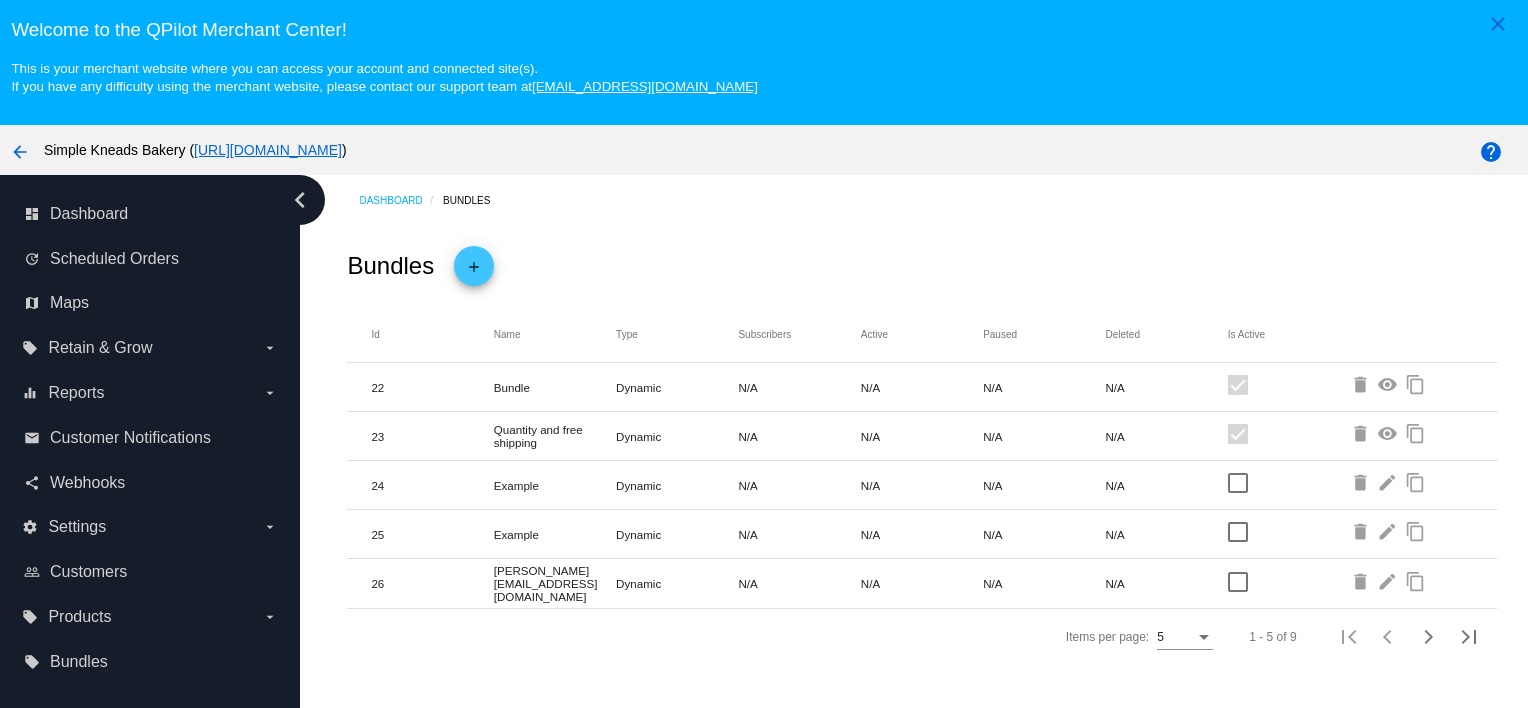 scroll, scrollTop: 0, scrollLeft: 0, axis: both 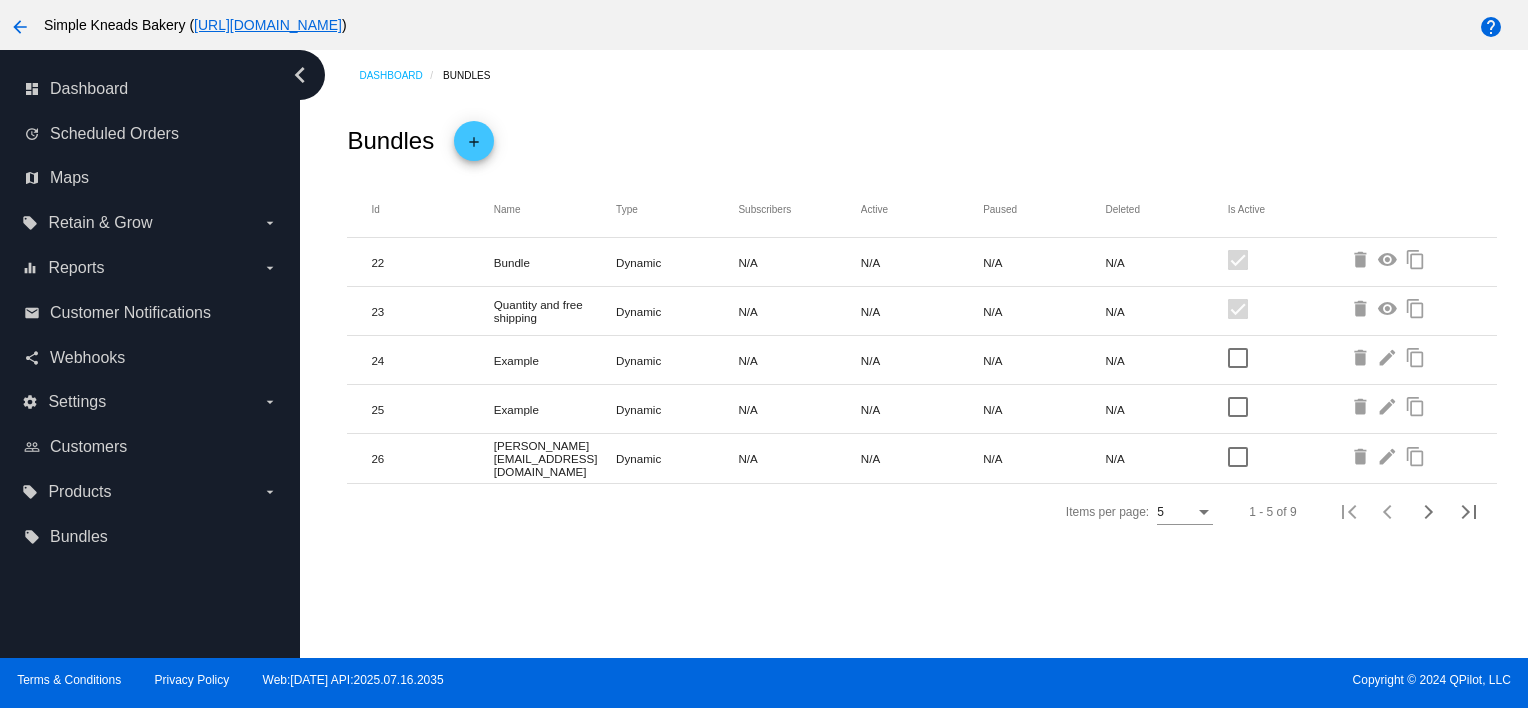 click on "add" 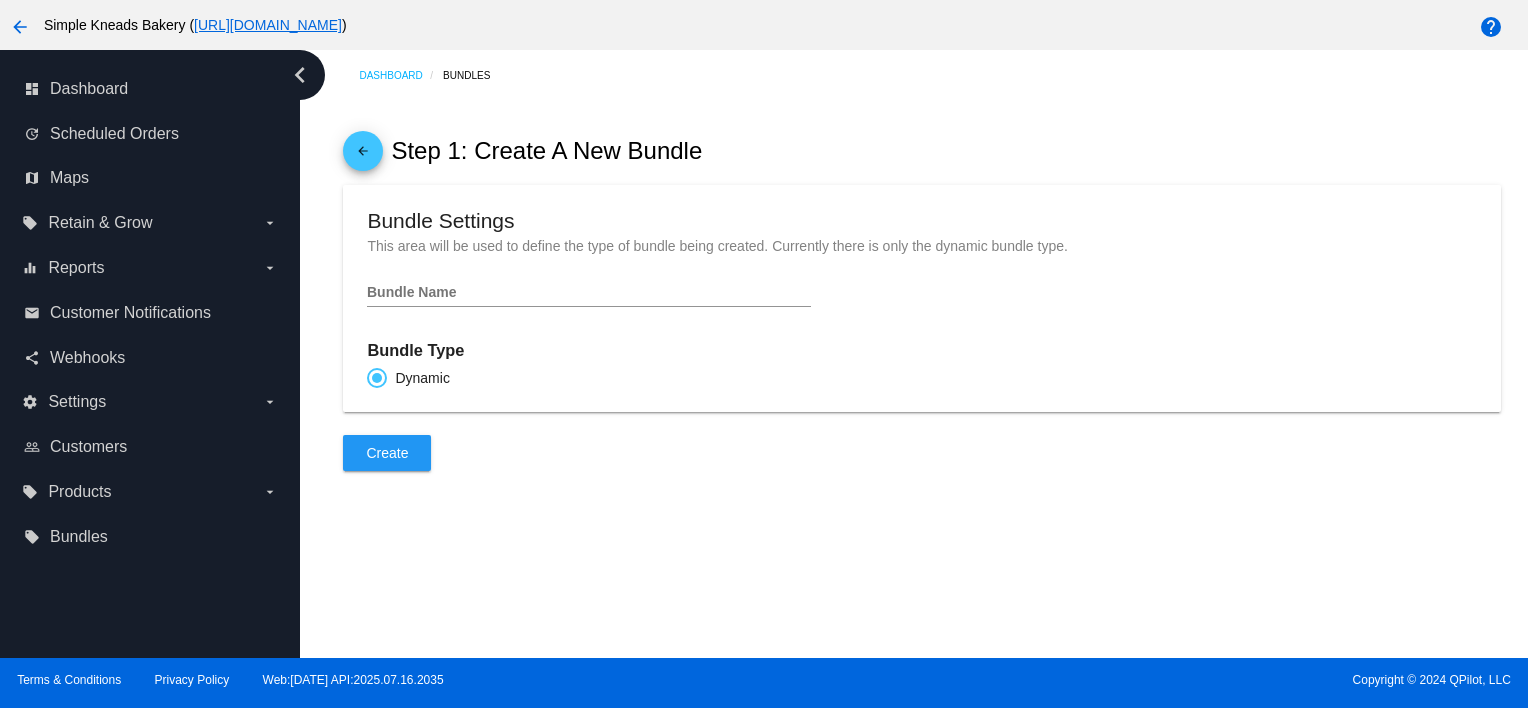 click on "Bundle Name" at bounding box center (589, 293) 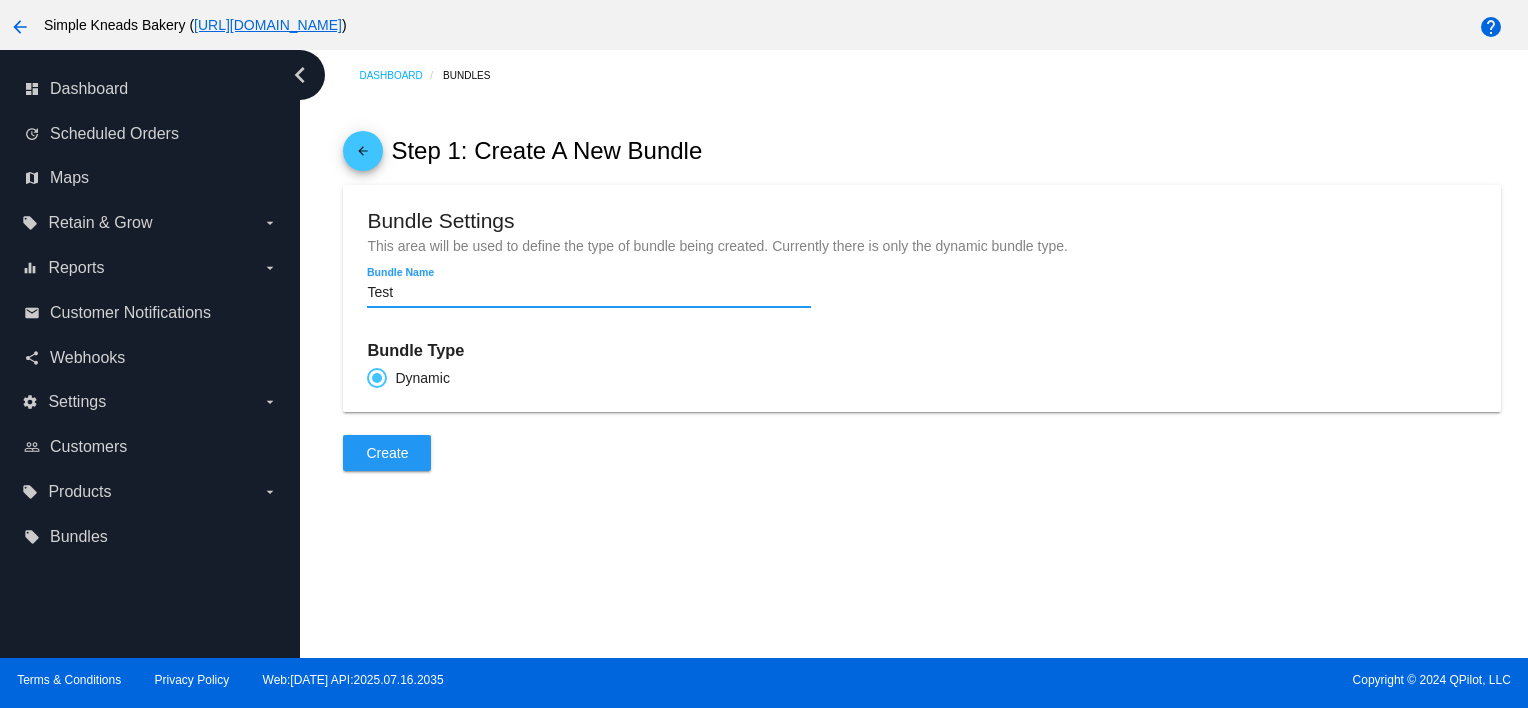 drag, startPoint x: 404, startPoint y: 451, endPoint x: 416, endPoint y: 449, distance: 12.165525 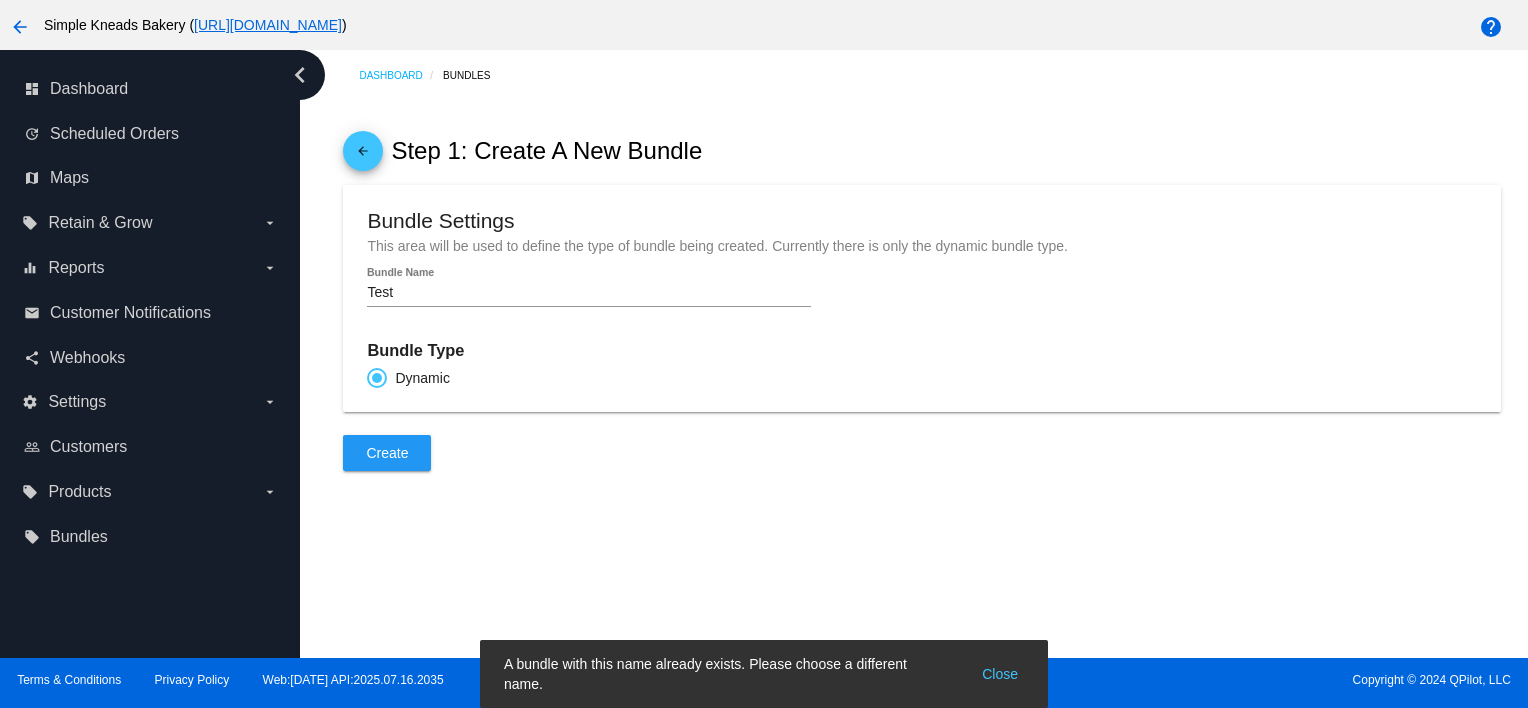 click on "Test" at bounding box center [589, 293] 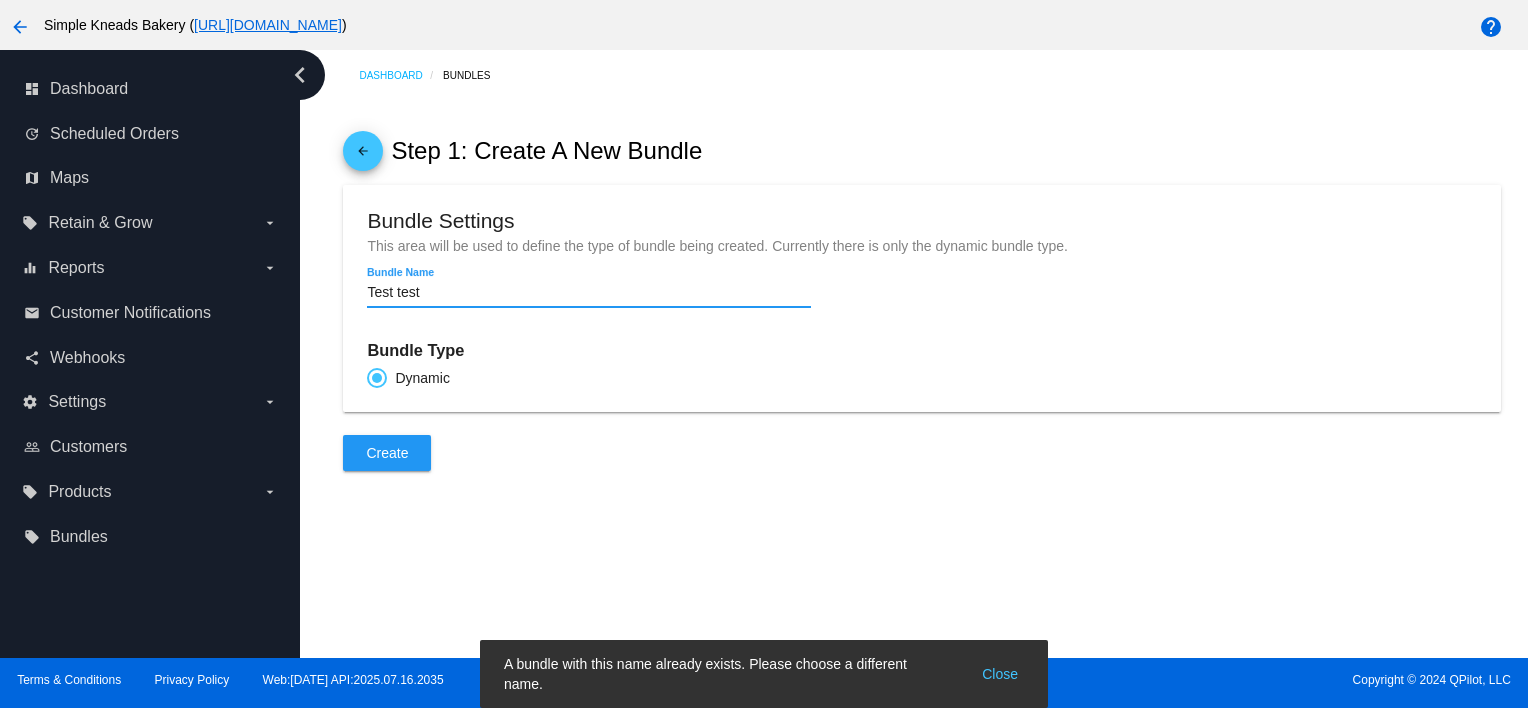 type on "Test test" 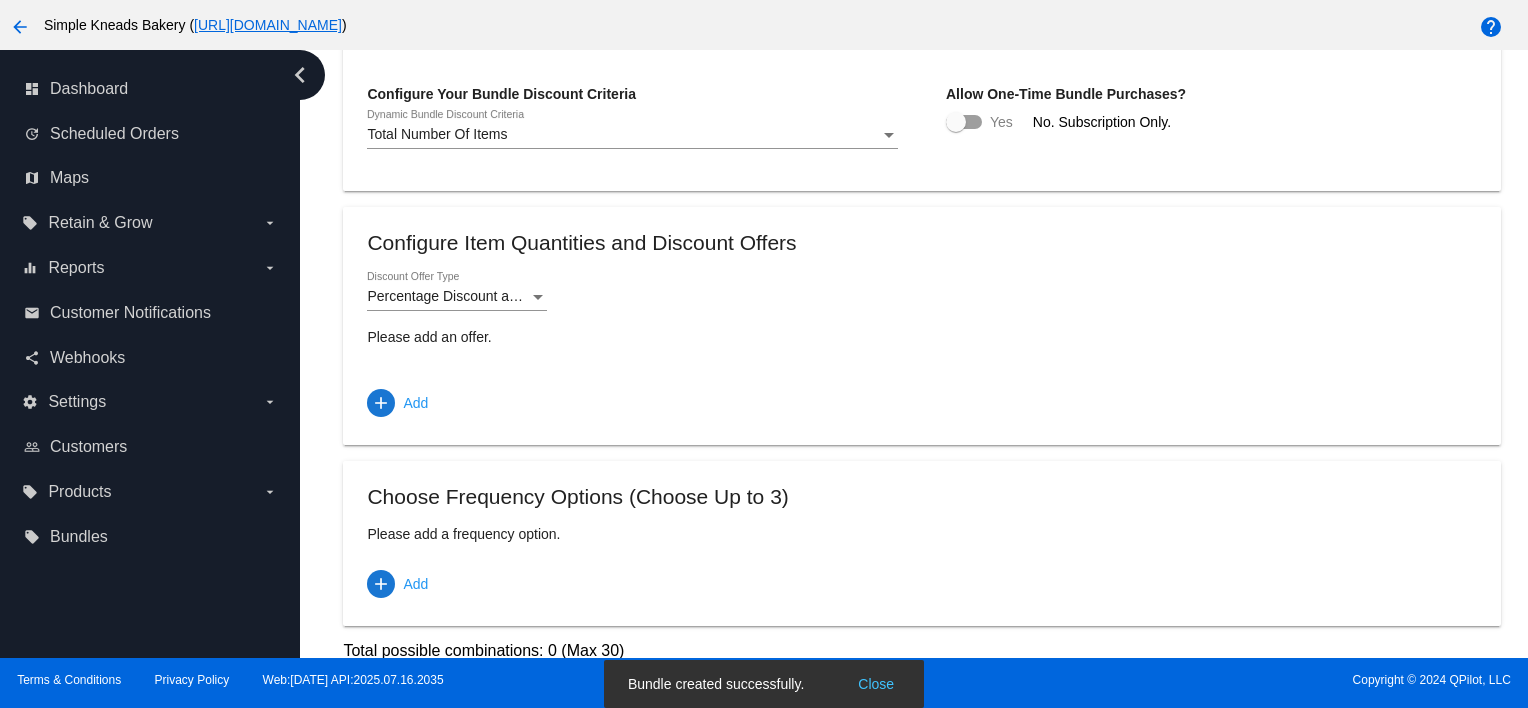 scroll, scrollTop: 758, scrollLeft: 0, axis: vertical 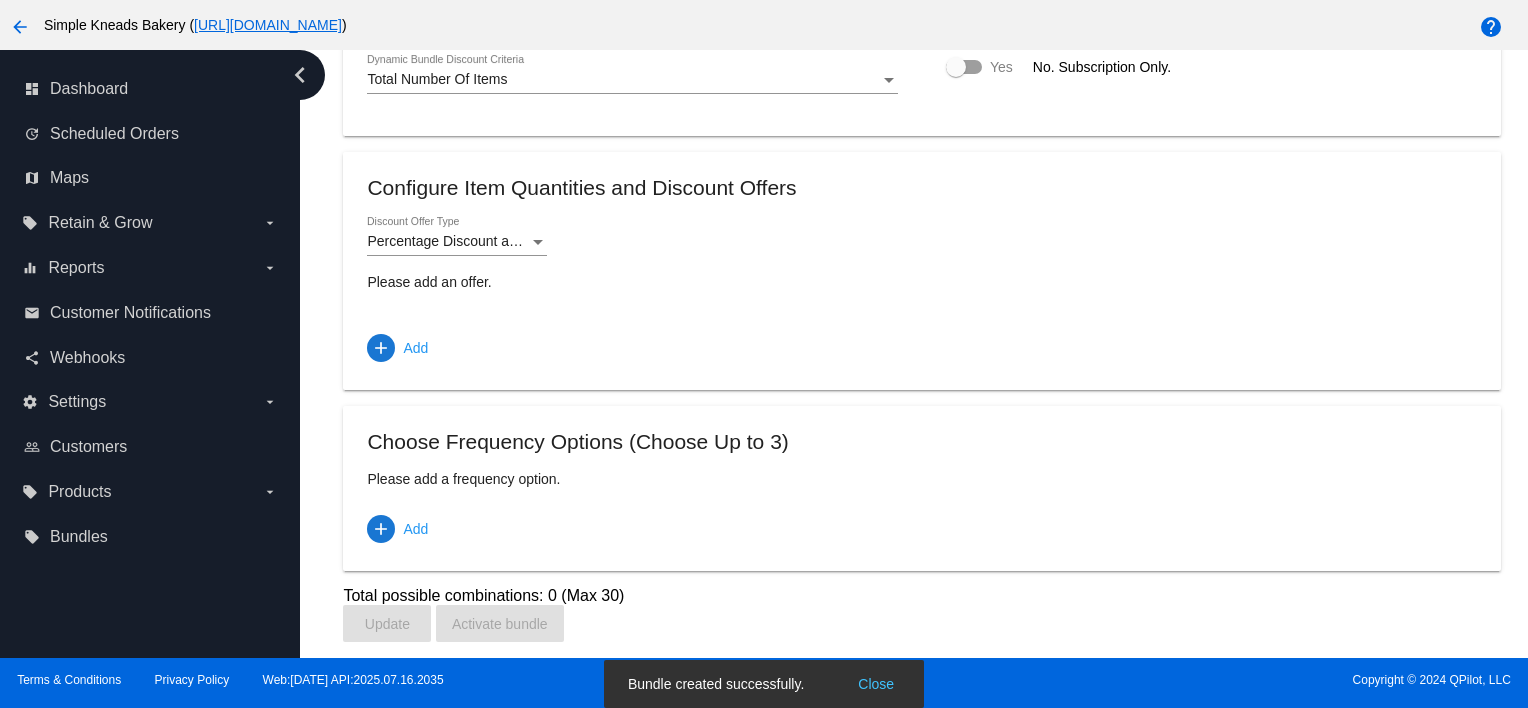 click on "Add" 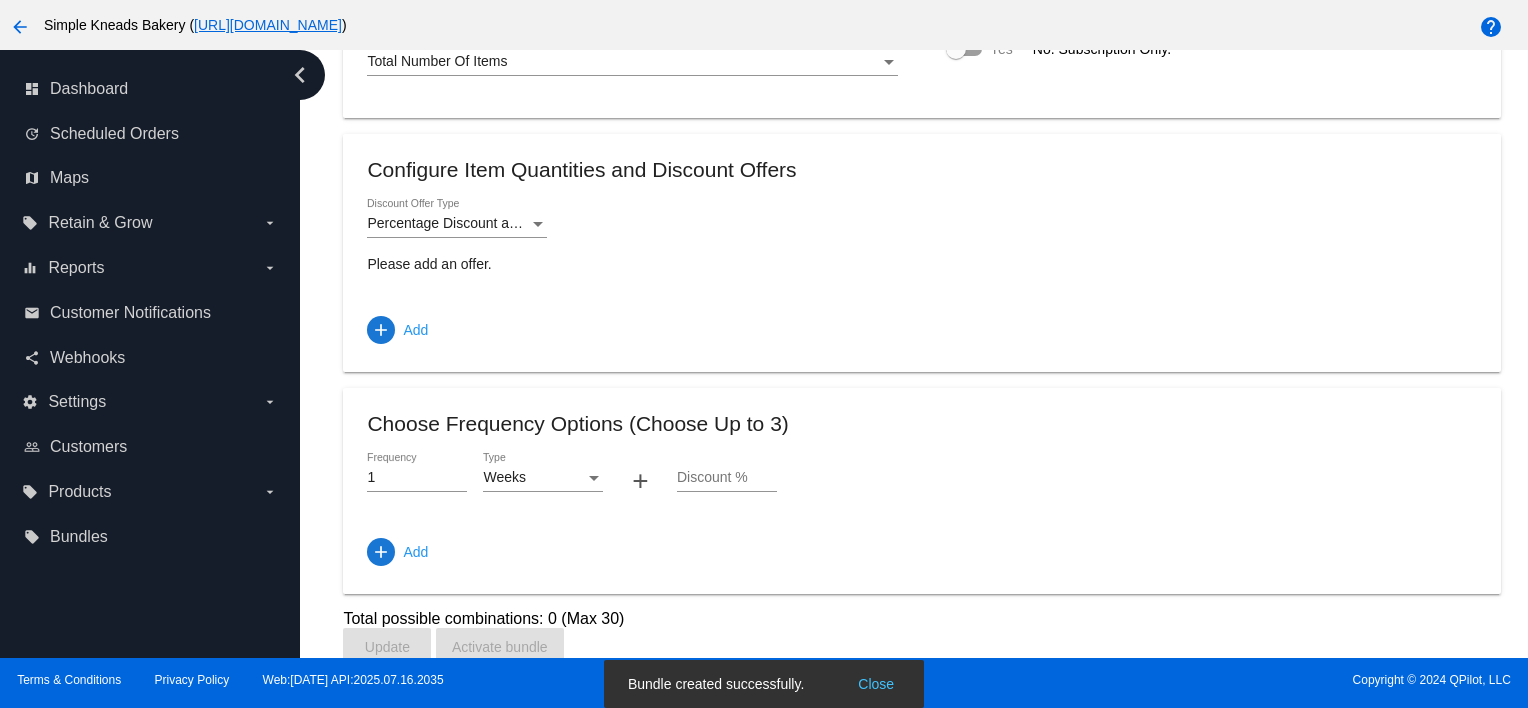 click on "Discount %" 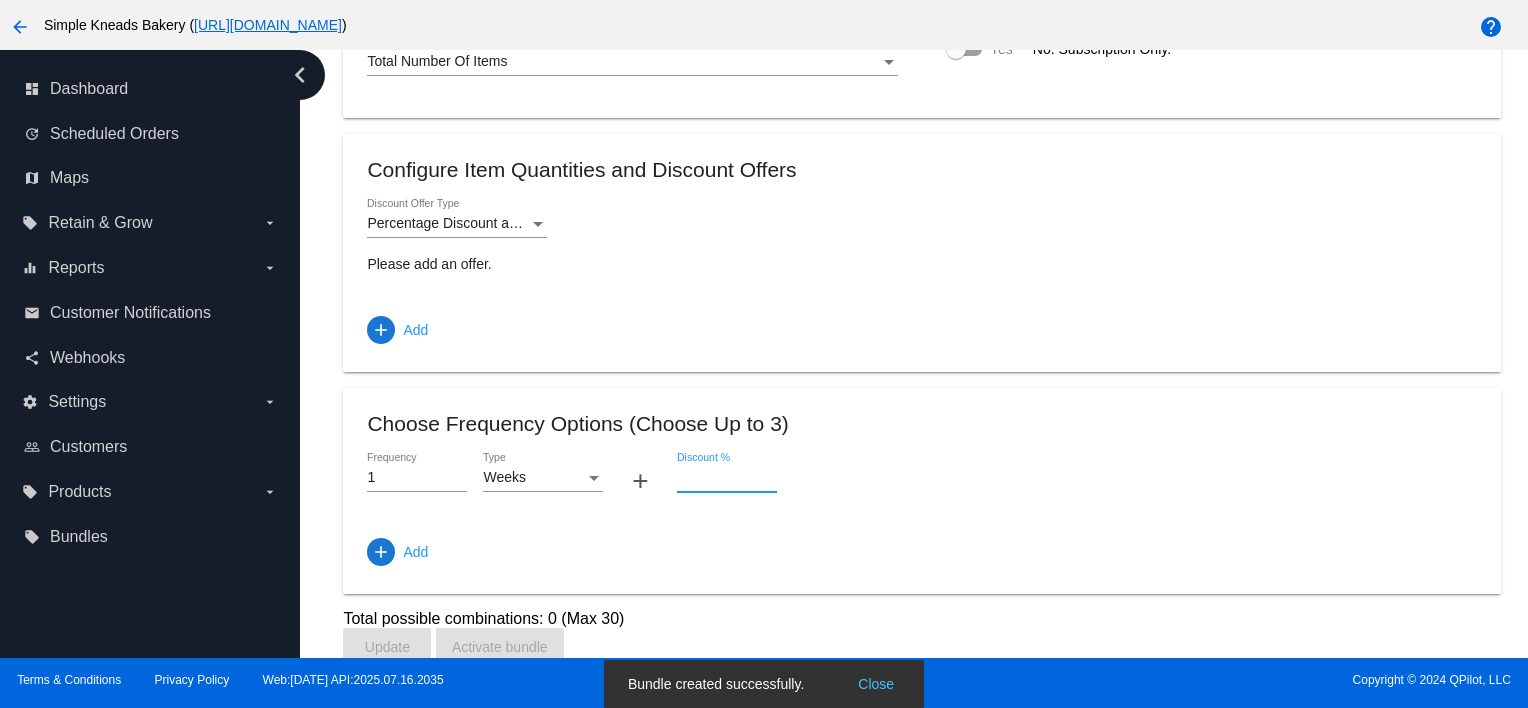 click on "Discount %" at bounding box center [727, 478] 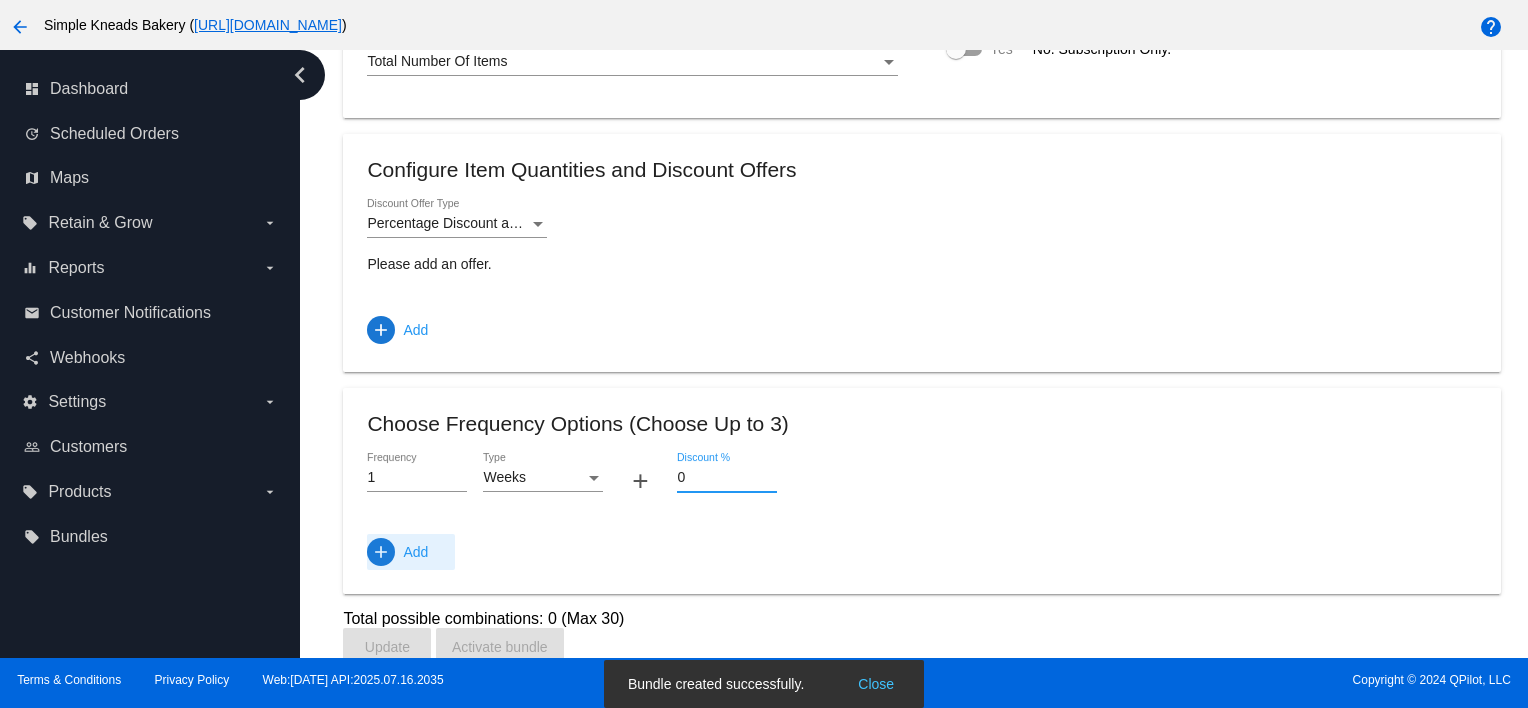 type on "0" 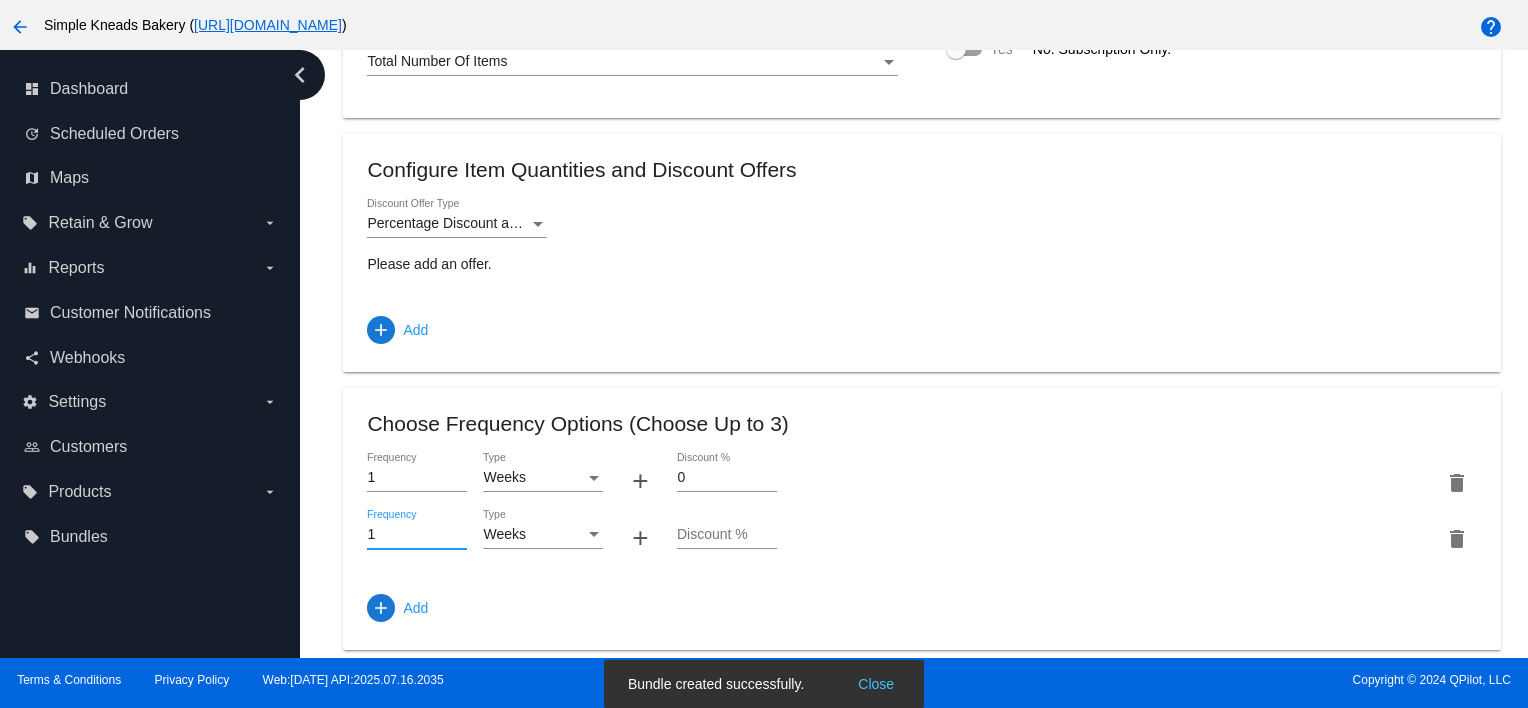 drag, startPoint x: 394, startPoint y: 548, endPoint x: 318, endPoint y: 548, distance: 76 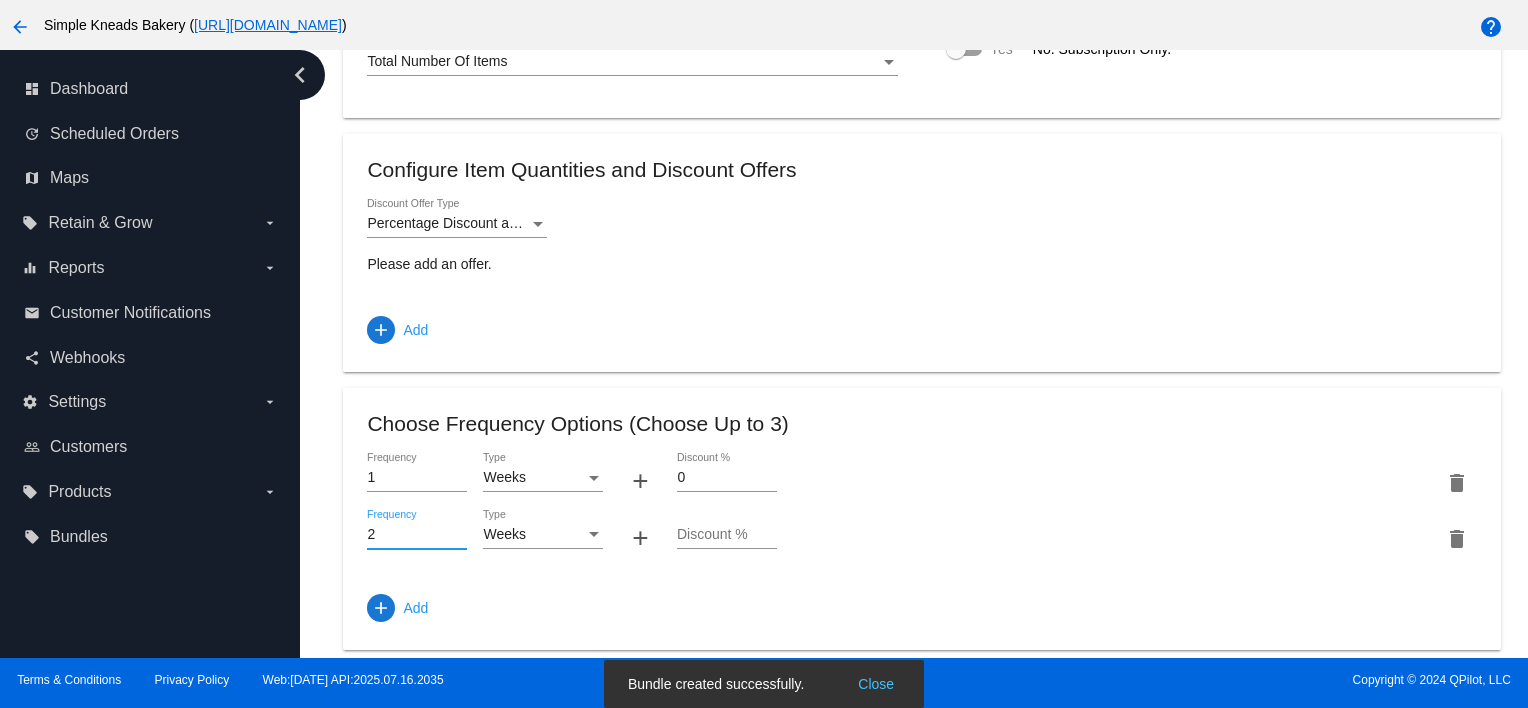 type on "2" 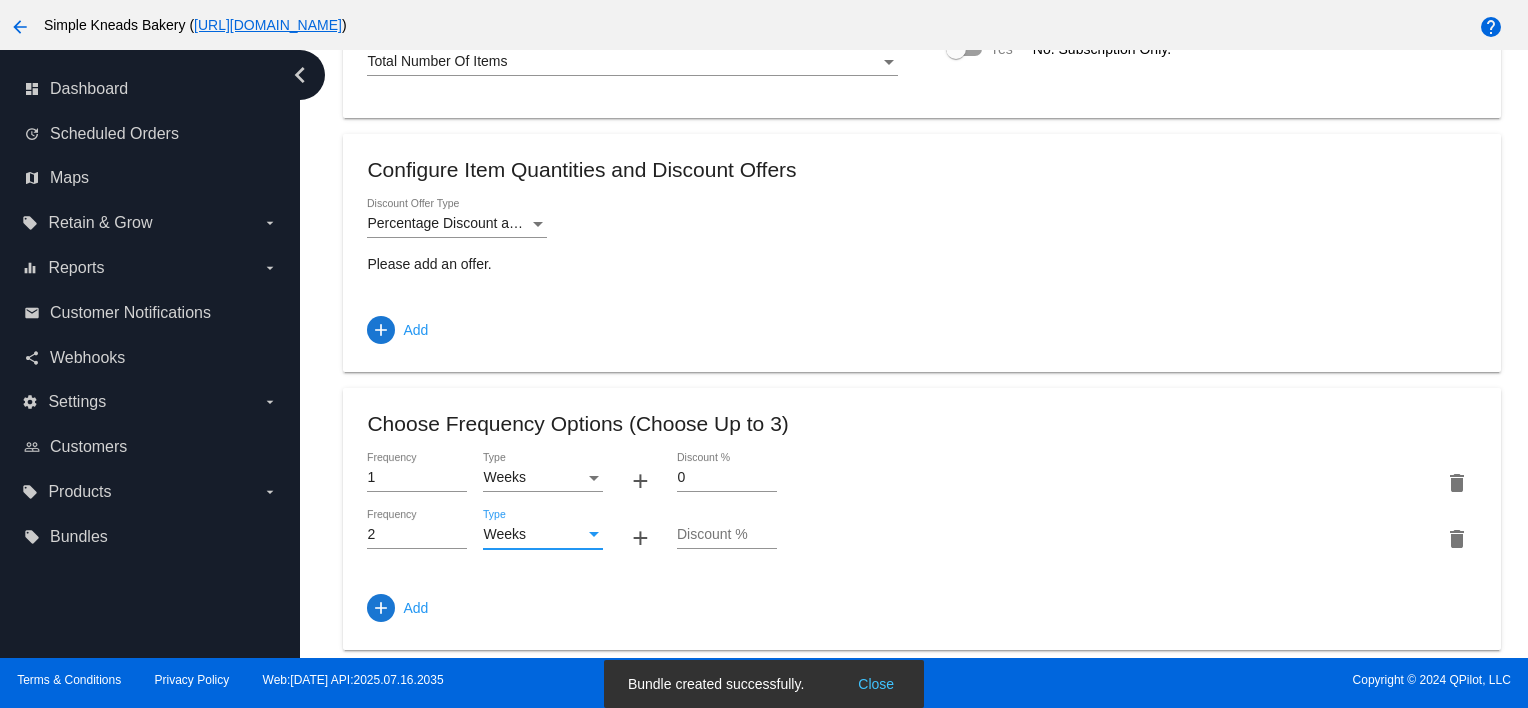click on "Weeks" at bounding box center (534, 535) 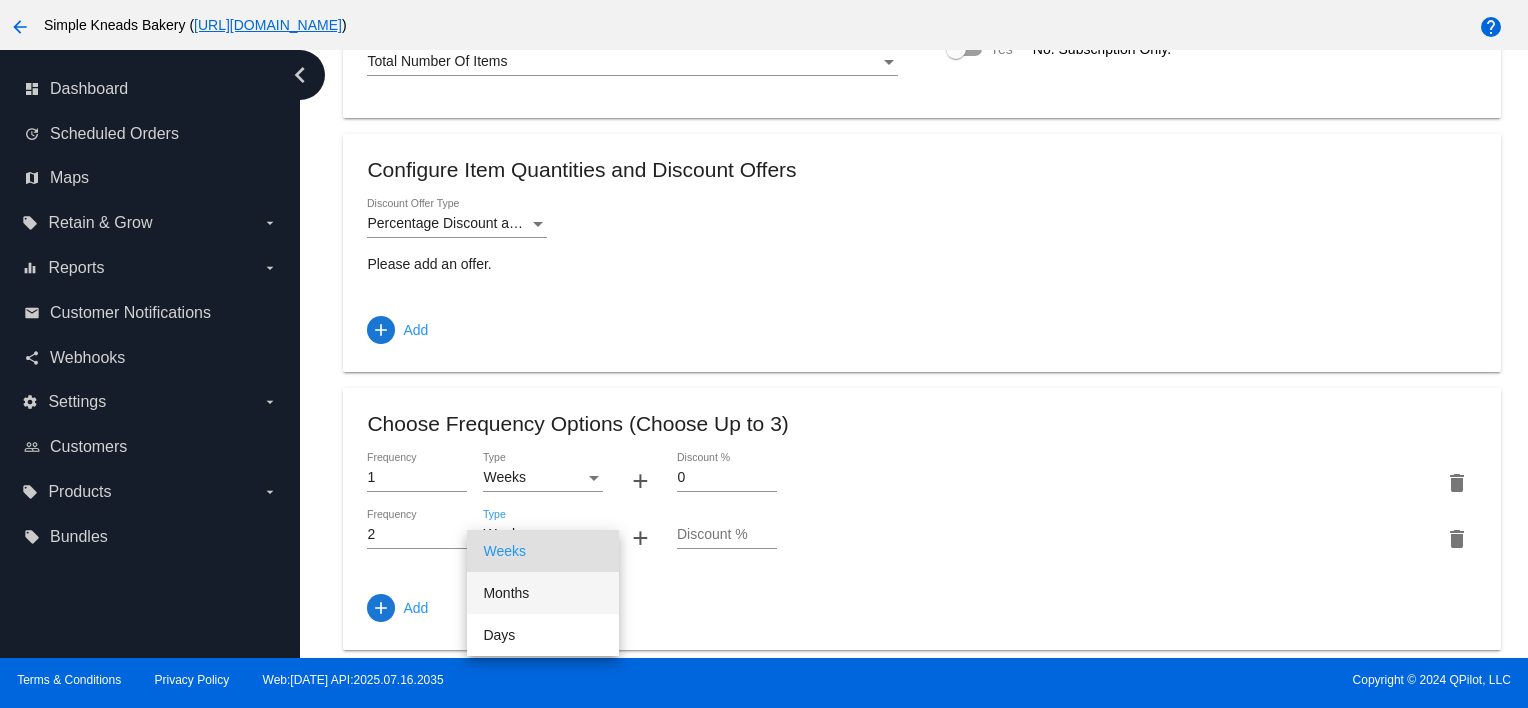 click on "Months" at bounding box center [543, 593] 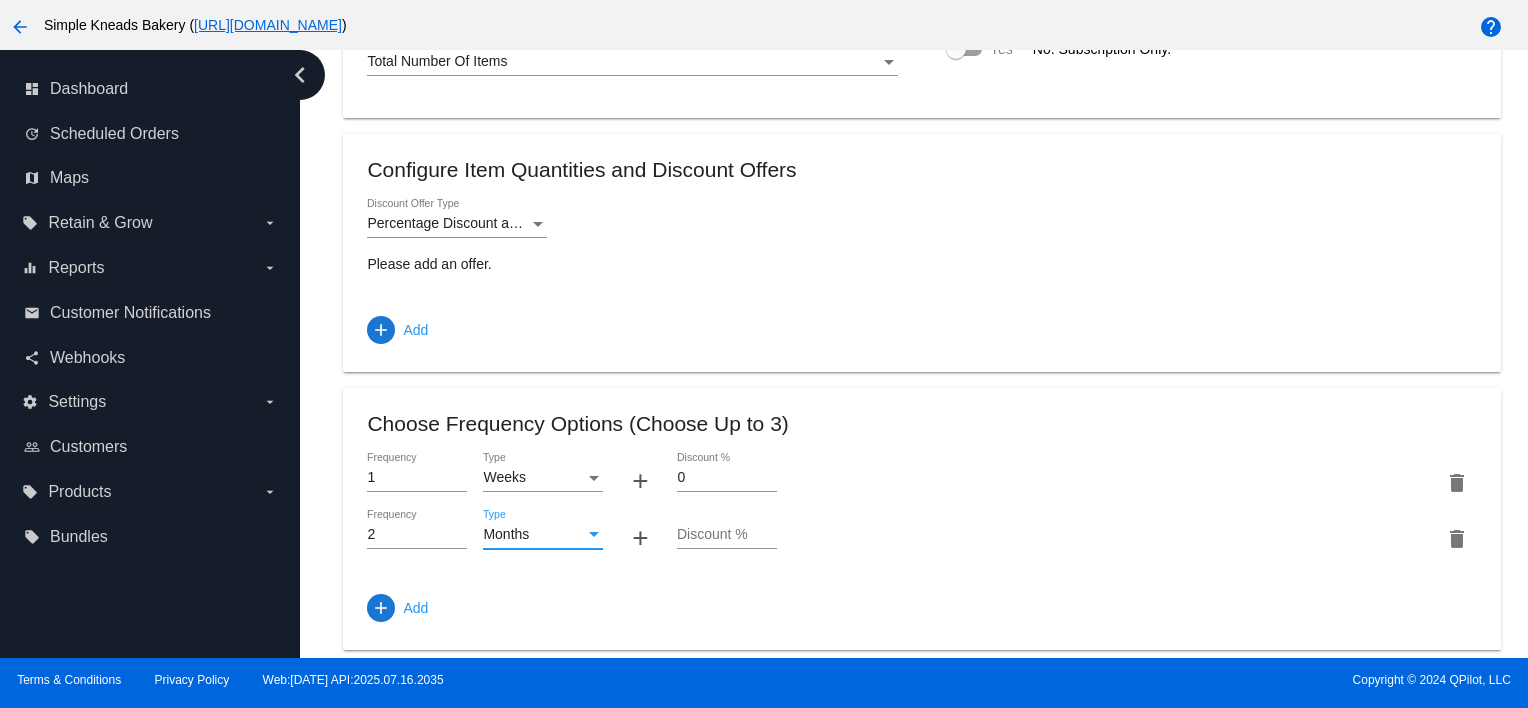 click on "Discount %" at bounding box center (727, 535) 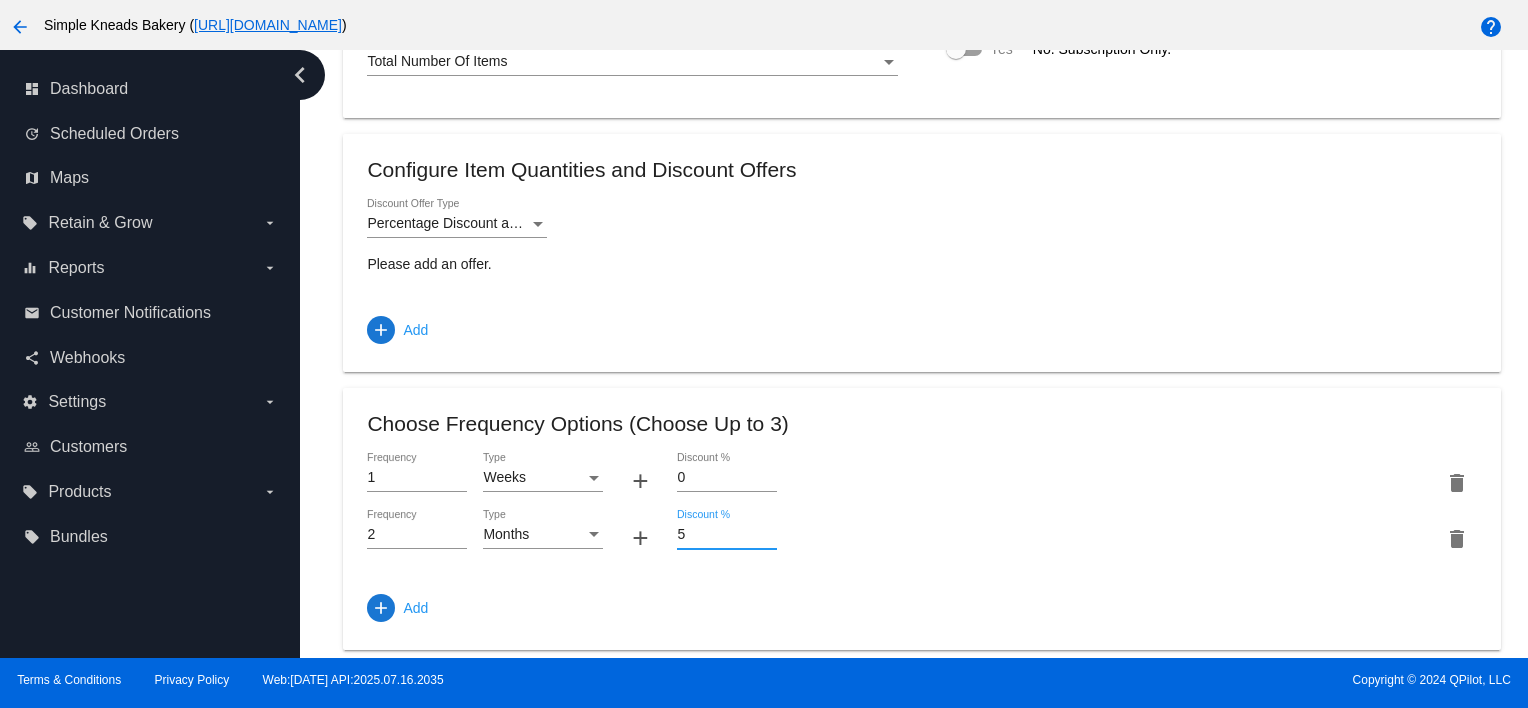 type on "5" 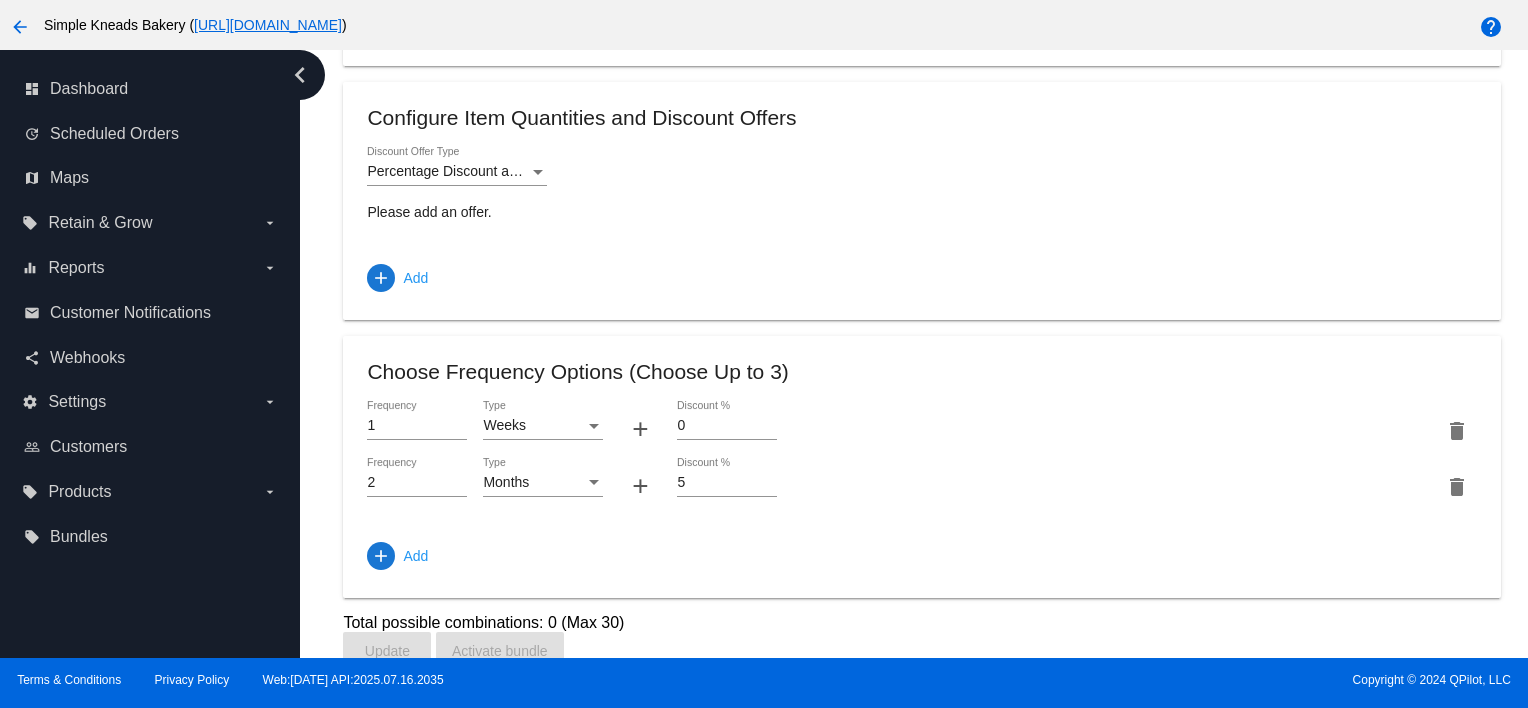 scroll, scrollTop: 855, scrollLeft: 0, axis: vertical 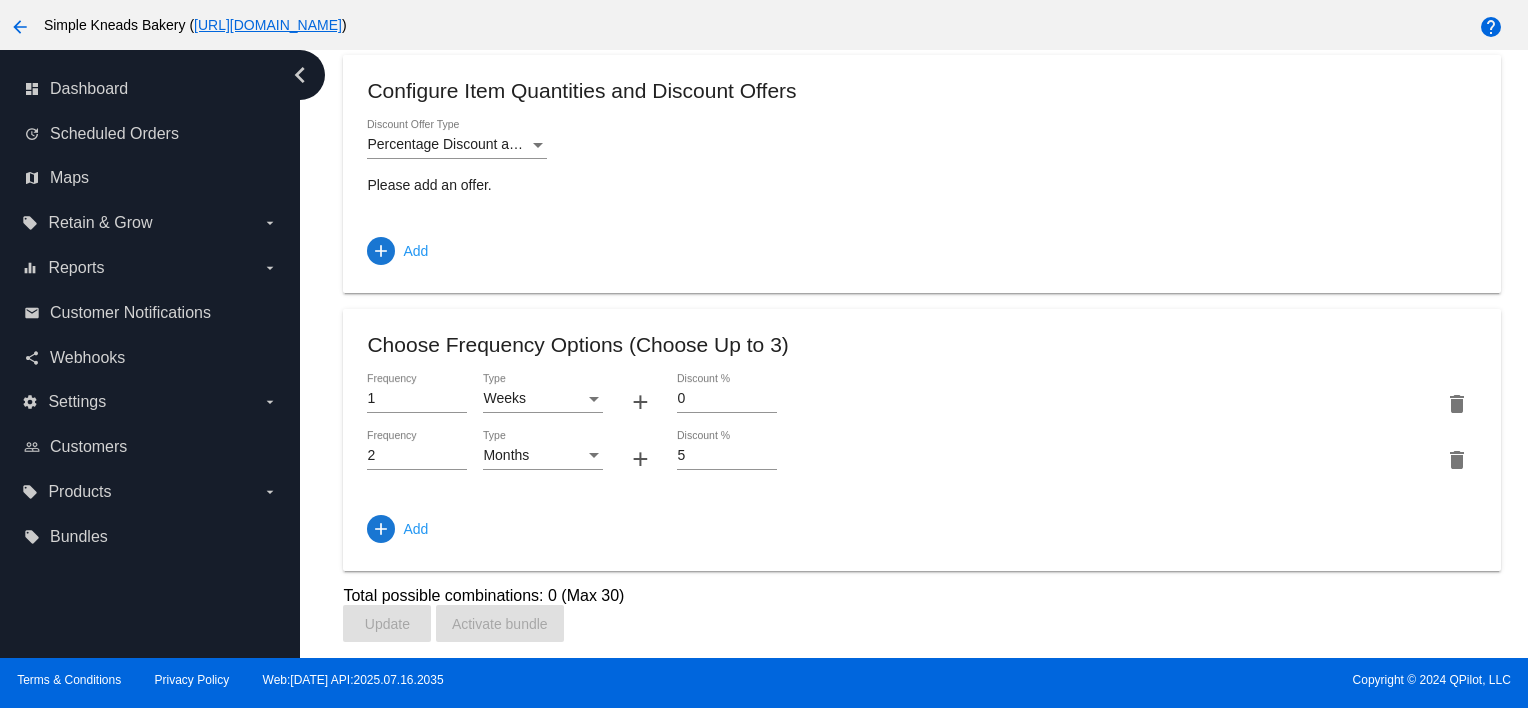 click on "Months" at bounding box center [534, 456] 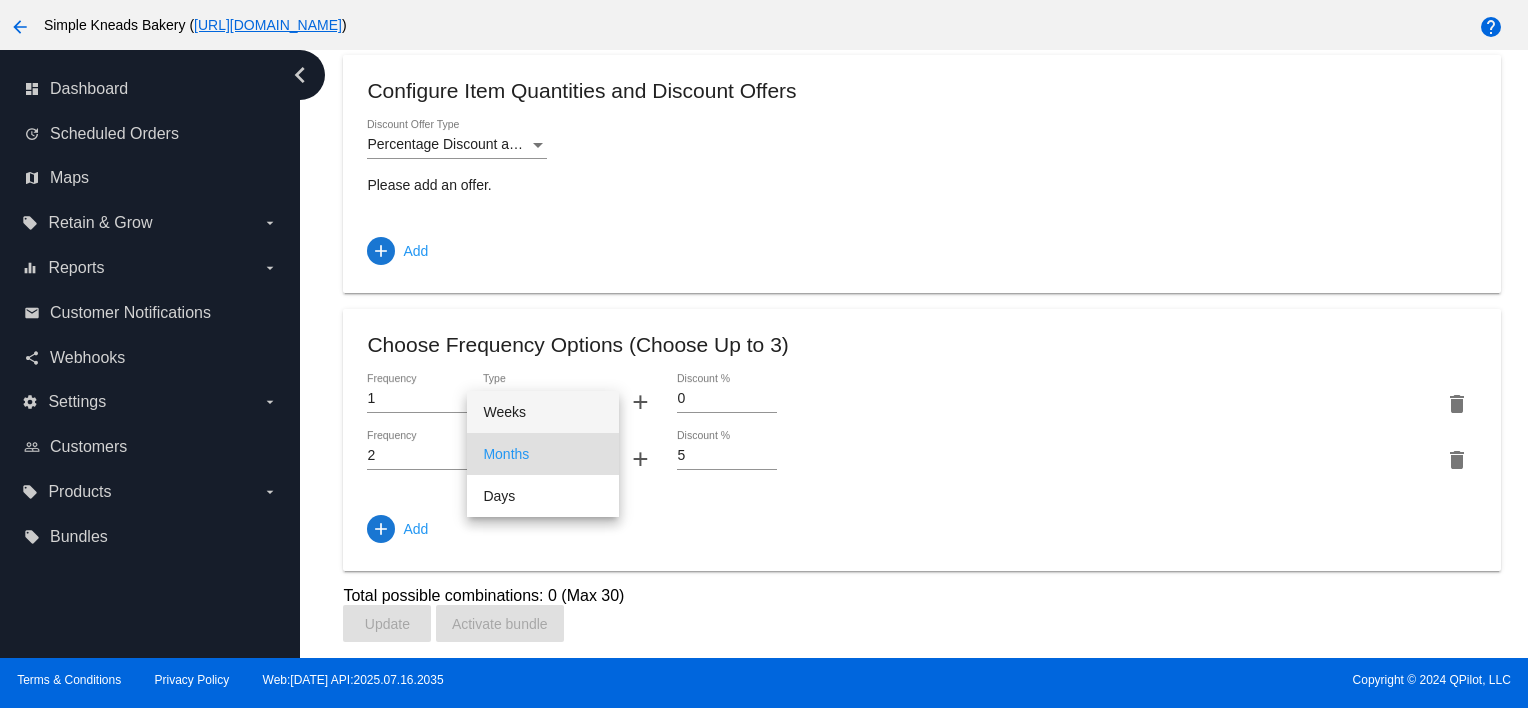 click on "Weeks" at bounding box center [543, 412] 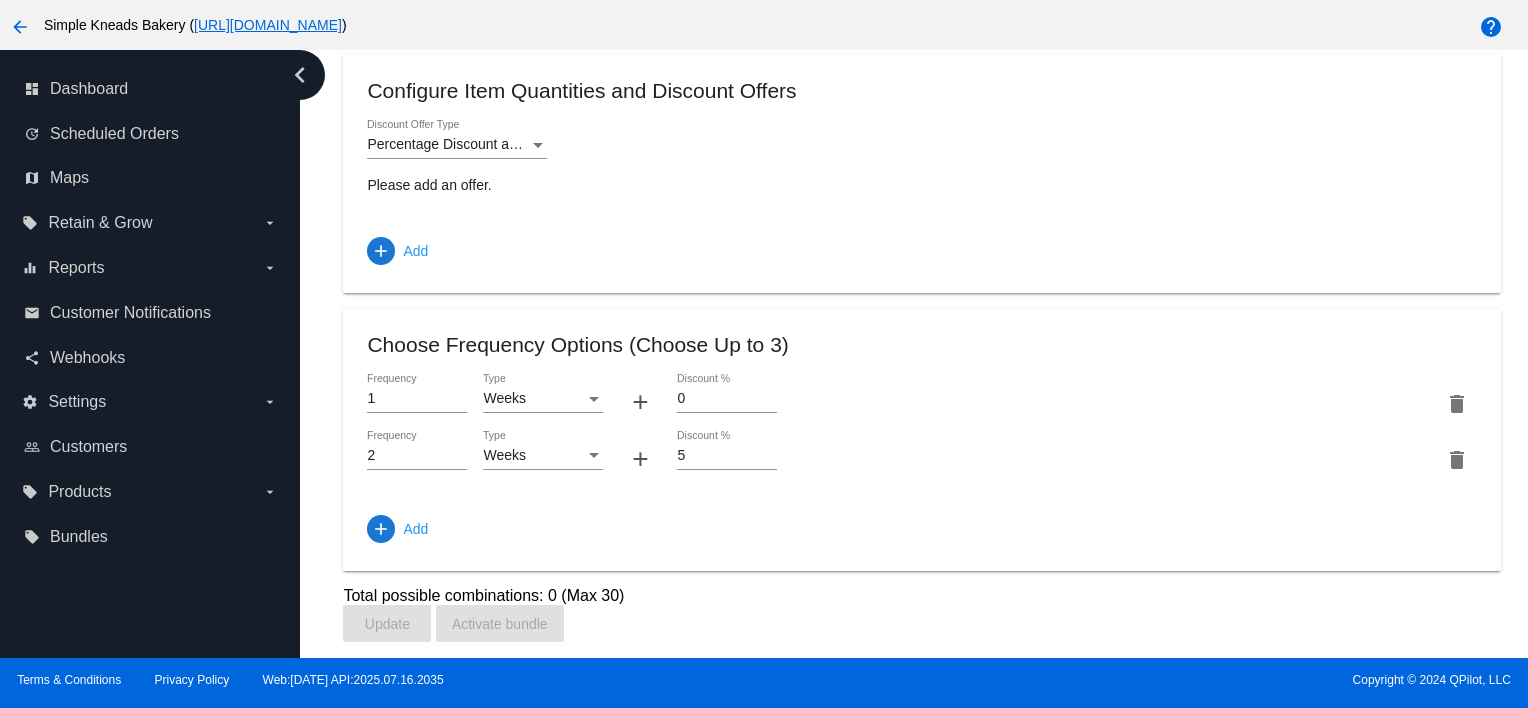 drag, startPoint x: 1104, startPoint y: 53, endPoint x: 938, endPoint y: 30, distance: 167.5858 